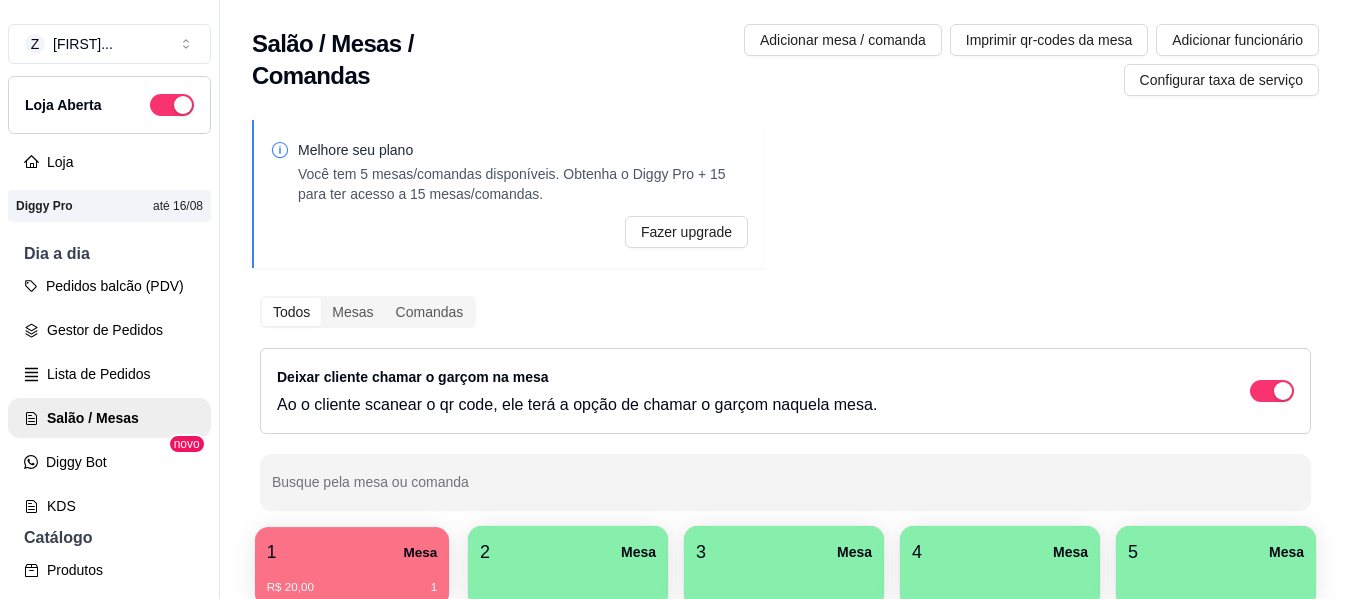 scroll, scrollTop: 0, scrollLeft: 0, axis: both 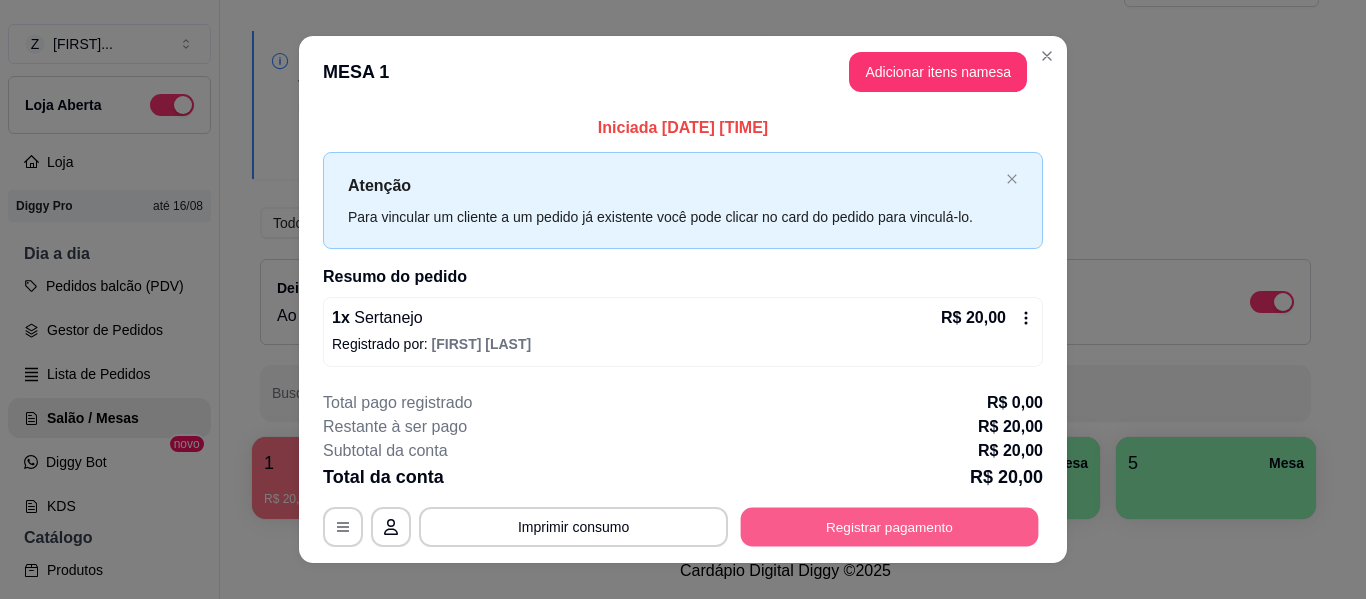 click on "Registrar pagamento" at bounding box center (890, 527) 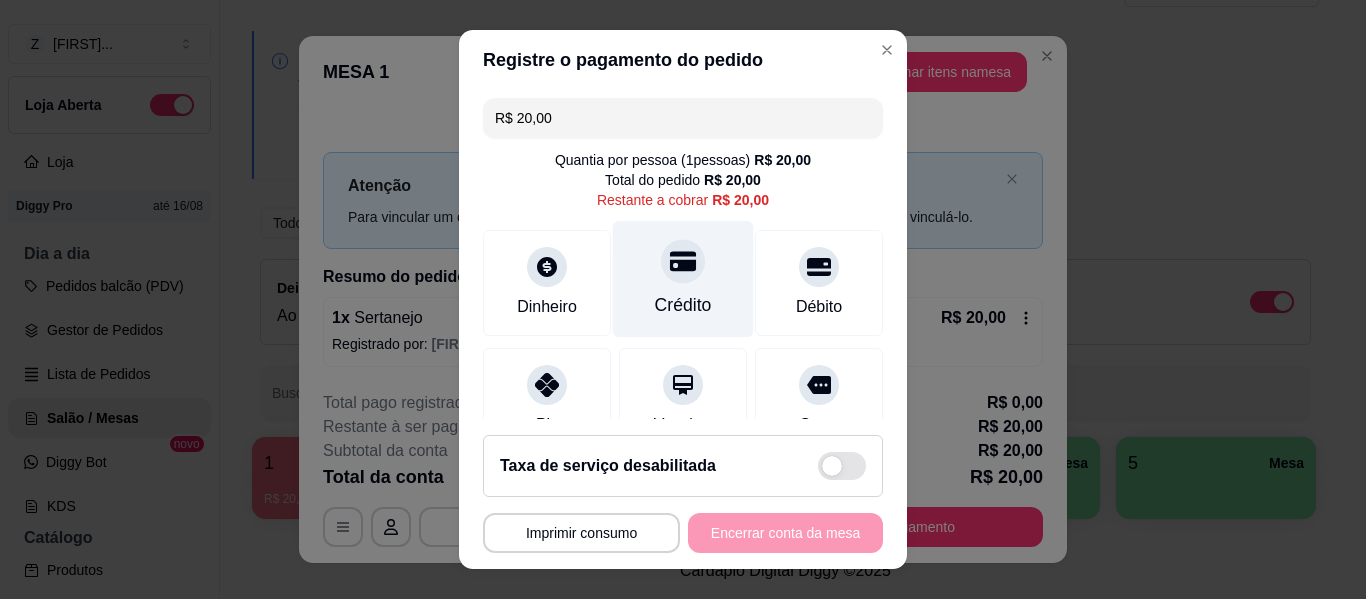 click 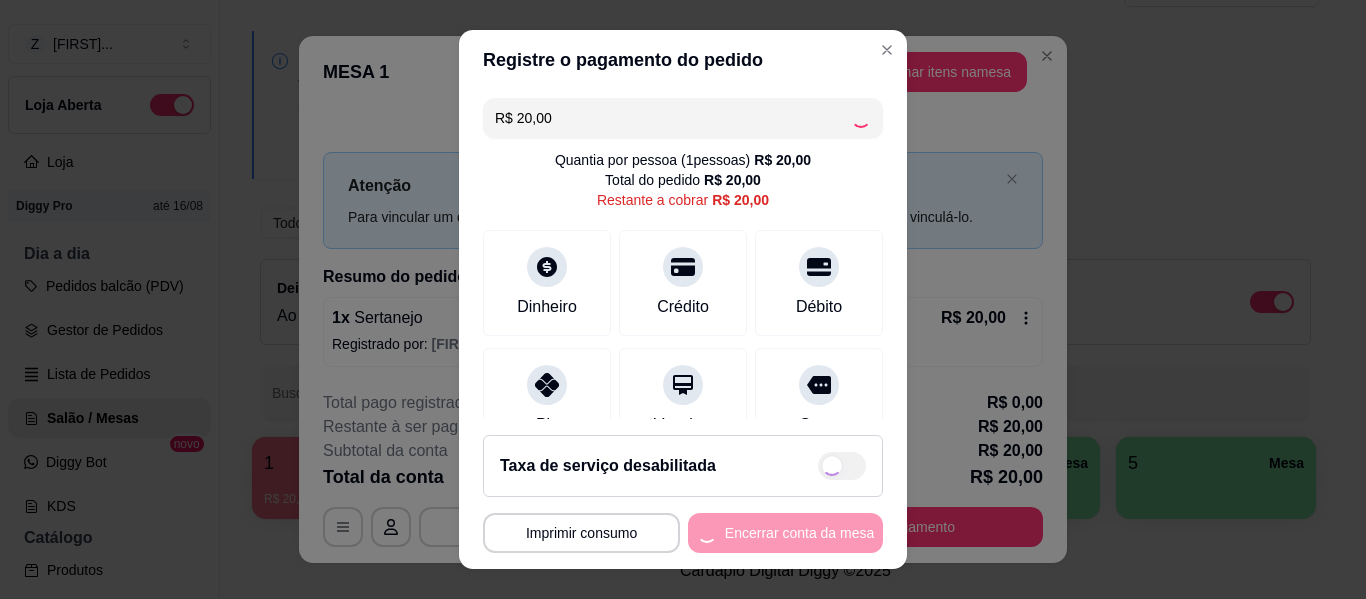 type on "R$ 0,00" 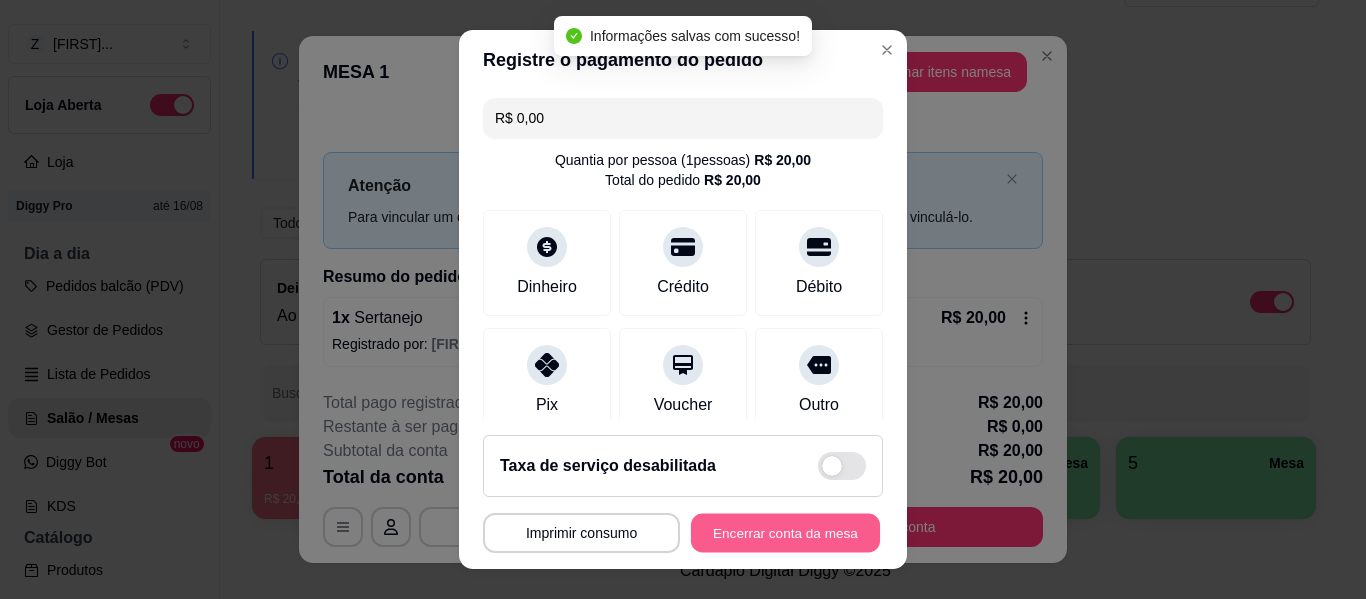 click on "Encerrar conta da mesa" at bounding box center (785, 533) 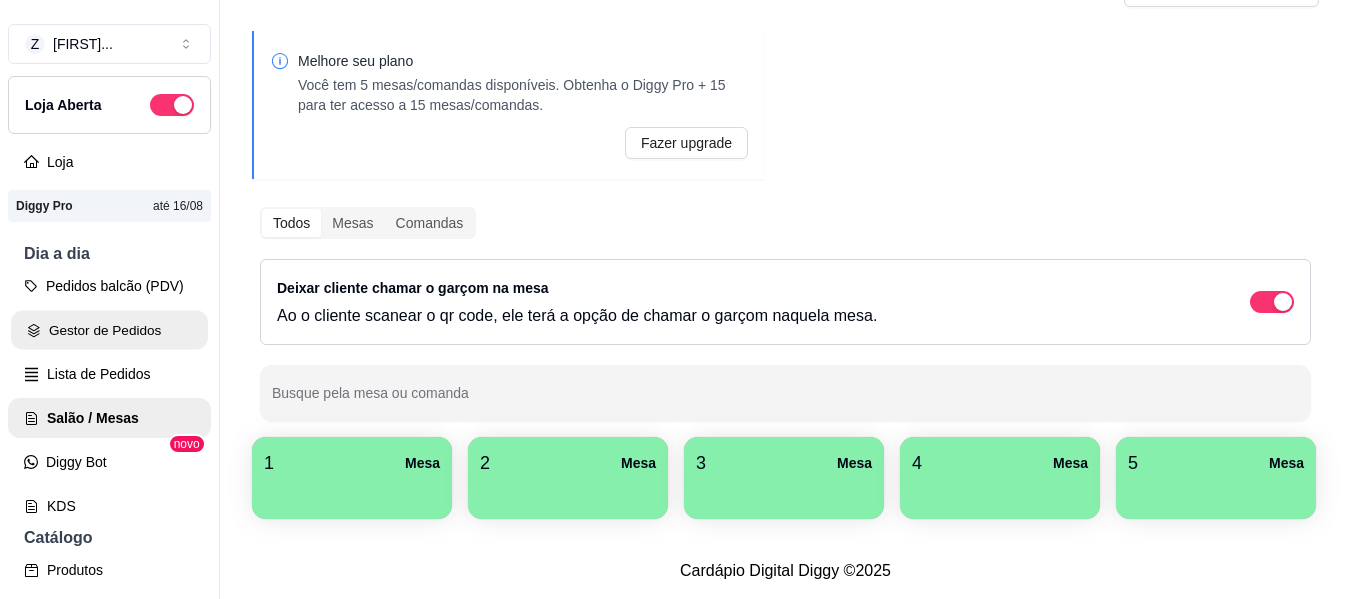 click on "Gestor de Pedidos" at bounding box center (109, 330) 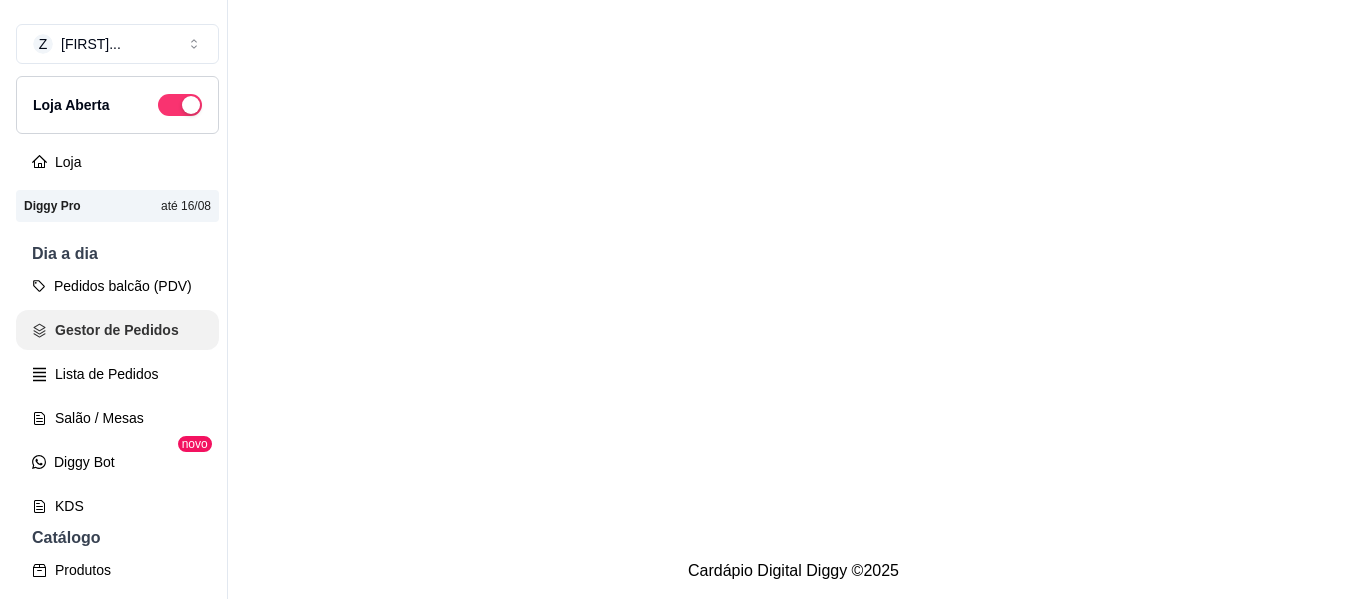 scroll, scrollTop: 0, scrollLeft: 0, axis: both 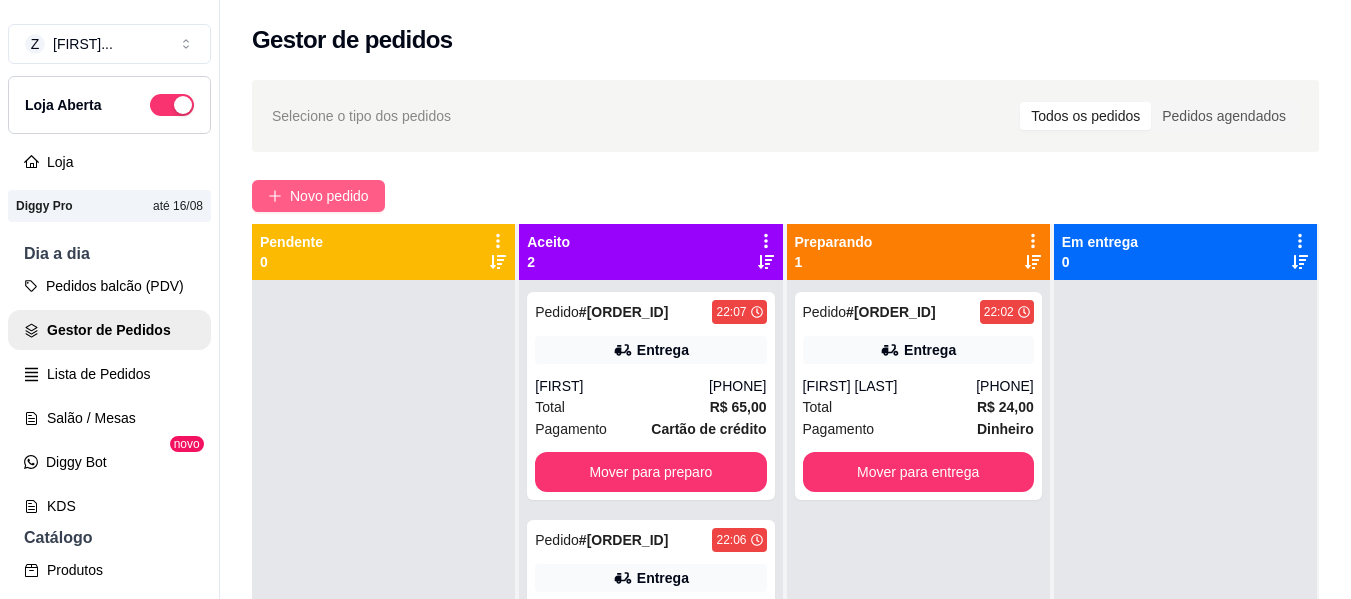 click on "Novo pedido" at bounding box center (329, 196) 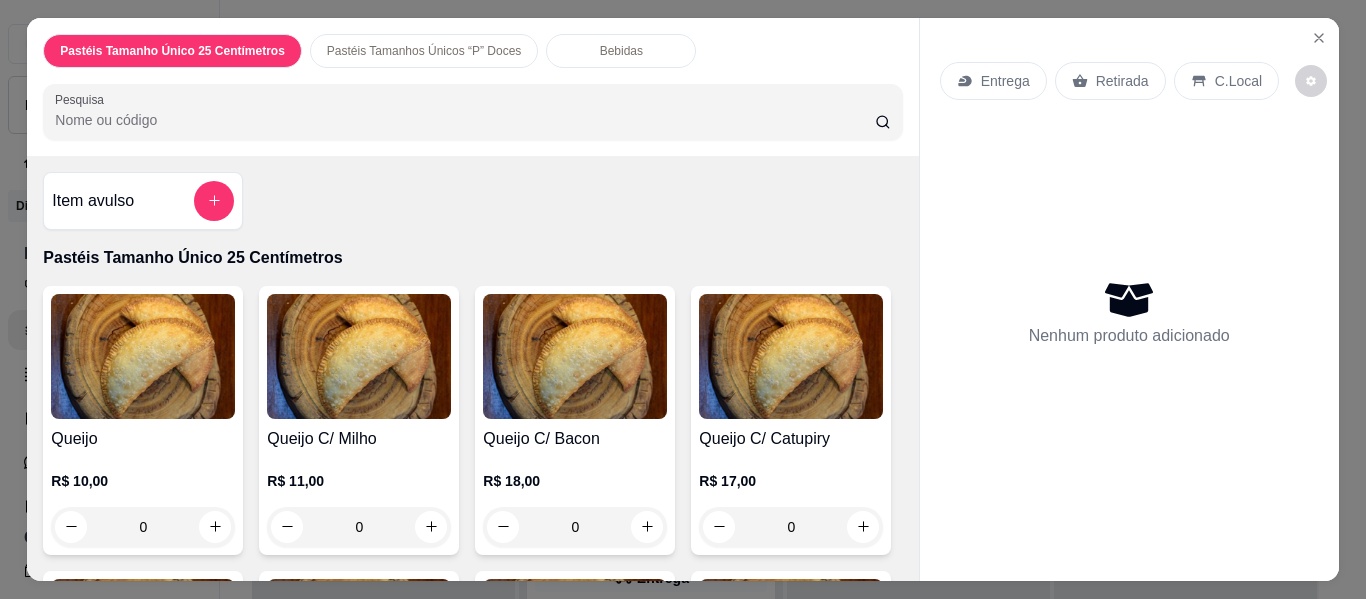 click on "Pesquisa" at bounding box center [465, 120] 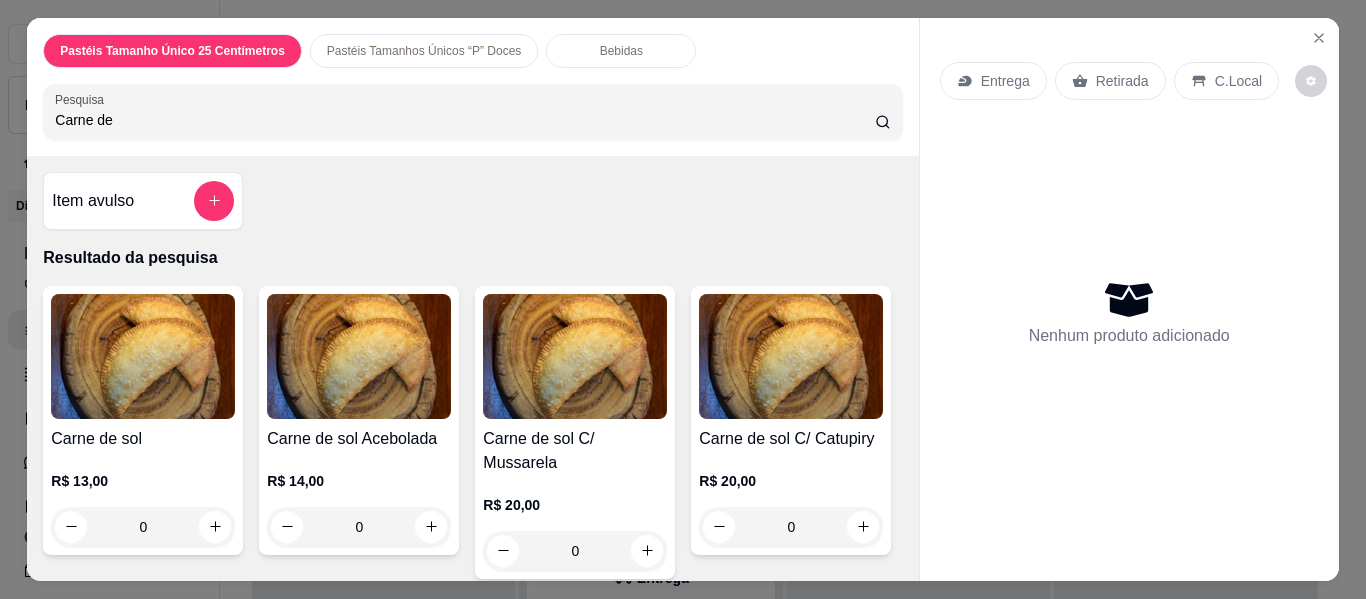 type on "Carne de" 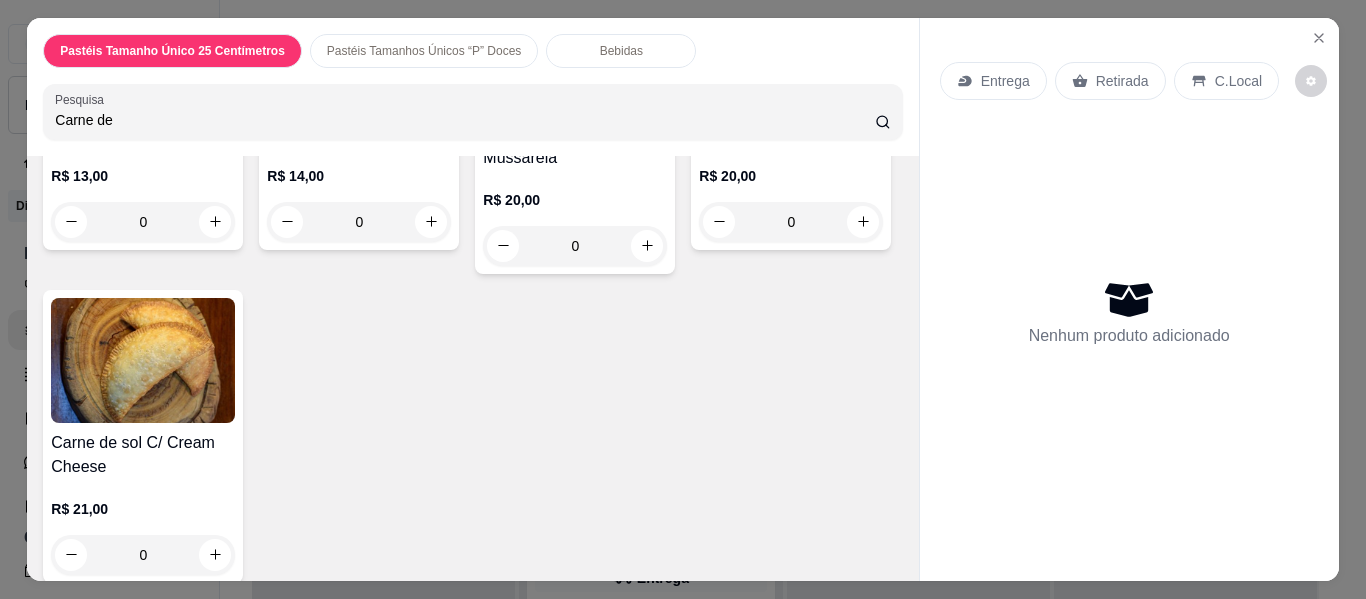 scroll, scrollTop: 320, scrollLeft: 0, axis: vertical 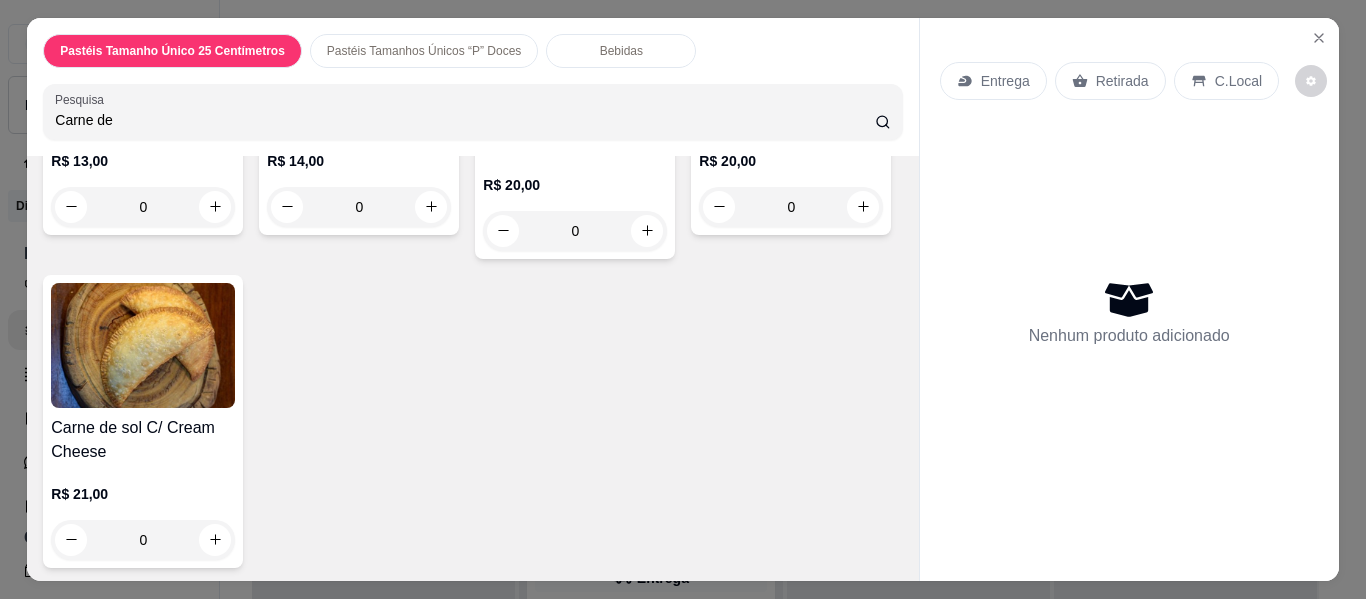 click at bounding box center [791, 36] 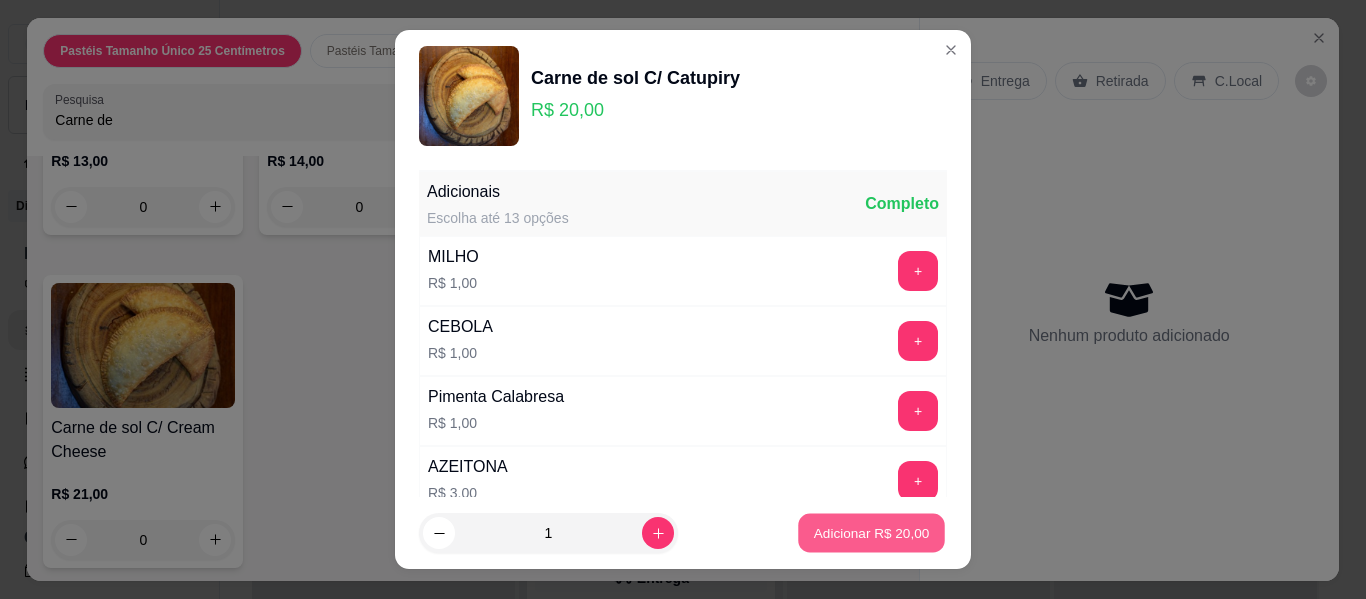 click on "Adicionar   R$ 20,00" at bounding box center (872, 532) 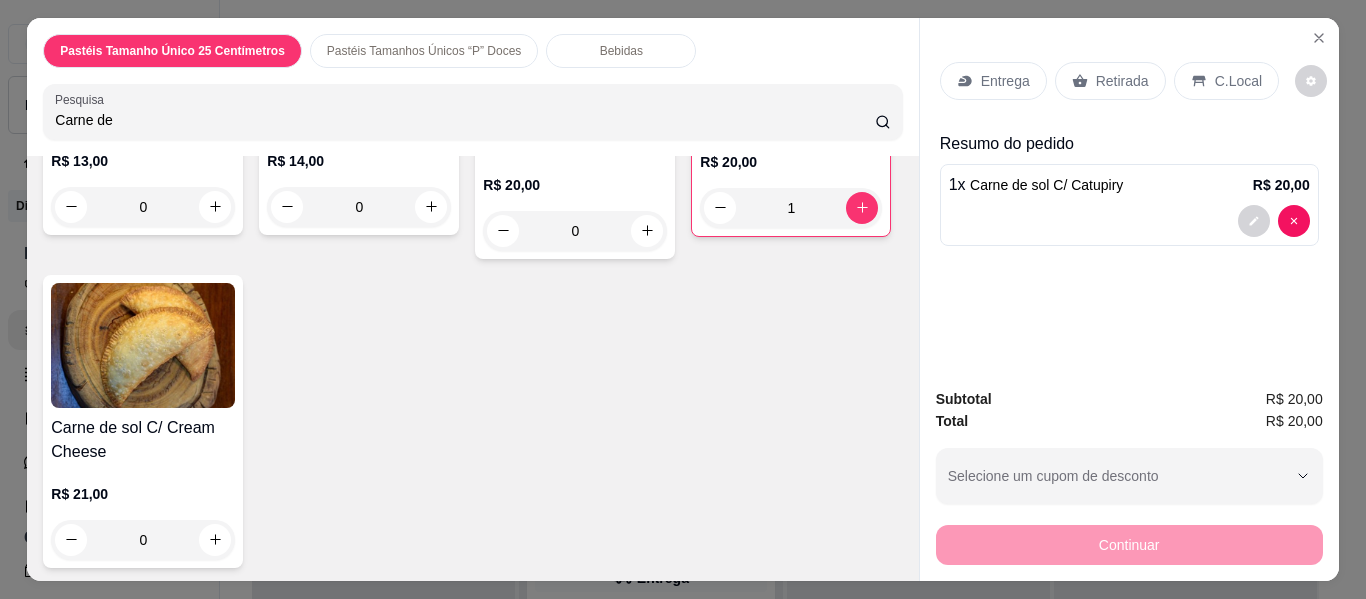 click on "Carne de" at bounding box center (465, 120) 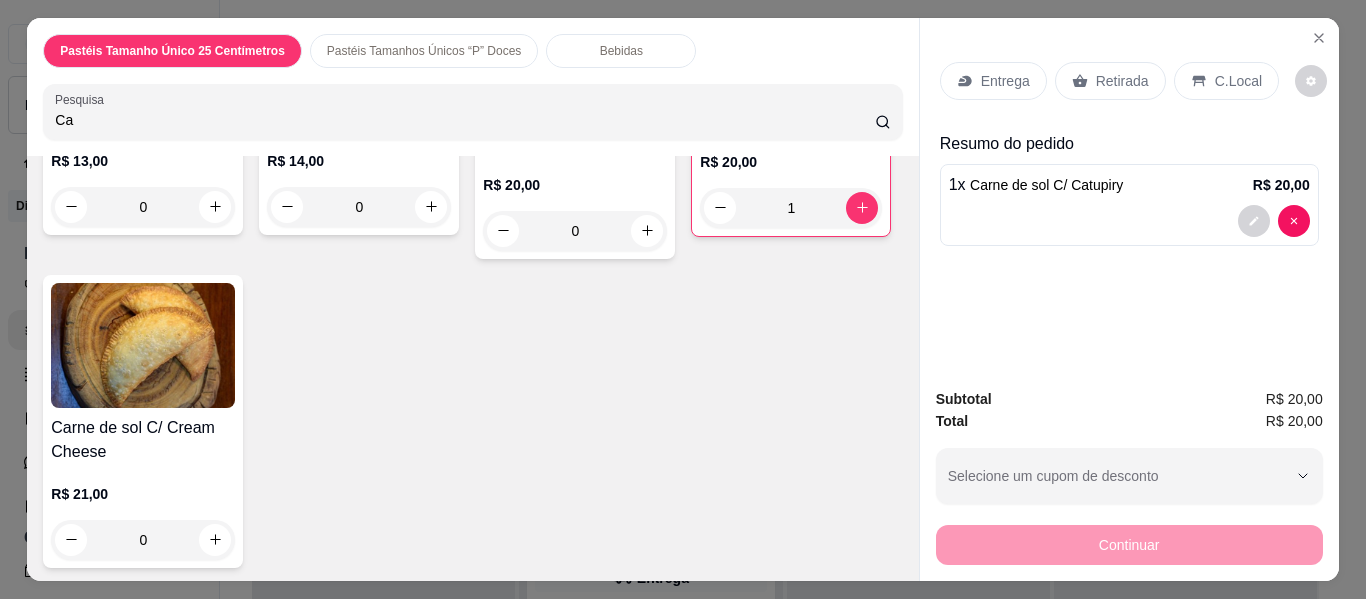 type on "C" 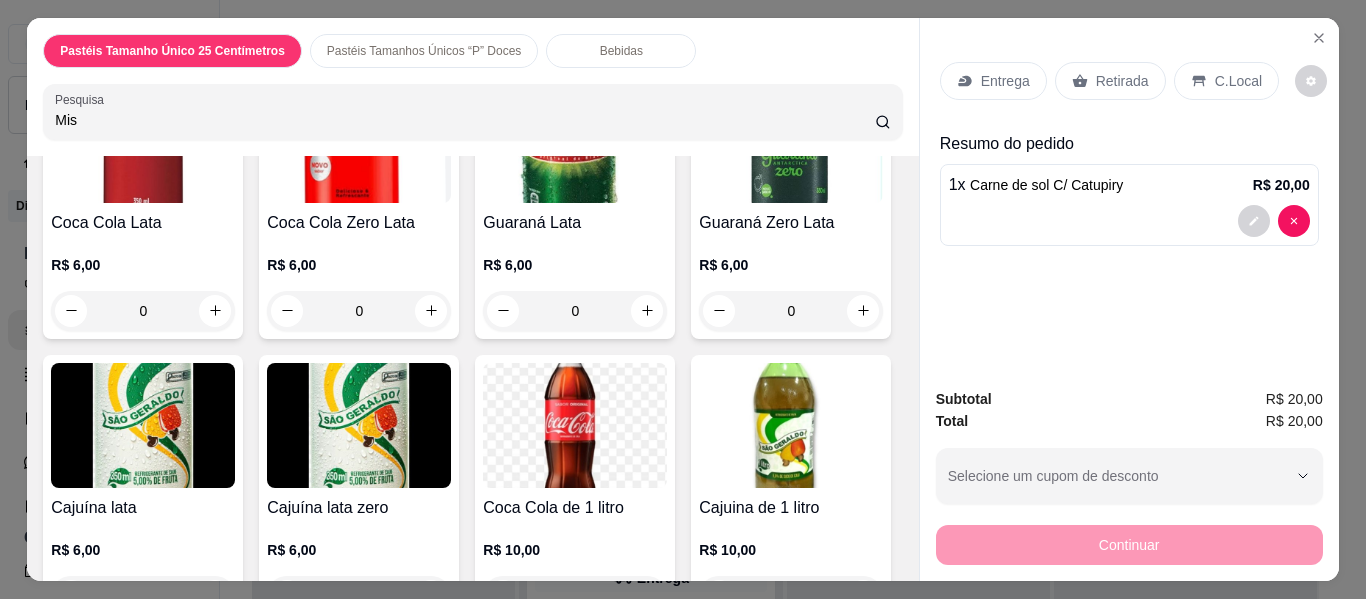 scroll, scrollTop: 3876, scrollLeft: 0, axis: vertical 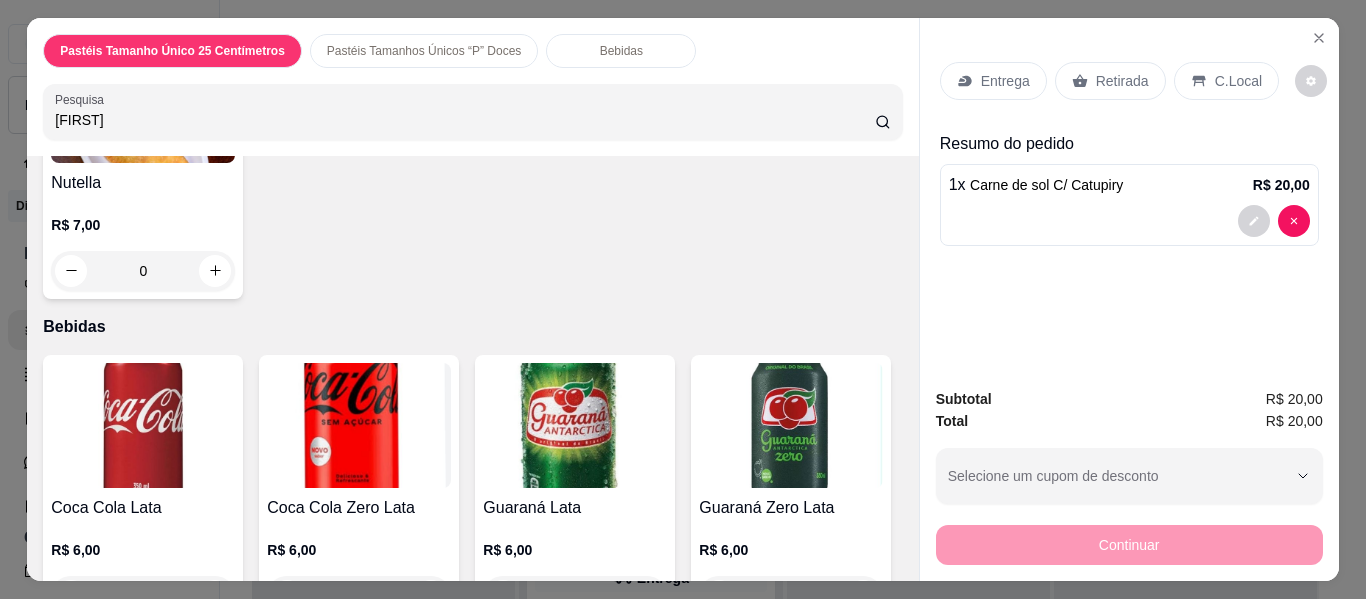type on "[FIRST]" 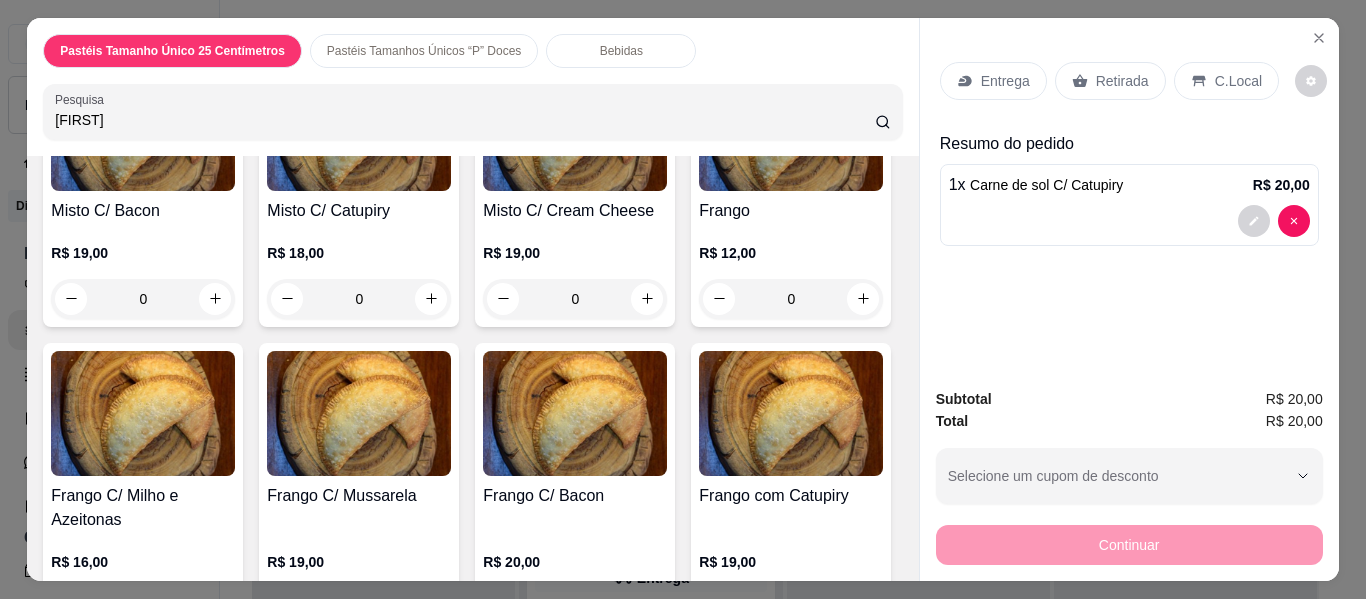 scroll, scrollTop: 1716, scrollLeft: 0, axis: vertical 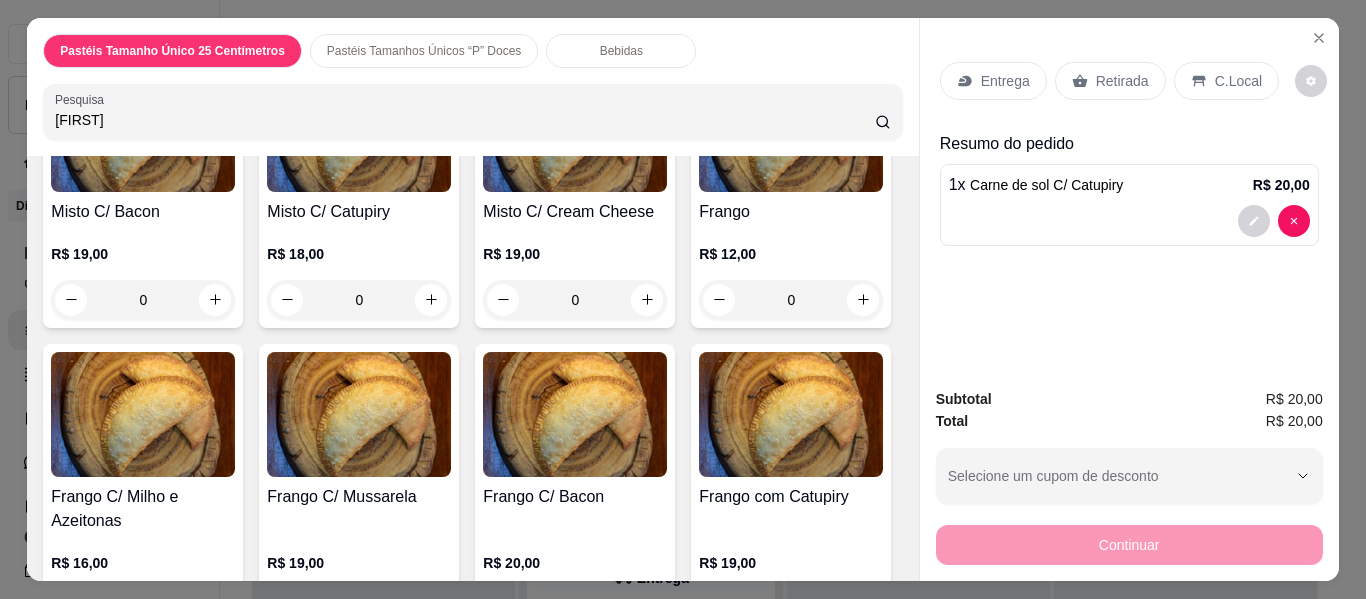 click at bounding box center [575, 129] 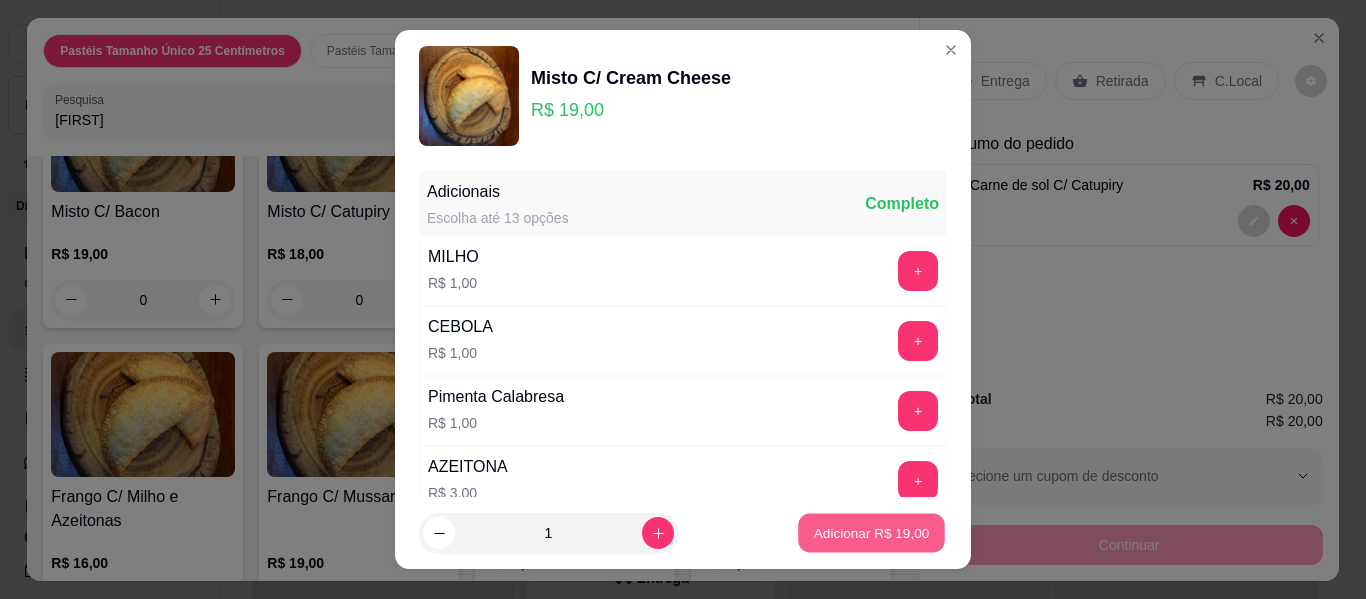 click on "Adicionar   R$ 19,00" at bounding box center (872, 532) 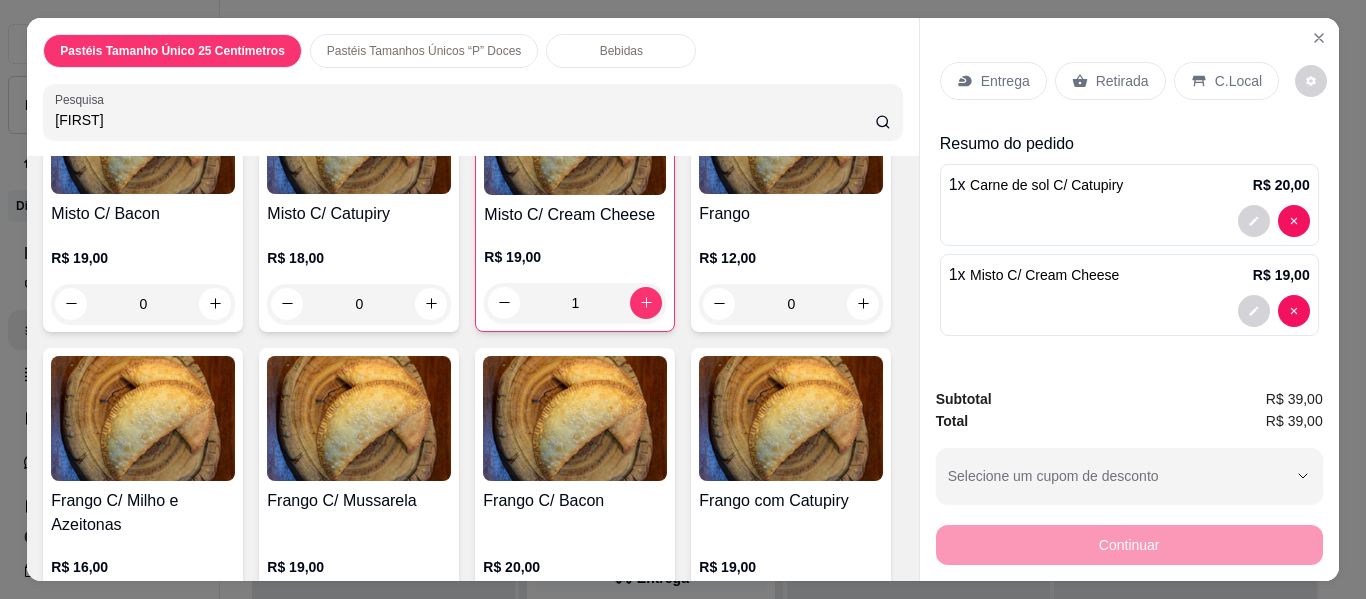 scroll, scrollTop: 1718, scrollLeft: 0, axis: vertical 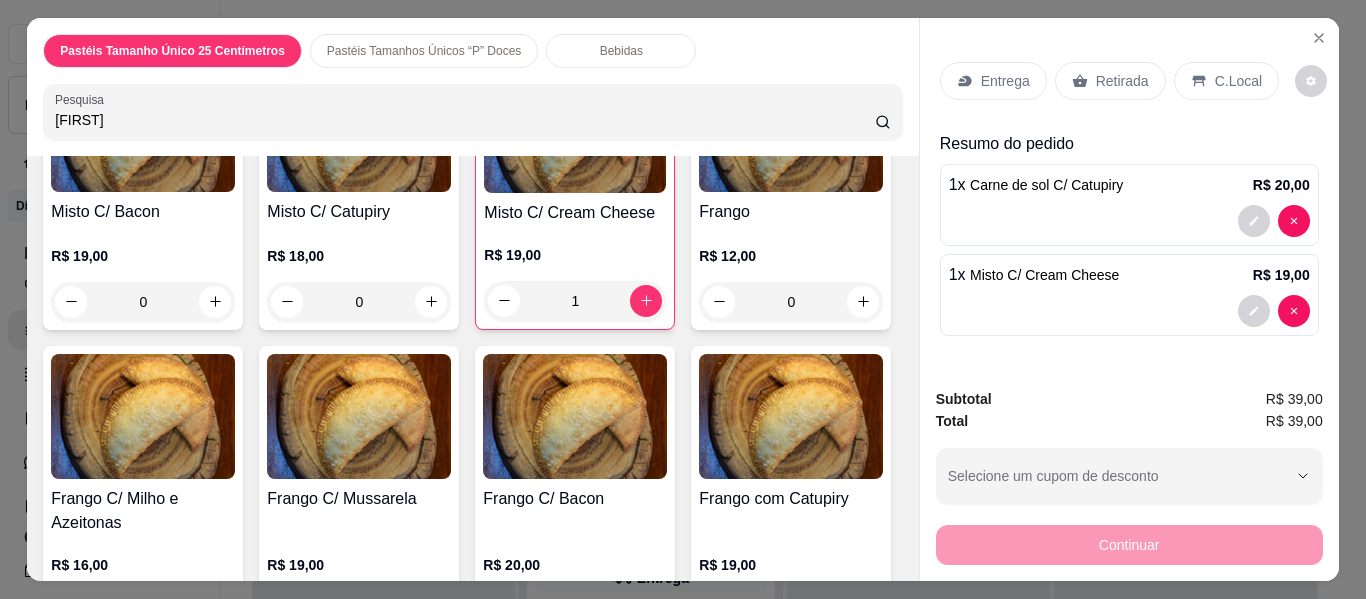 click on "Retirada" at bounding box center (1122, 81) 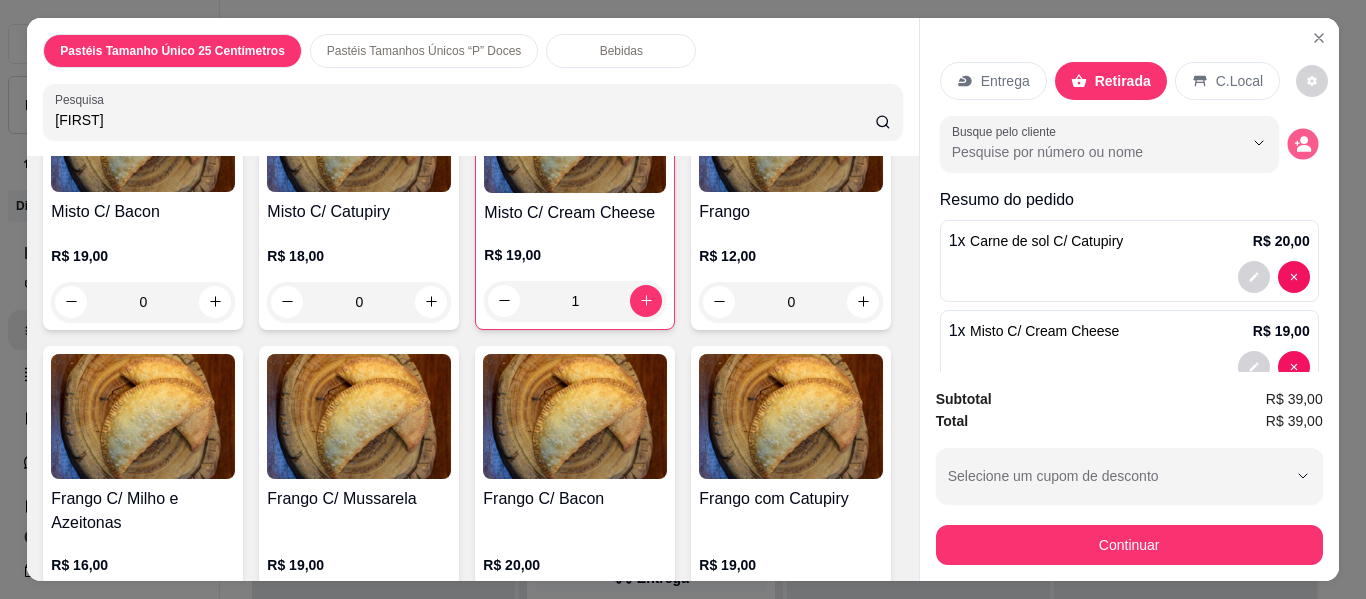click 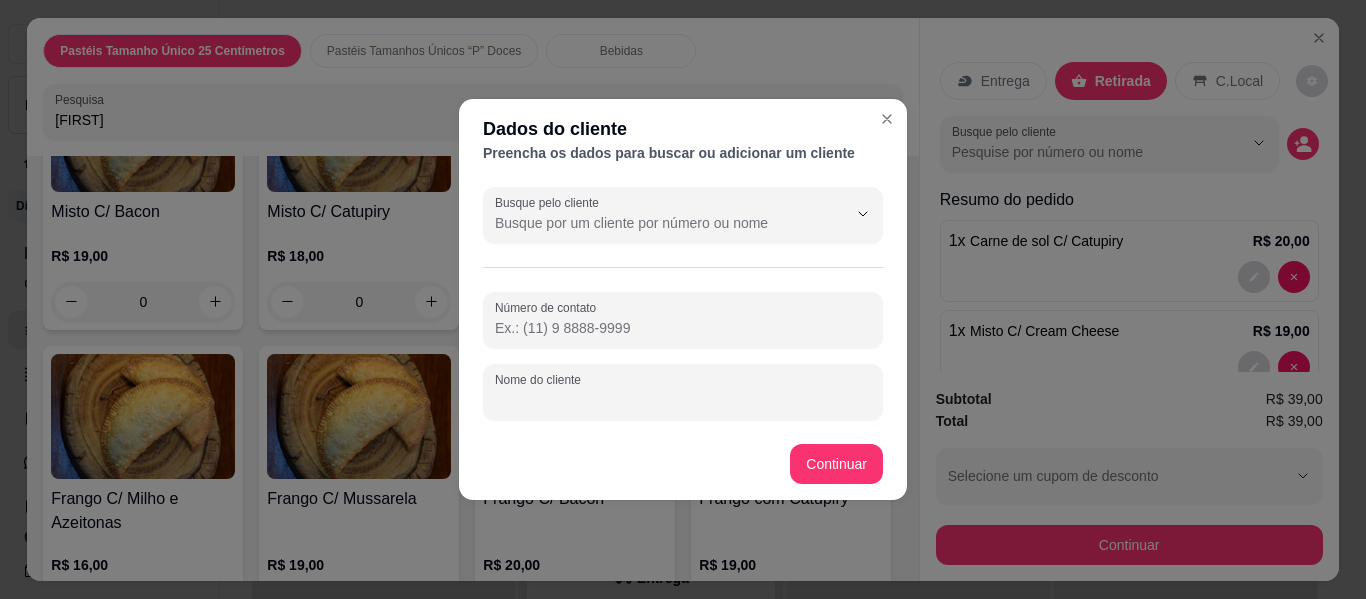 click on "Nome do cliente" at bounding box center [683, 400] 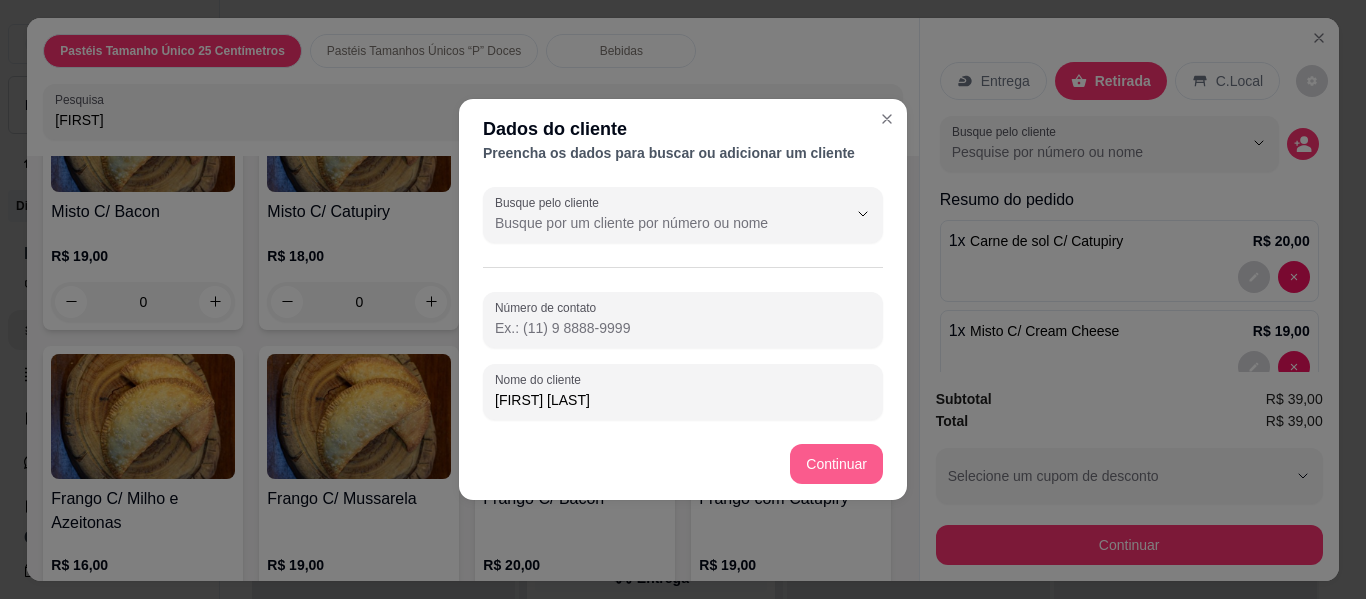 type on "[FIRST] [LAST]" 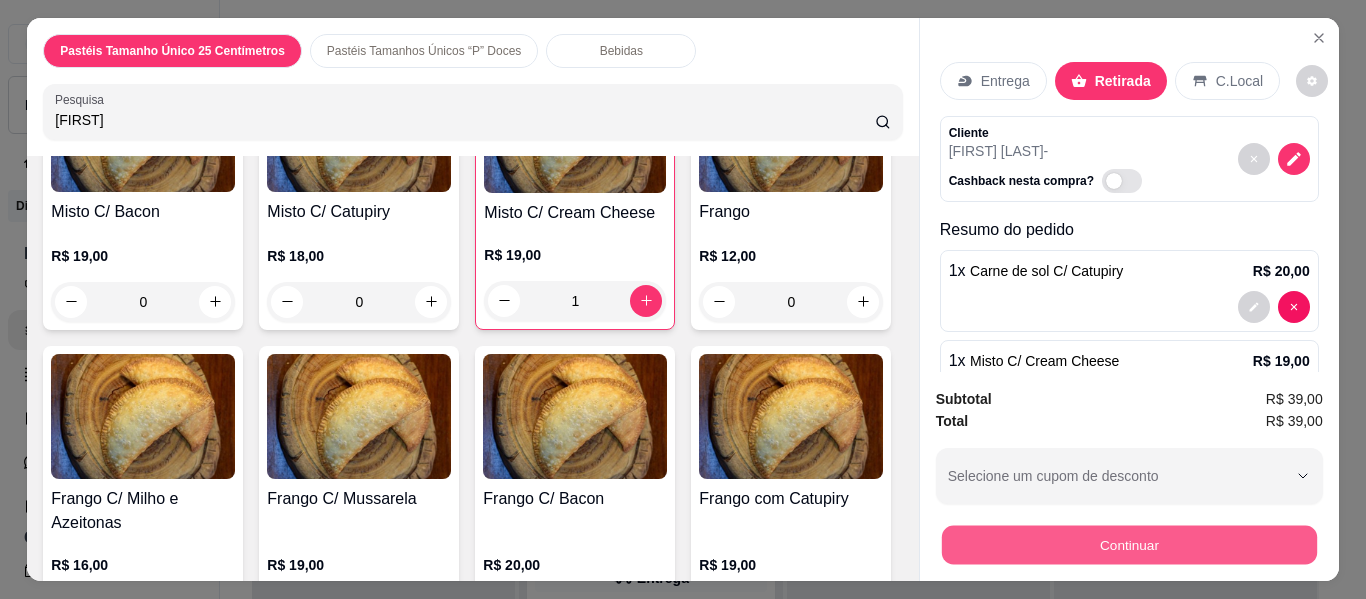 click on "Continuar" at bounding box center (1128, 545) 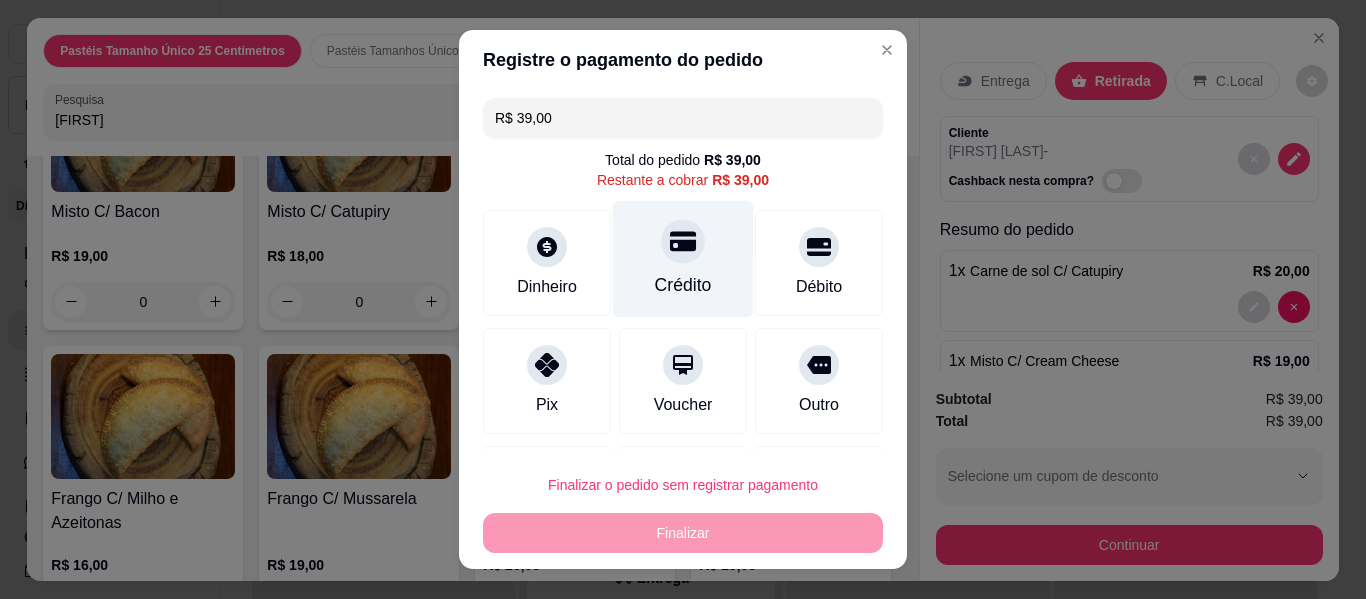 click 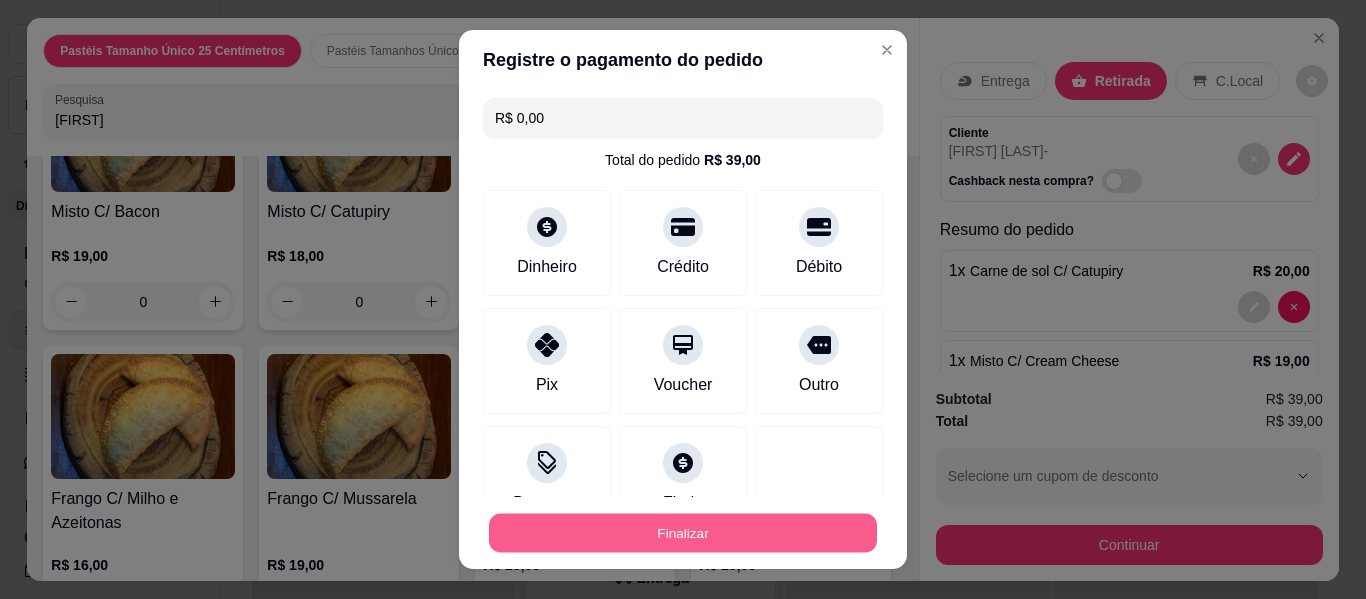 click on "Finalizar" at bounding box center (683, 533) 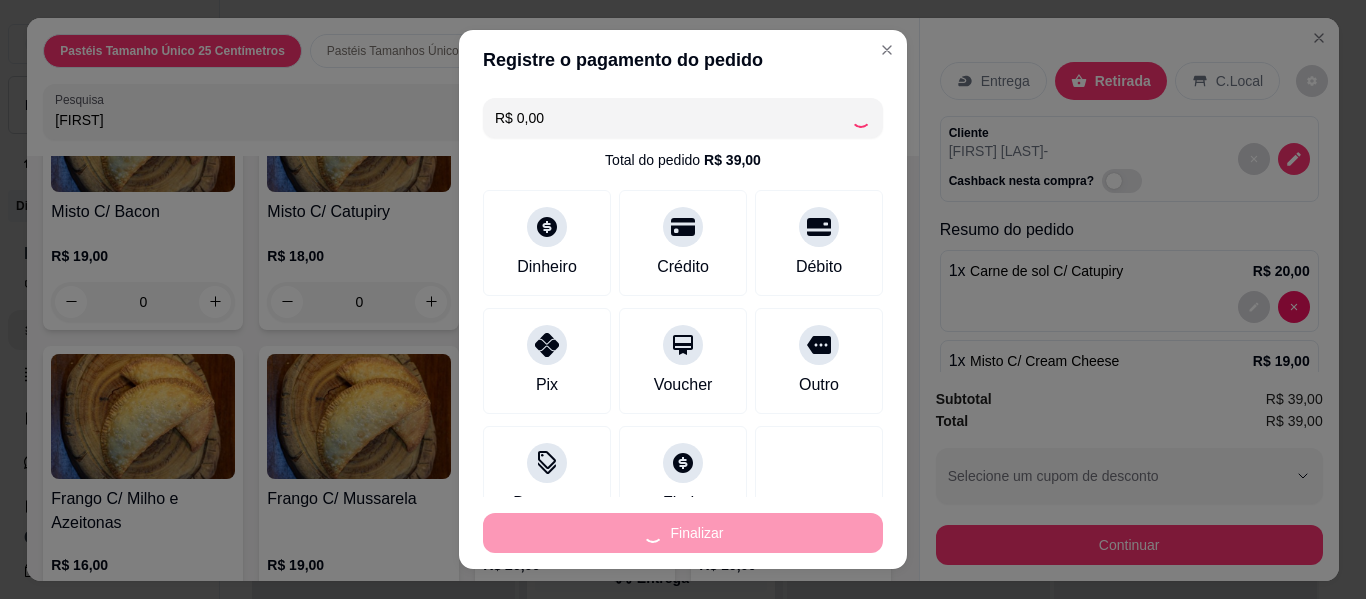 type on "0" 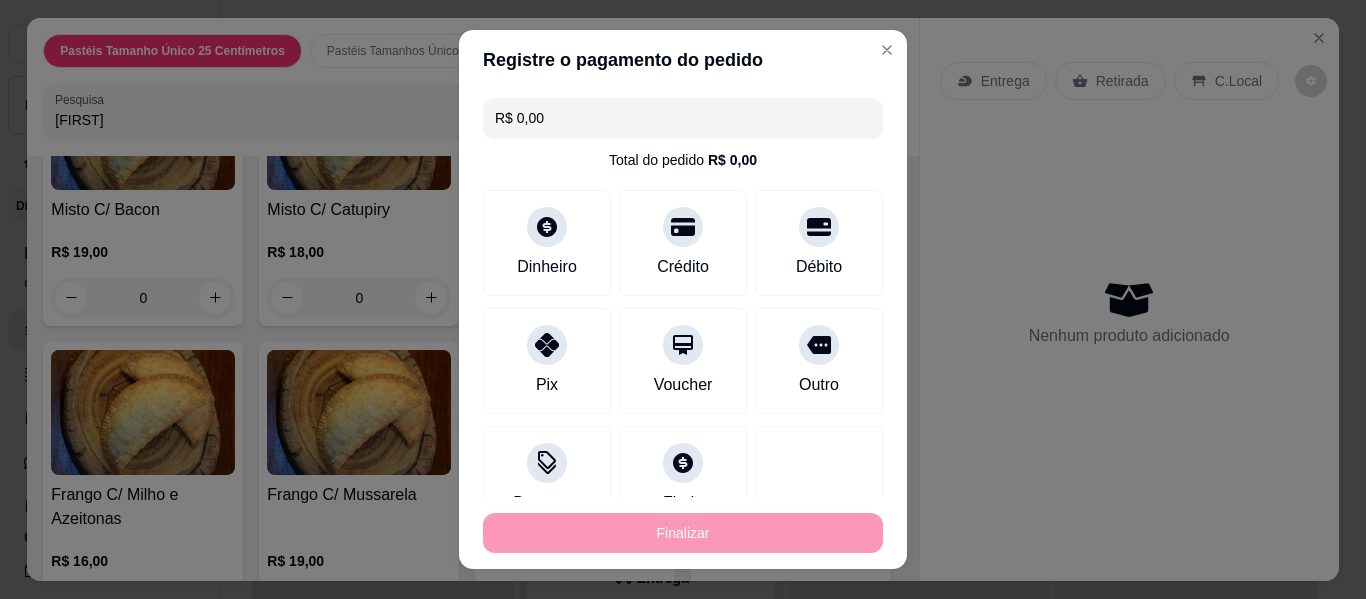 type on "-R$ 39,00" 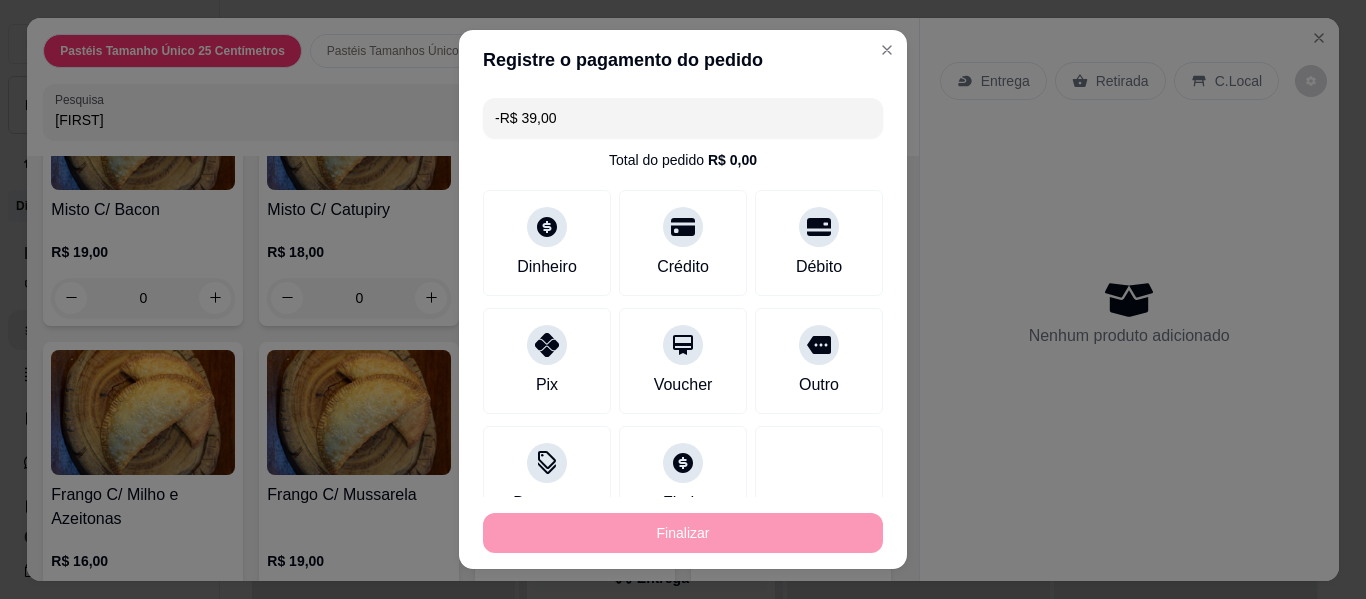 scroll, scrollTop: 1716, scrollLeft: 0, axis: vertical 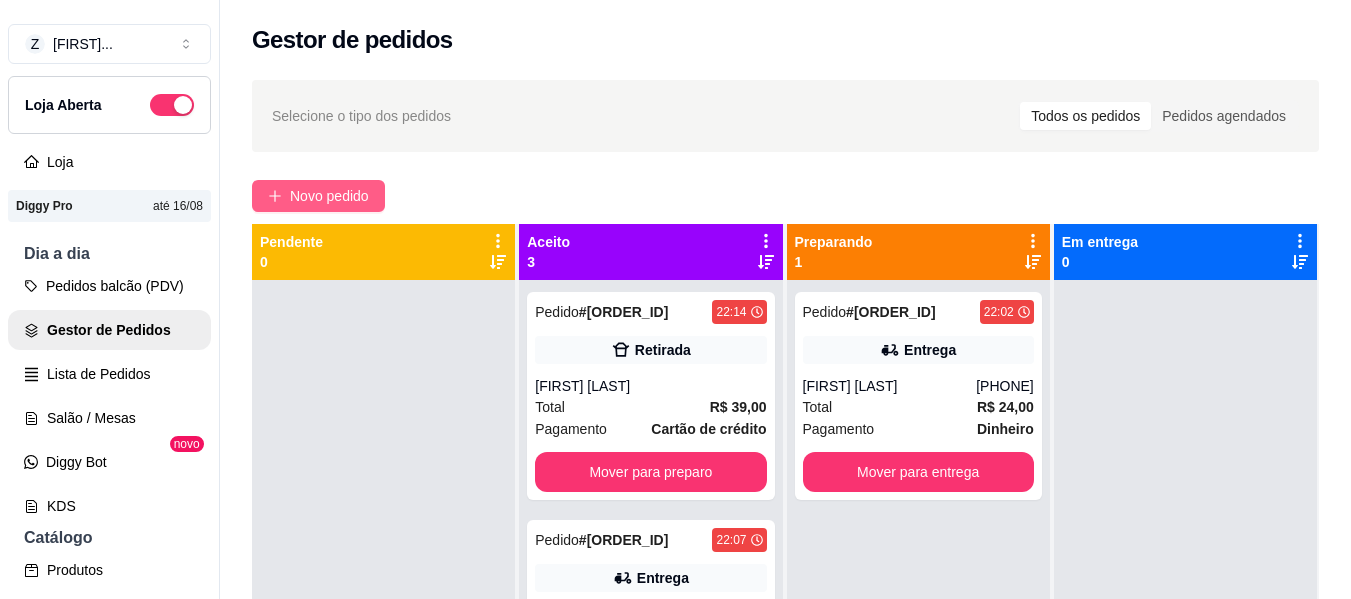 click on "Novo pedido" at bounding box center [329, 196] 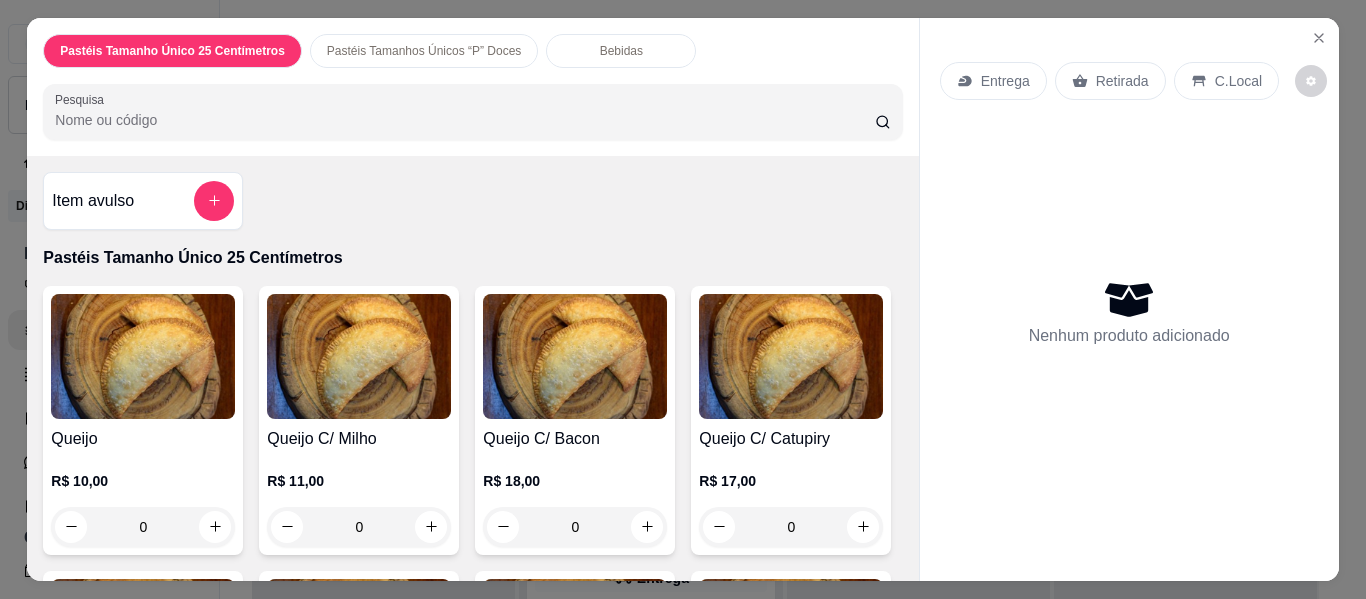click on "Pesquisa" at bounding box center (465, 120) 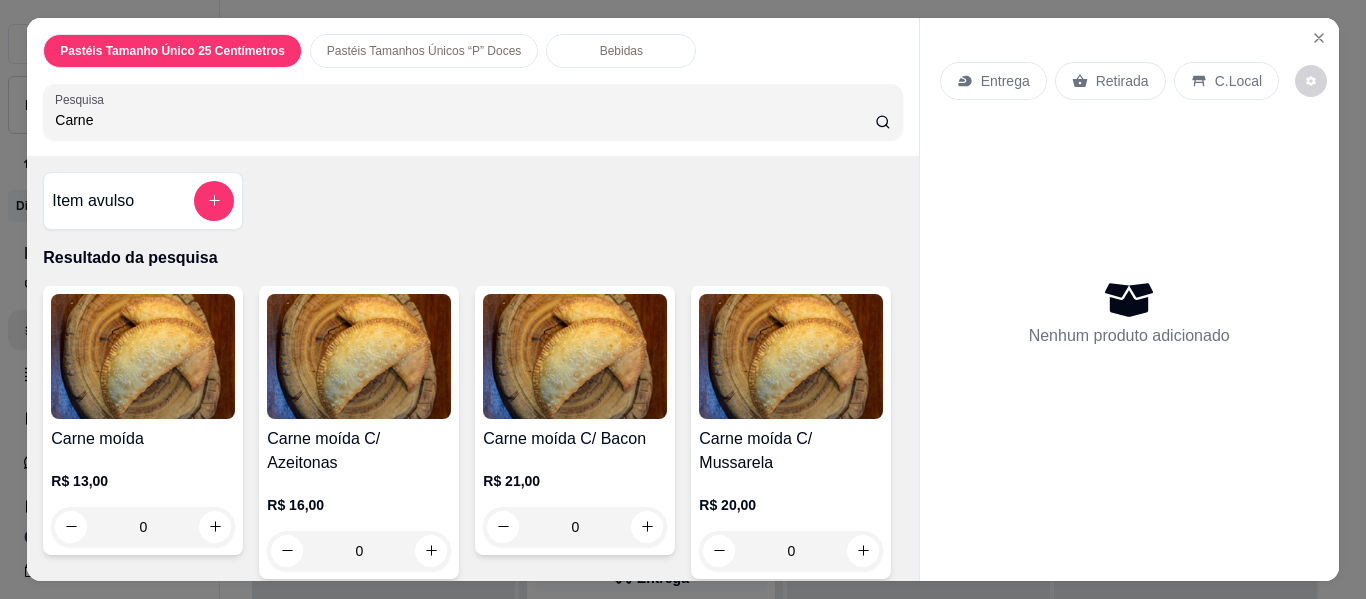 type on "Carne" 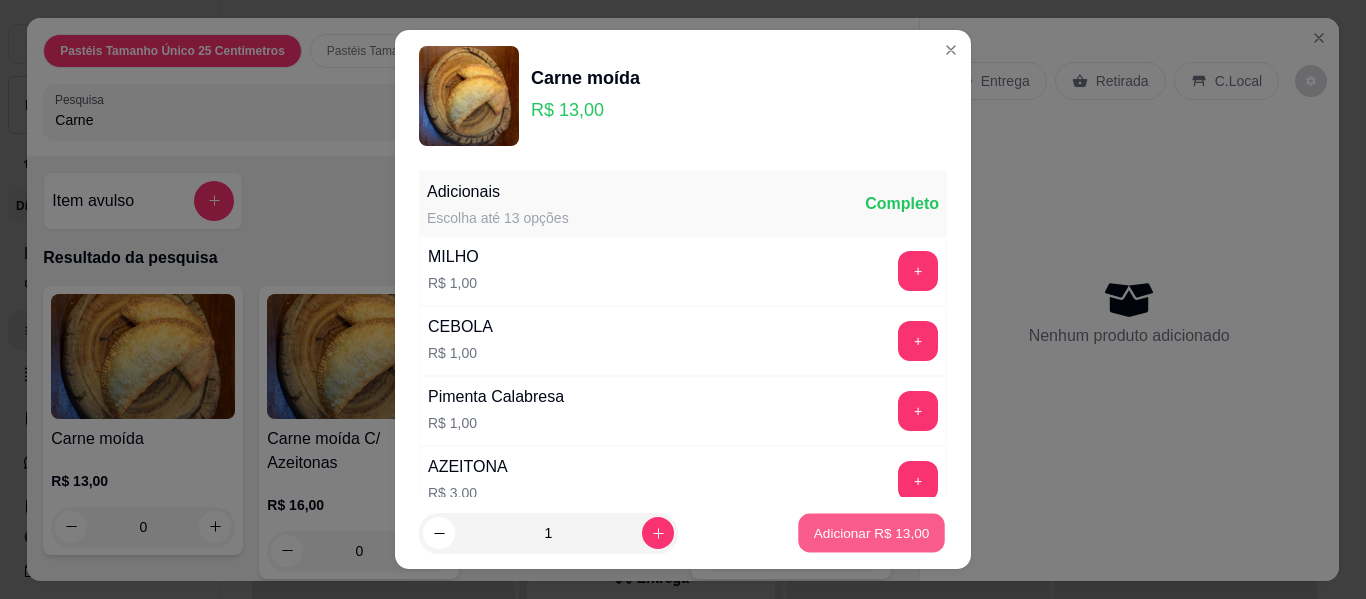 click on "Adicionar   R$ 13,00" at bounding box center [871, 533] 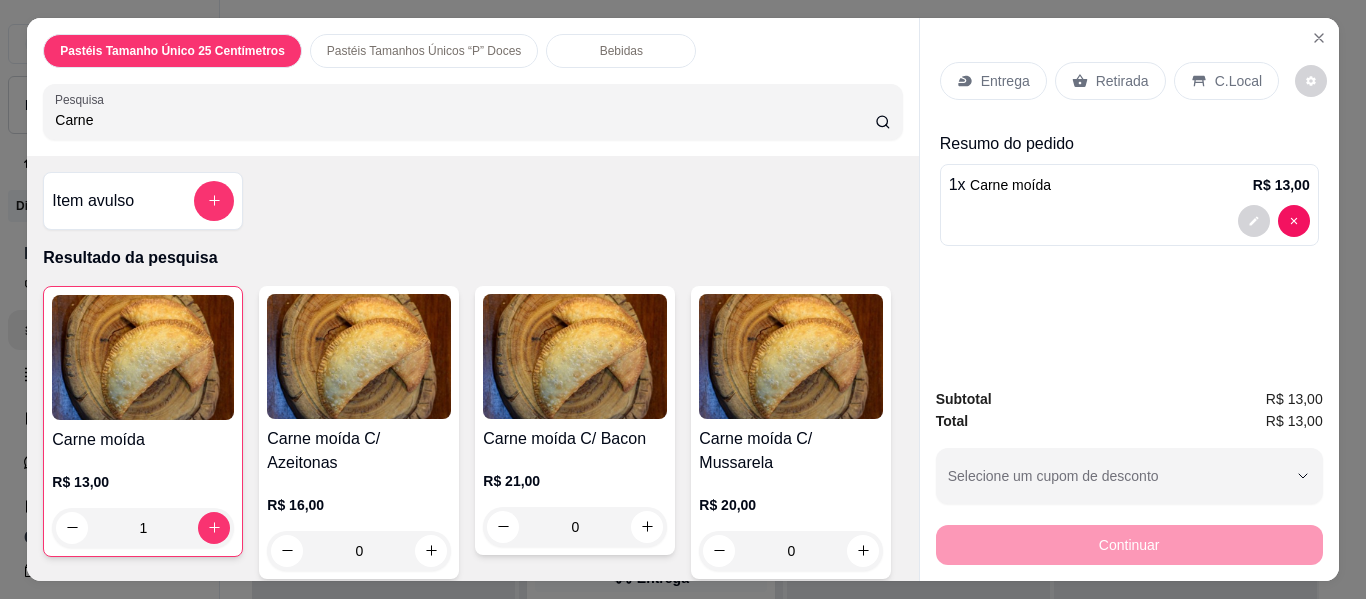 click on "Carne" at bounding box center (465, 120) 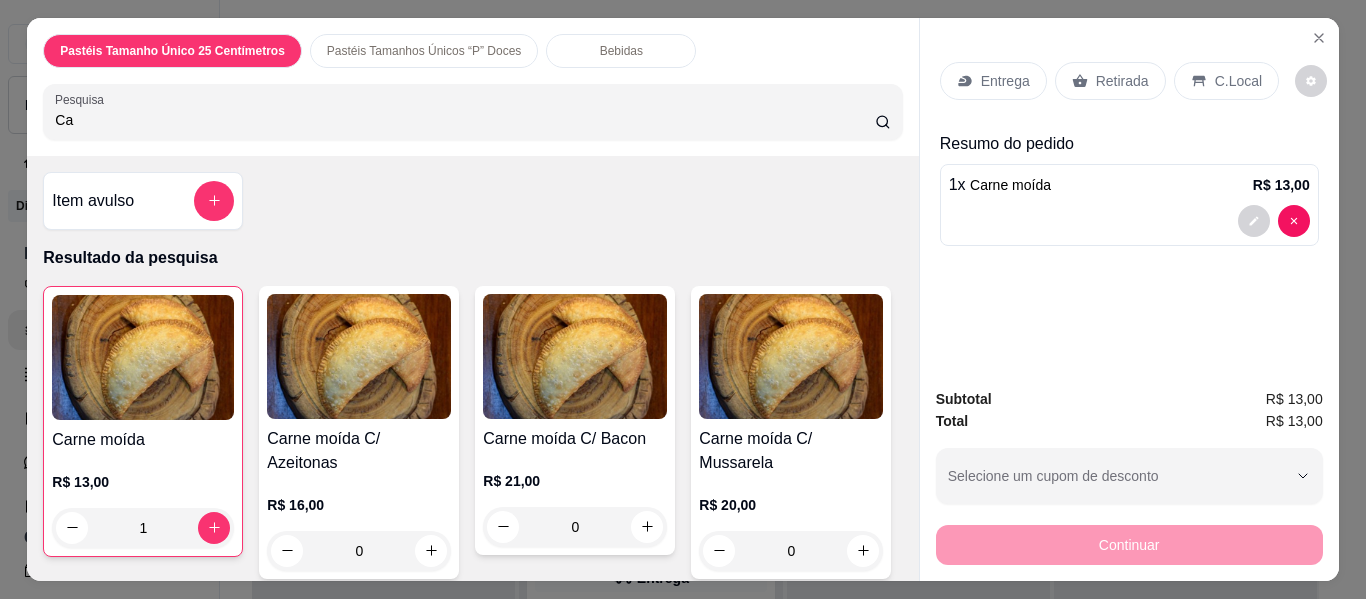 type on "C" 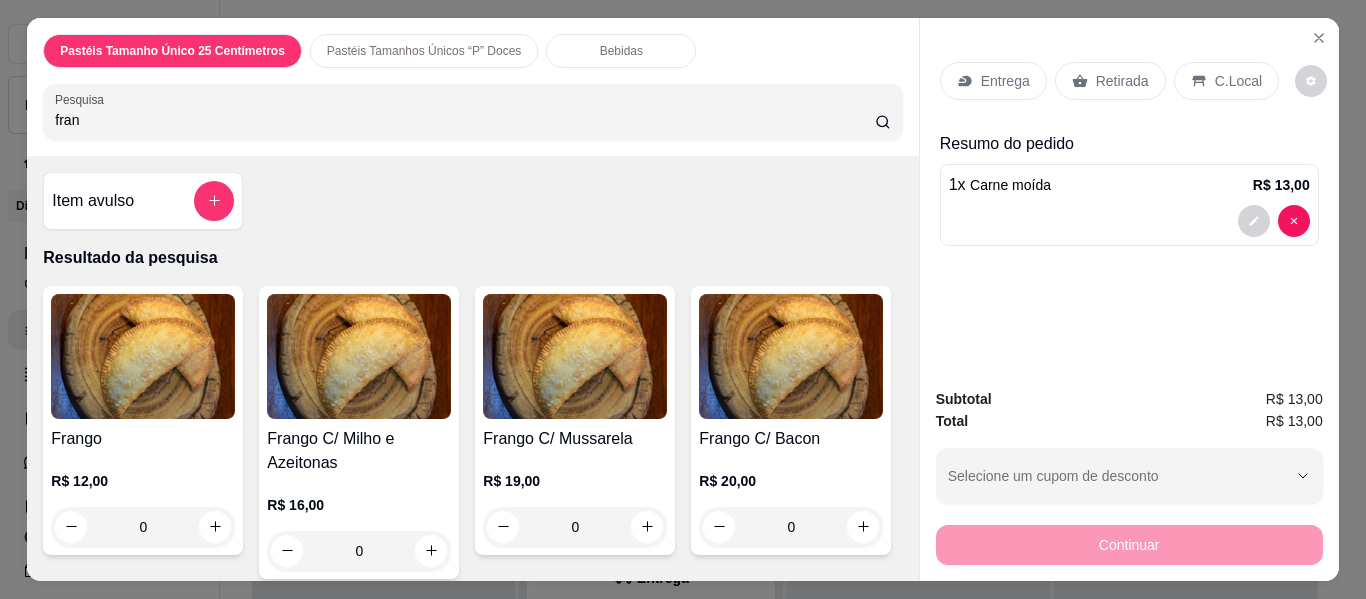 type on "fran" 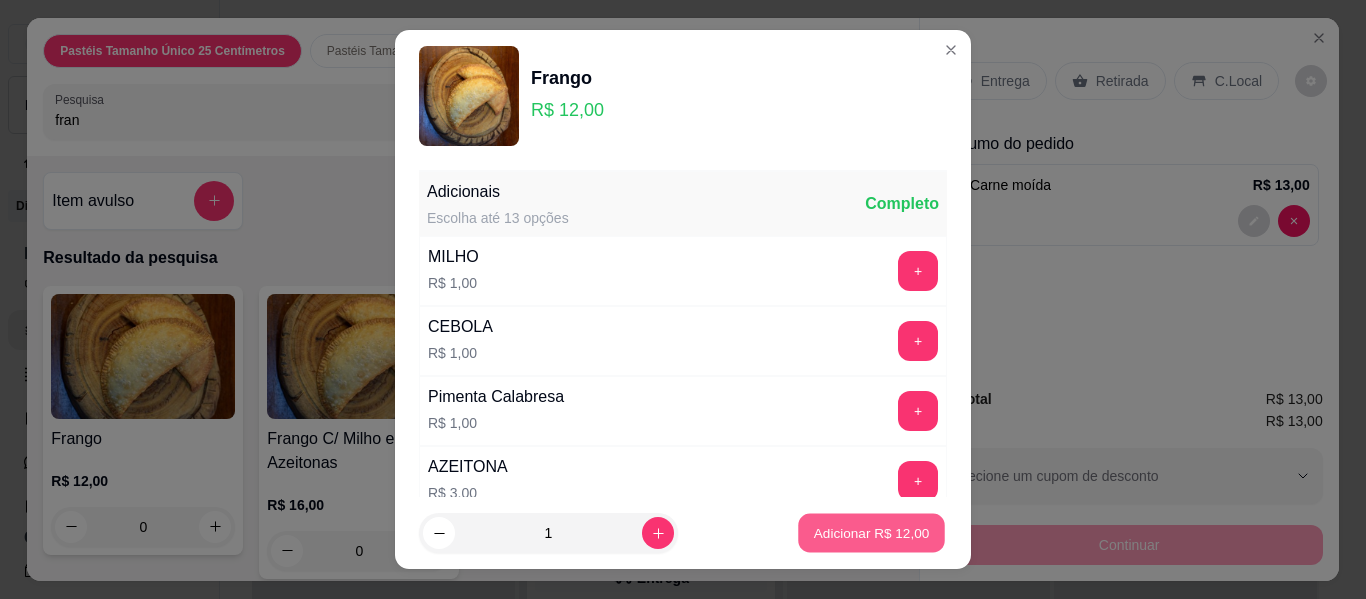 click on "Adicionar   R$ 12,00" at bounding box center (872, 532) 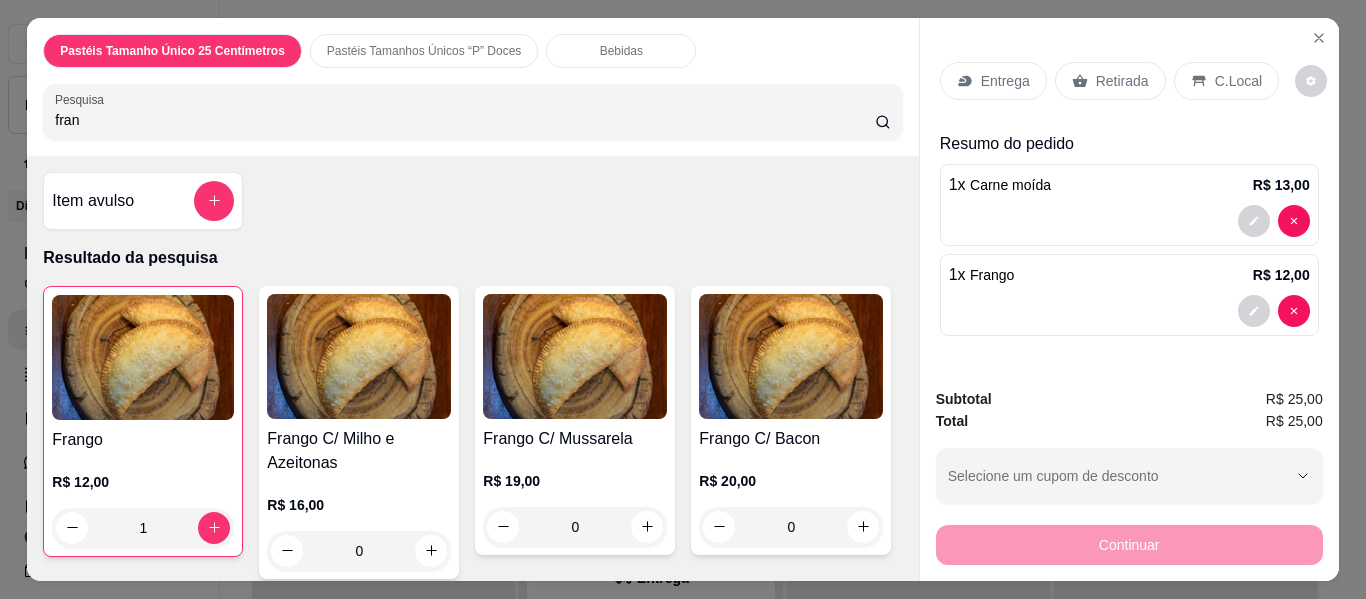 click on "Entrega" at bounding box center [993, 81] 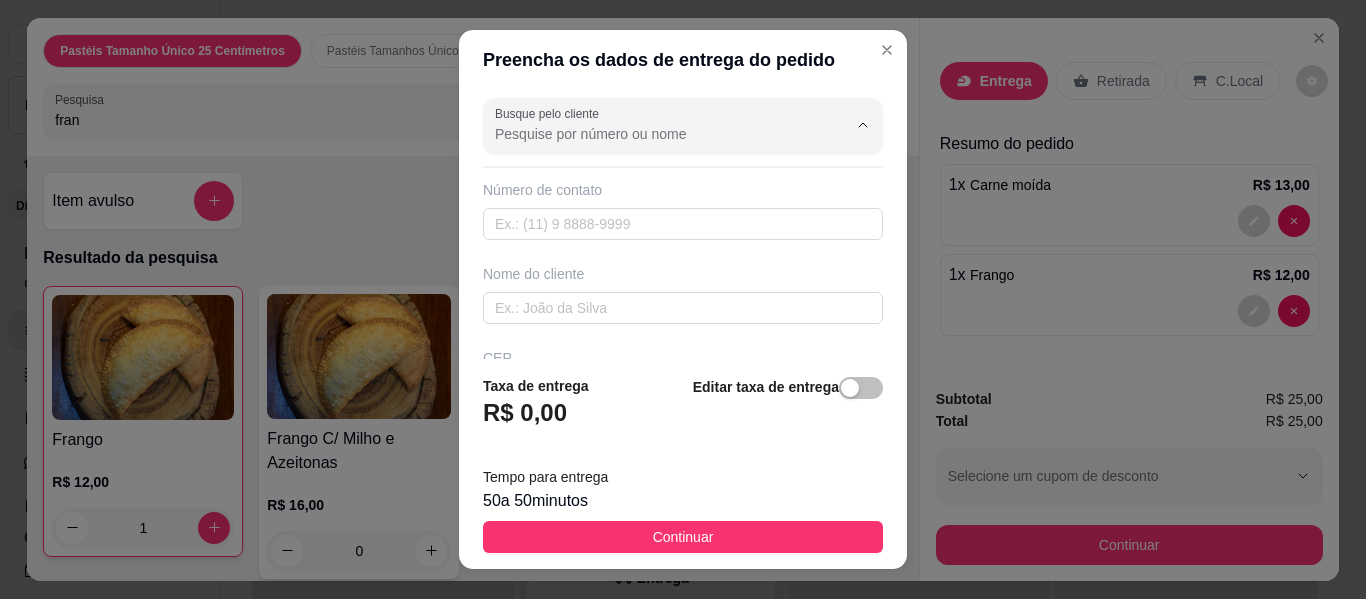 click on "Busque pelo cliente" at bounding box center (655, 134) 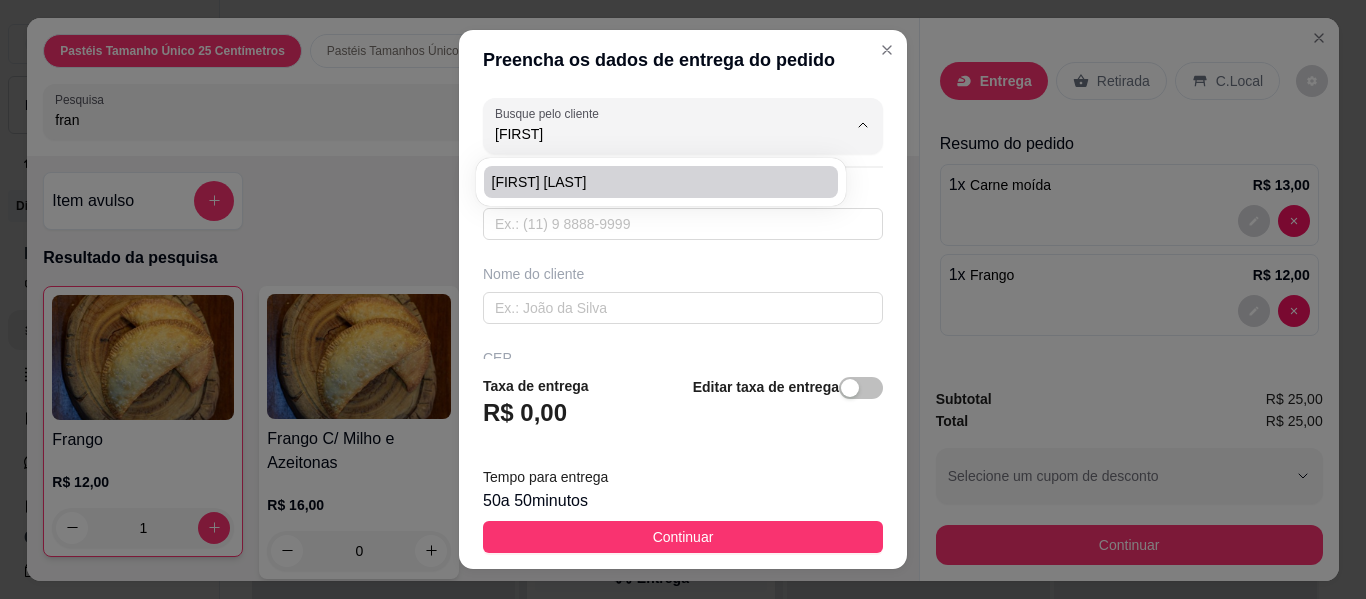click on "[FIRST] [LAST]" at bounding box center [651, 182] 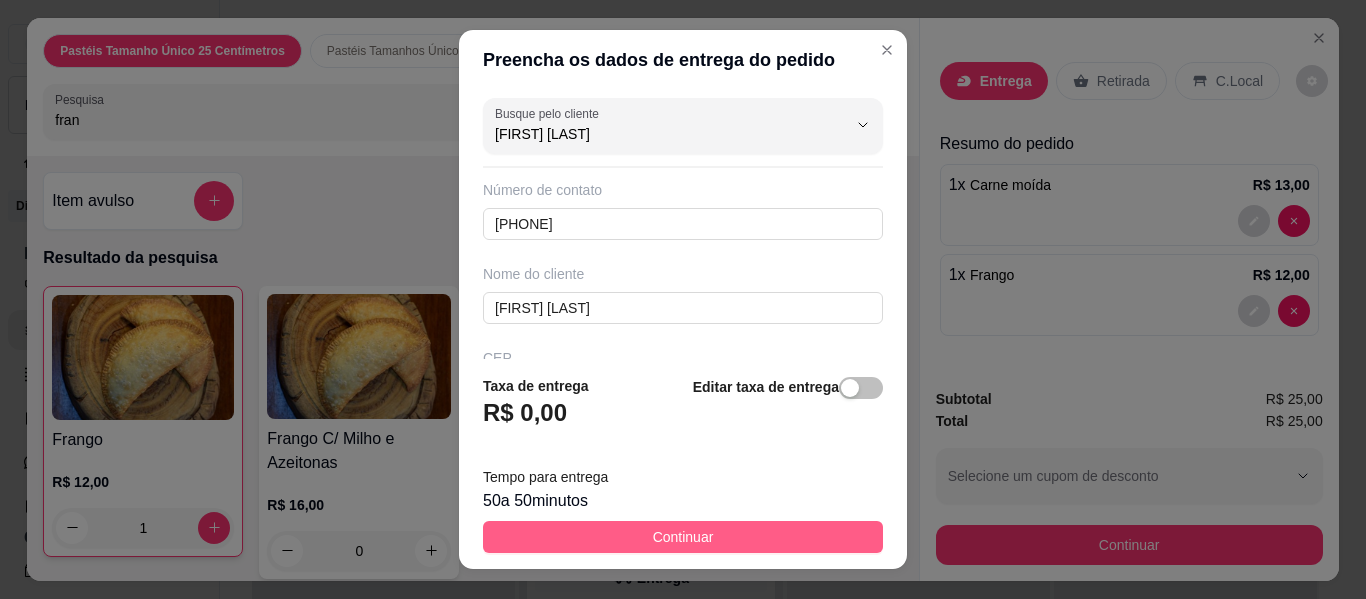 type on "[FIRST] [LAST]" 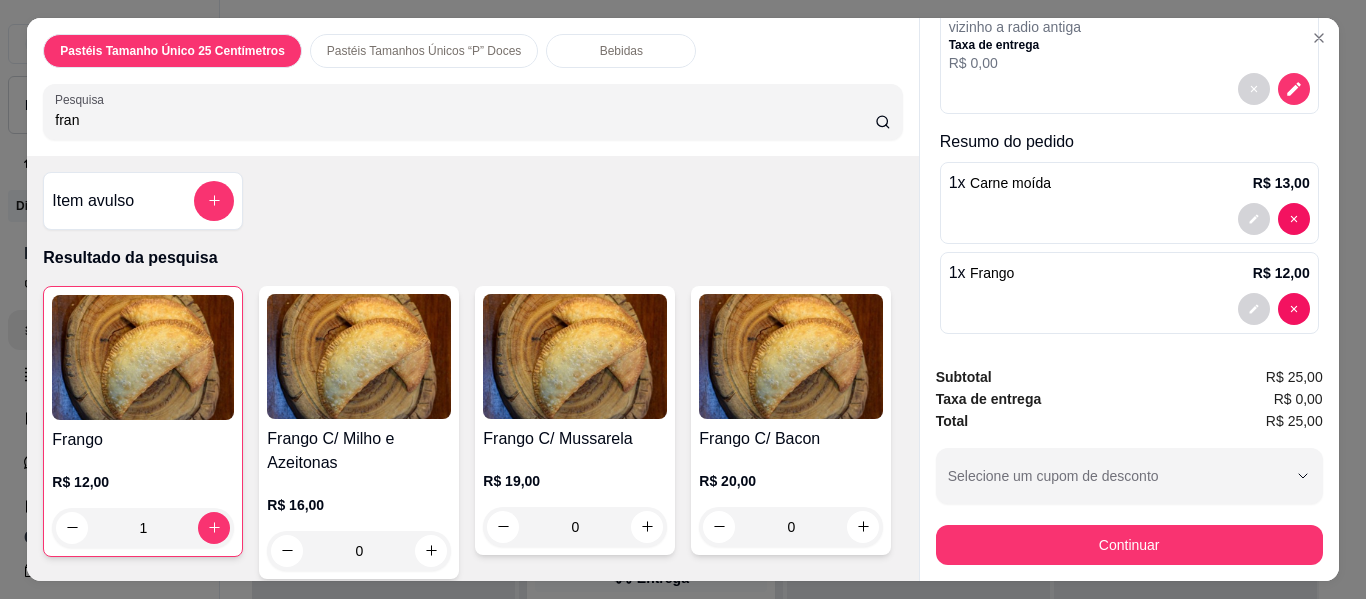 scroll, scrollTop: 289, scrollLeft: 0, axis: vertical 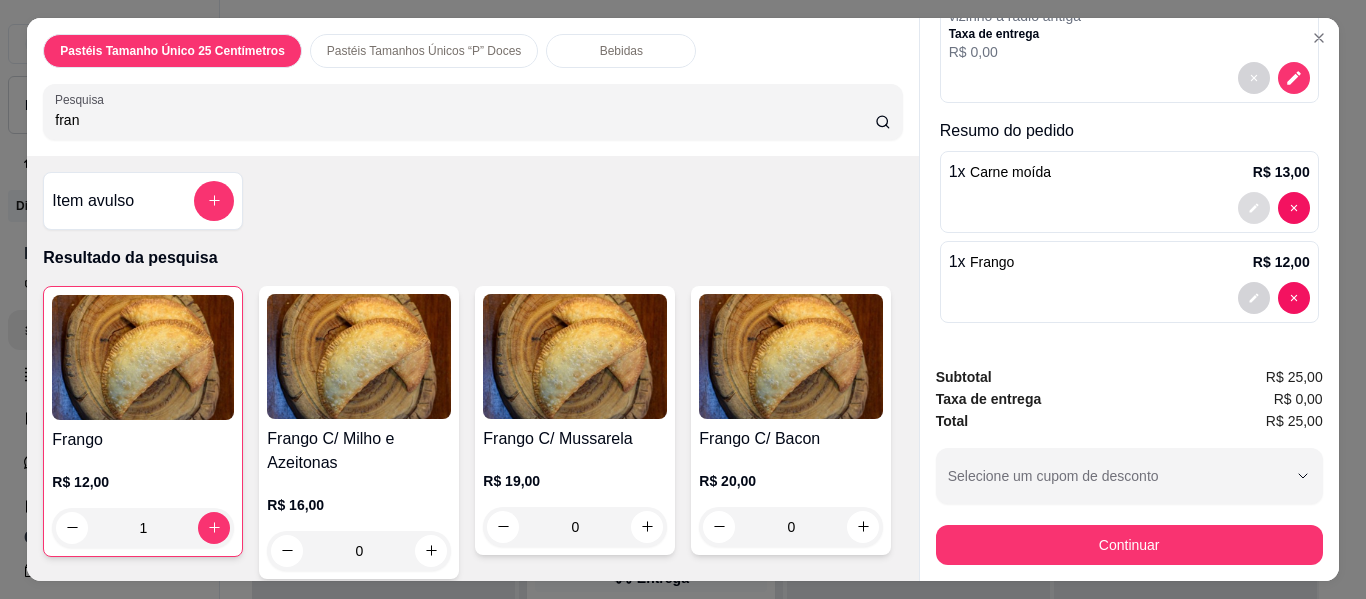 click at bounding box center (1254, 208) 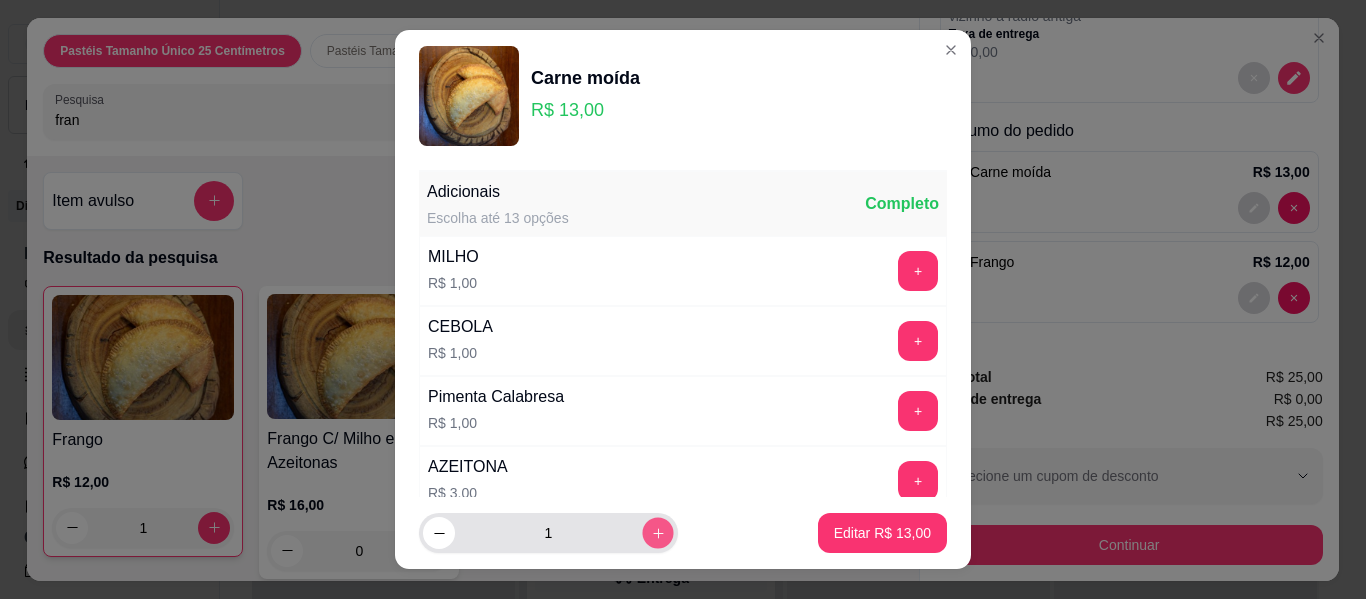 click 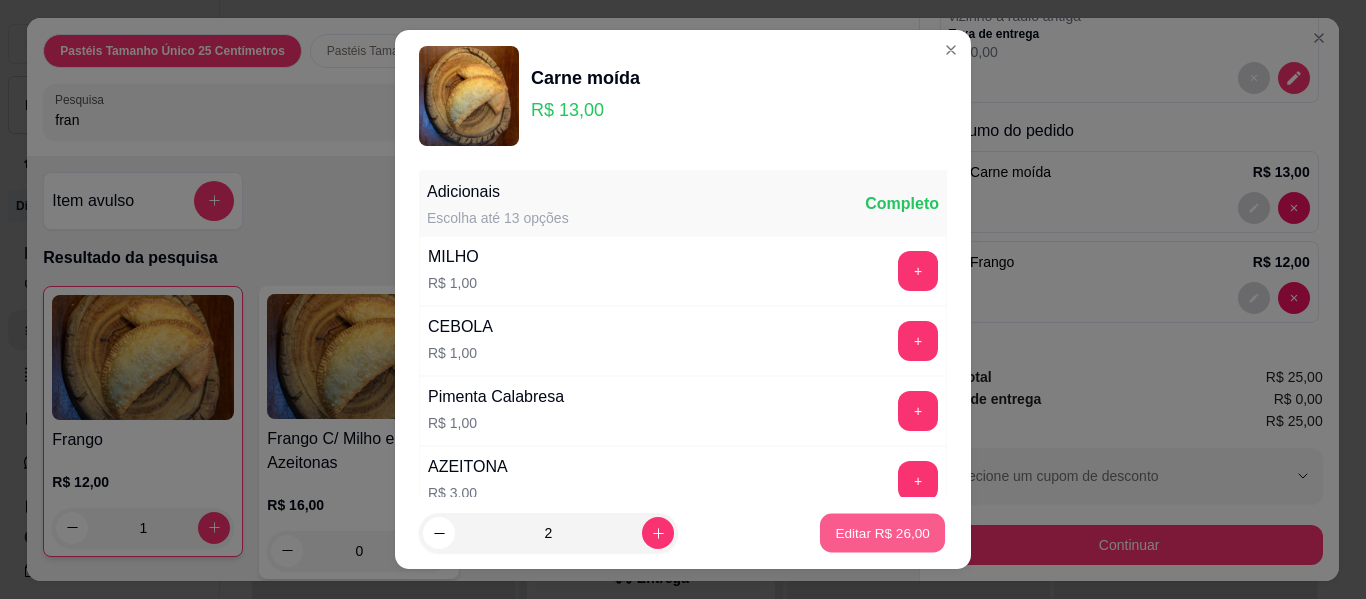 click on "Editar   R$ 26,00" at bounding box center [882, 532] 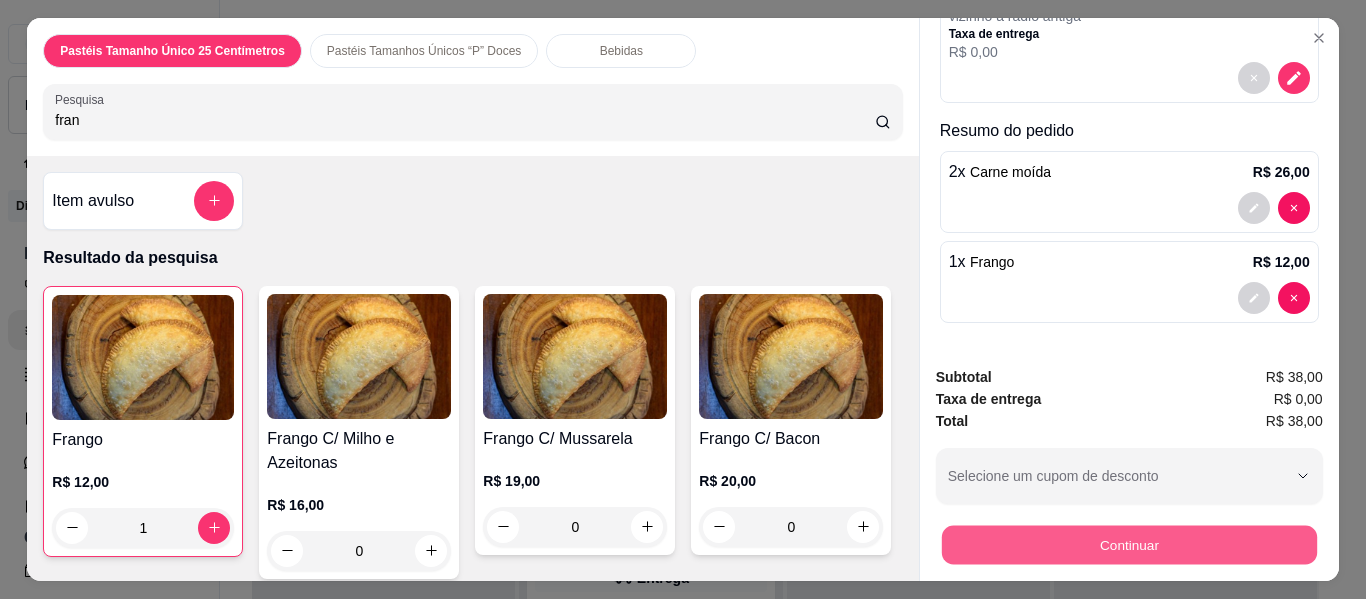 click on "Continuar" at bounding box center (1128, 545) 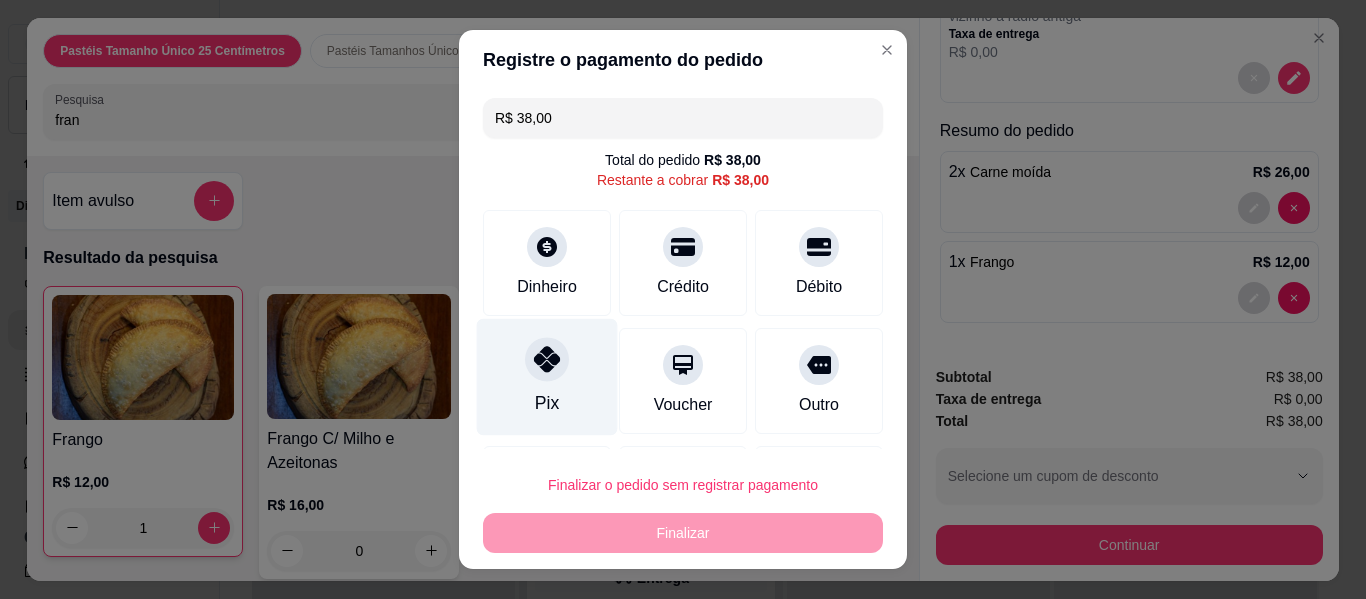 click 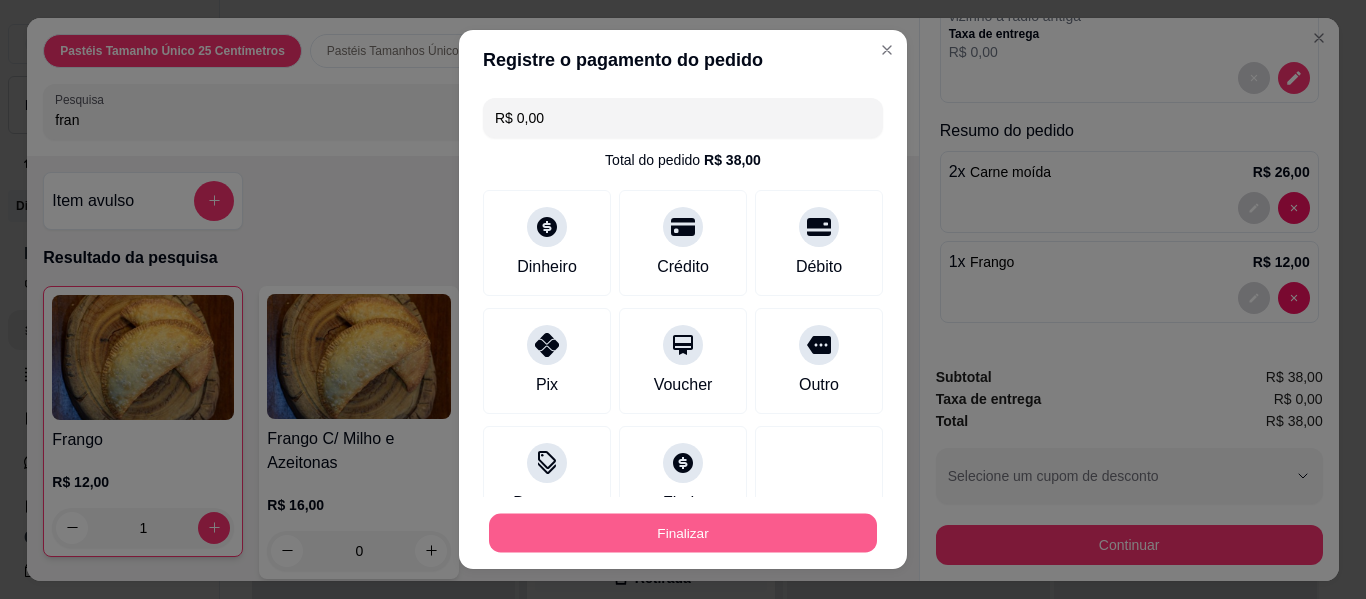 click on "Finalizar" at bounding box center (683, 533) 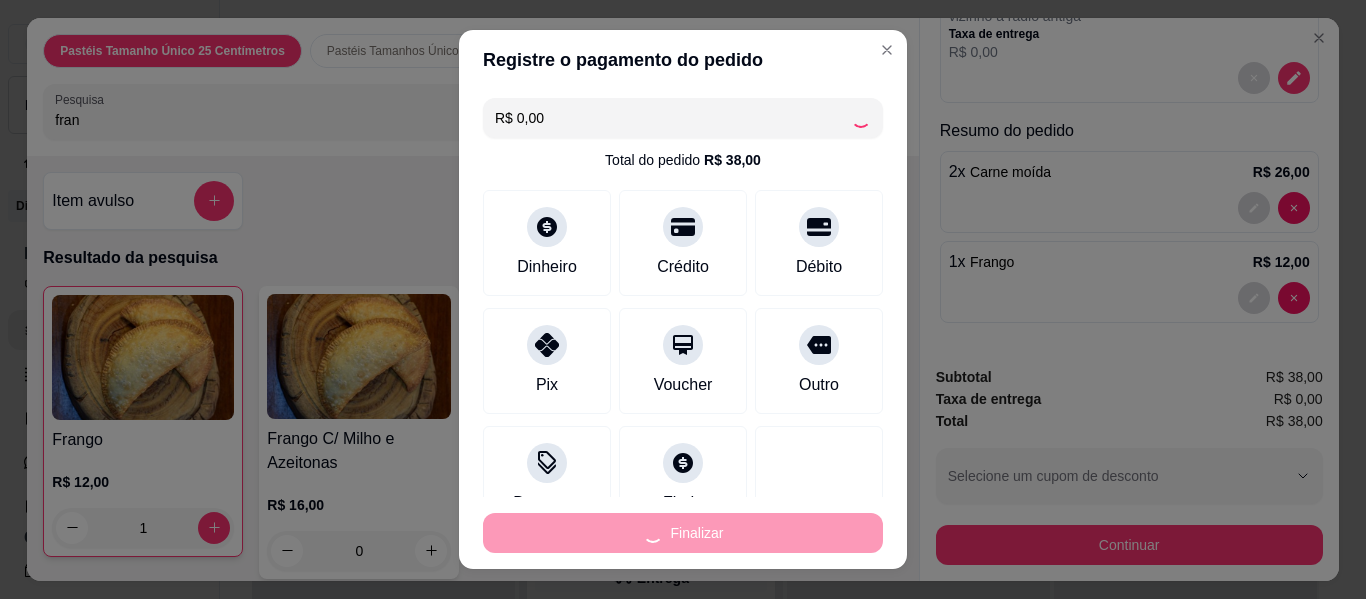 type on "0" 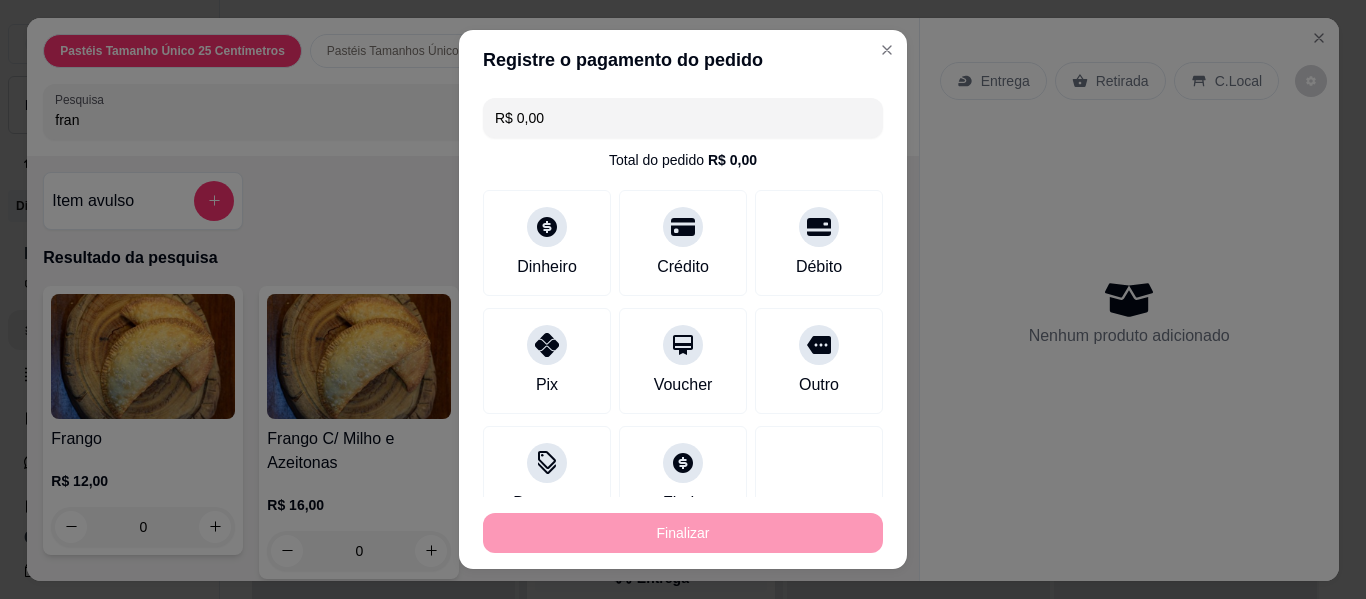 type on "-R$ 38,00" 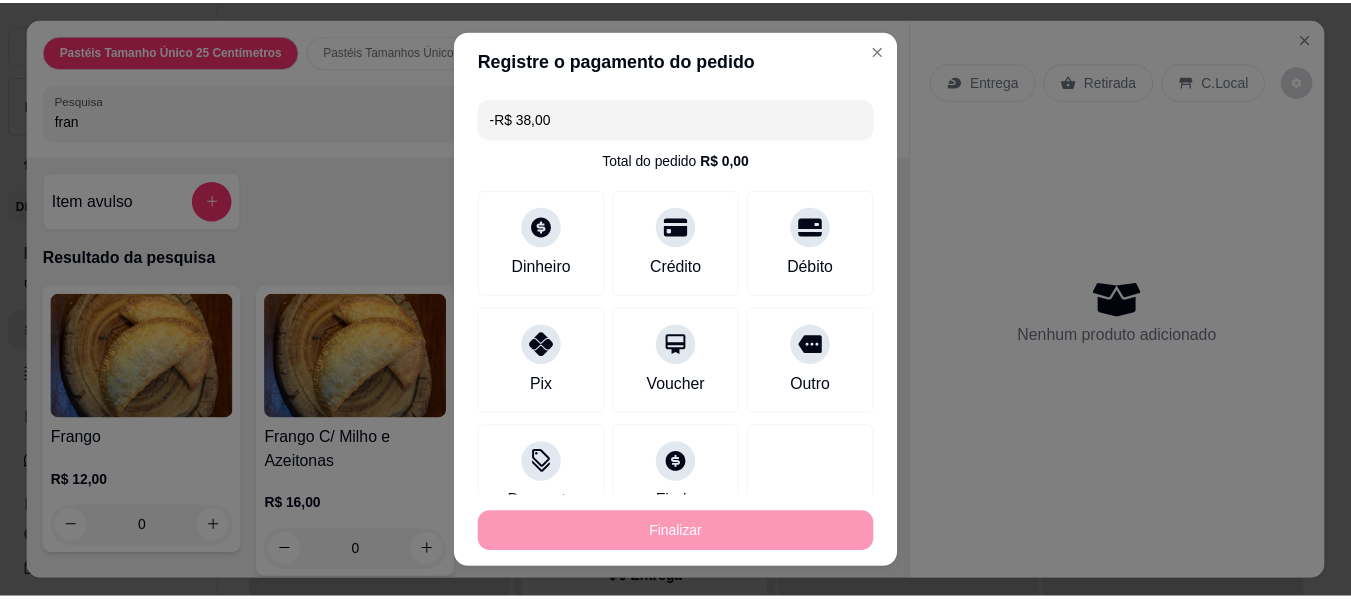 scroll, scrollTop: 0, scrollLeft: 0, axis: both 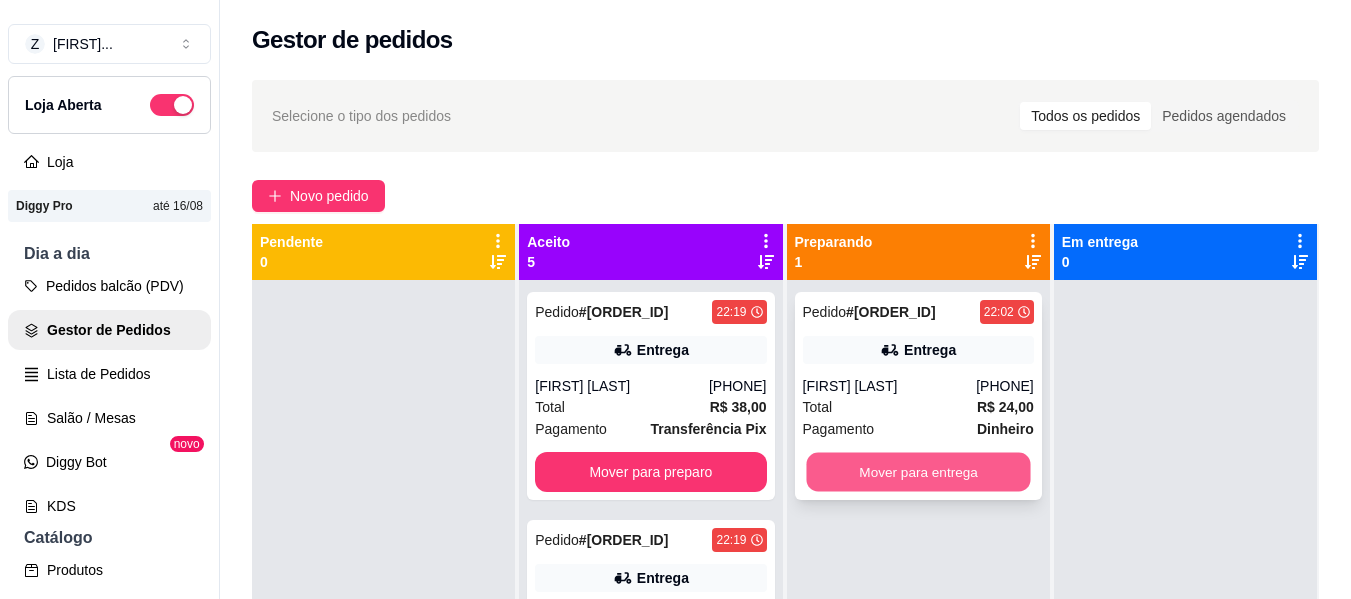 click on "Mover para entrega" at bounding box center [918, 472] 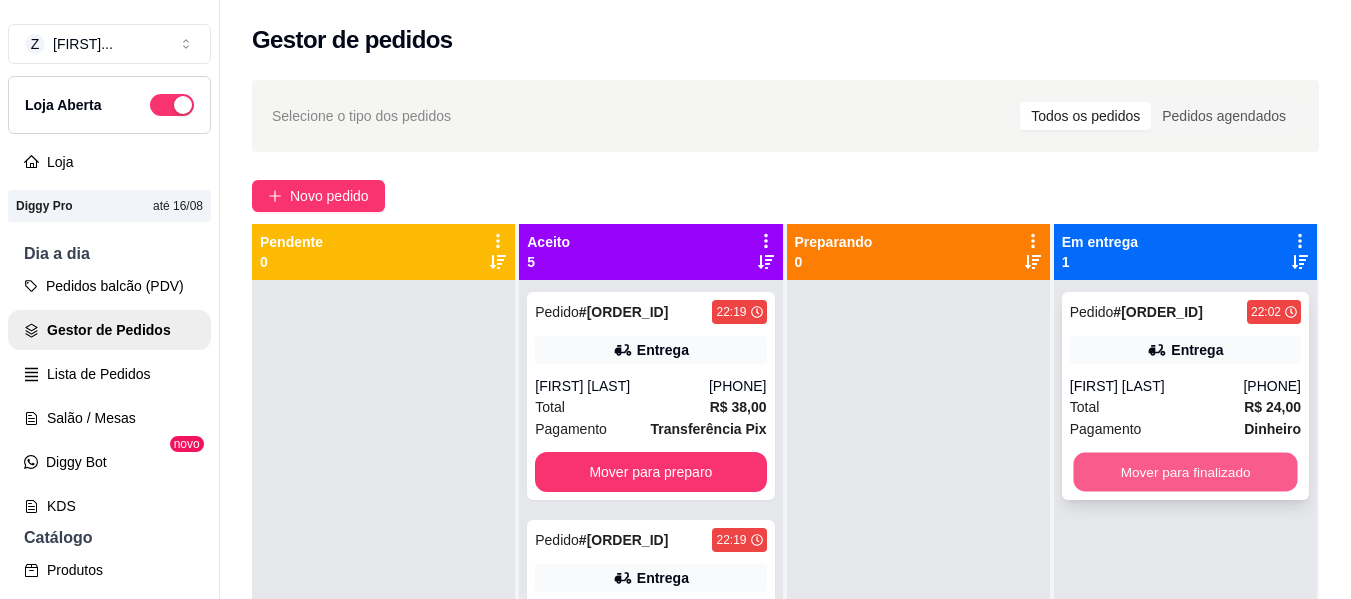 click on "Mover para finalizado" at bounding box center (1185, 472) 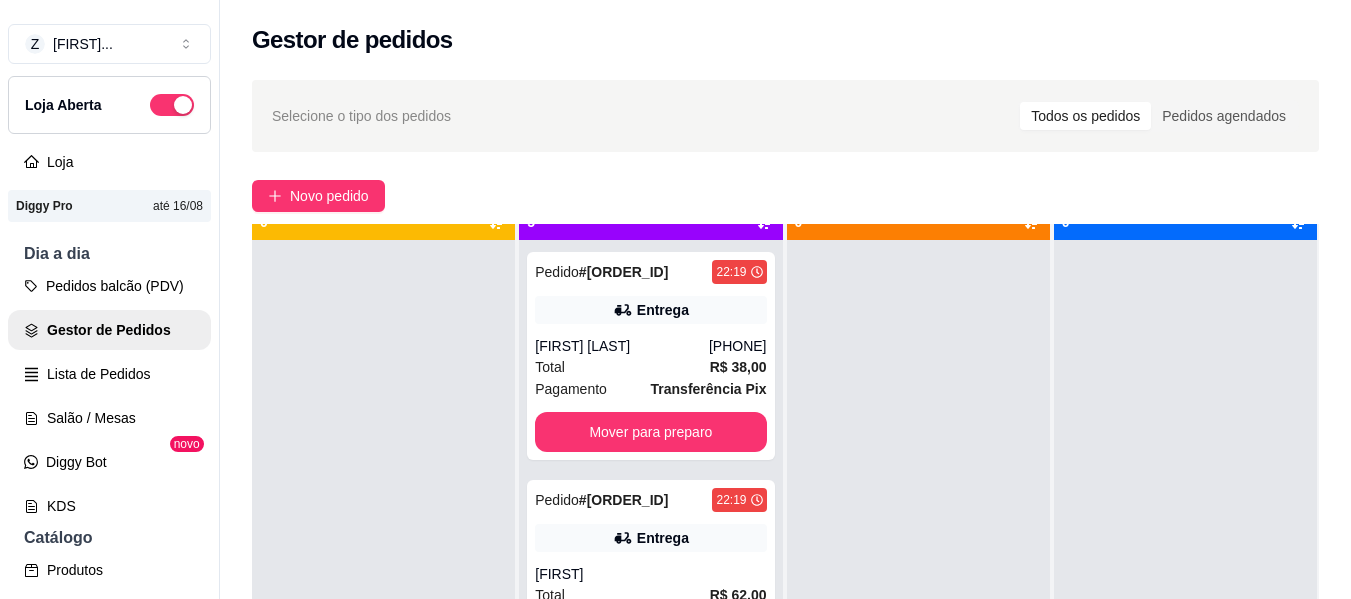 scroll, scrollTop: 56, scrollLeft: 0, axis: vertical 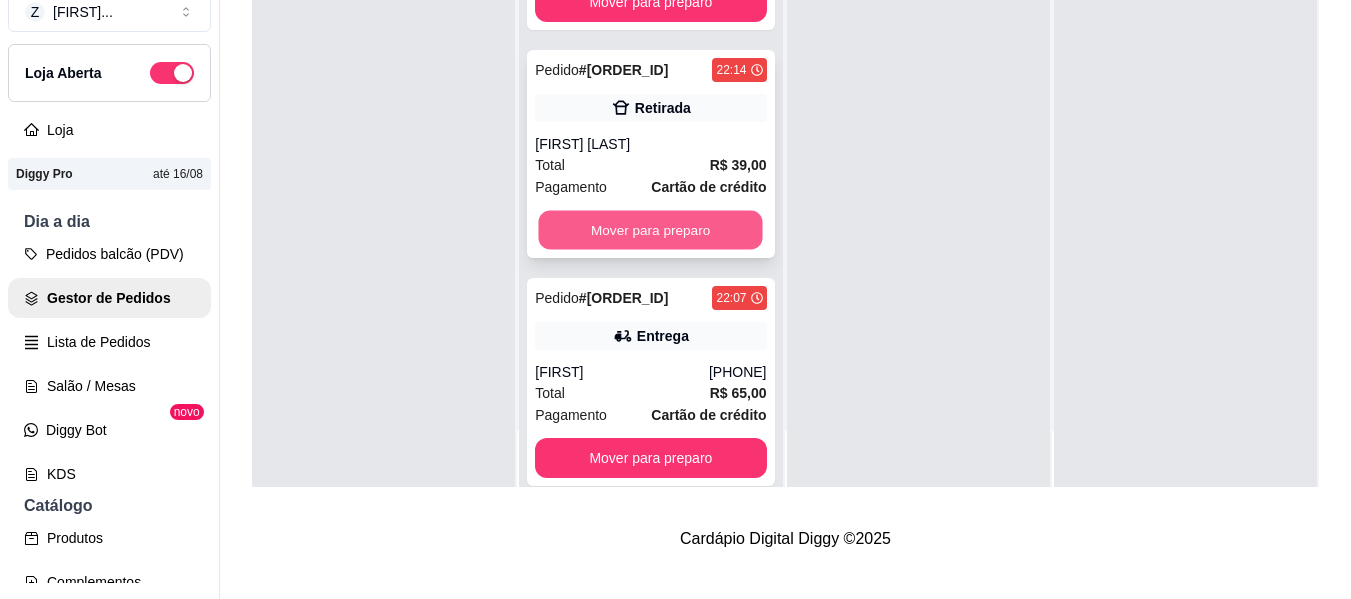 click on "Mover para preparo" at bounding box center (651, 230) 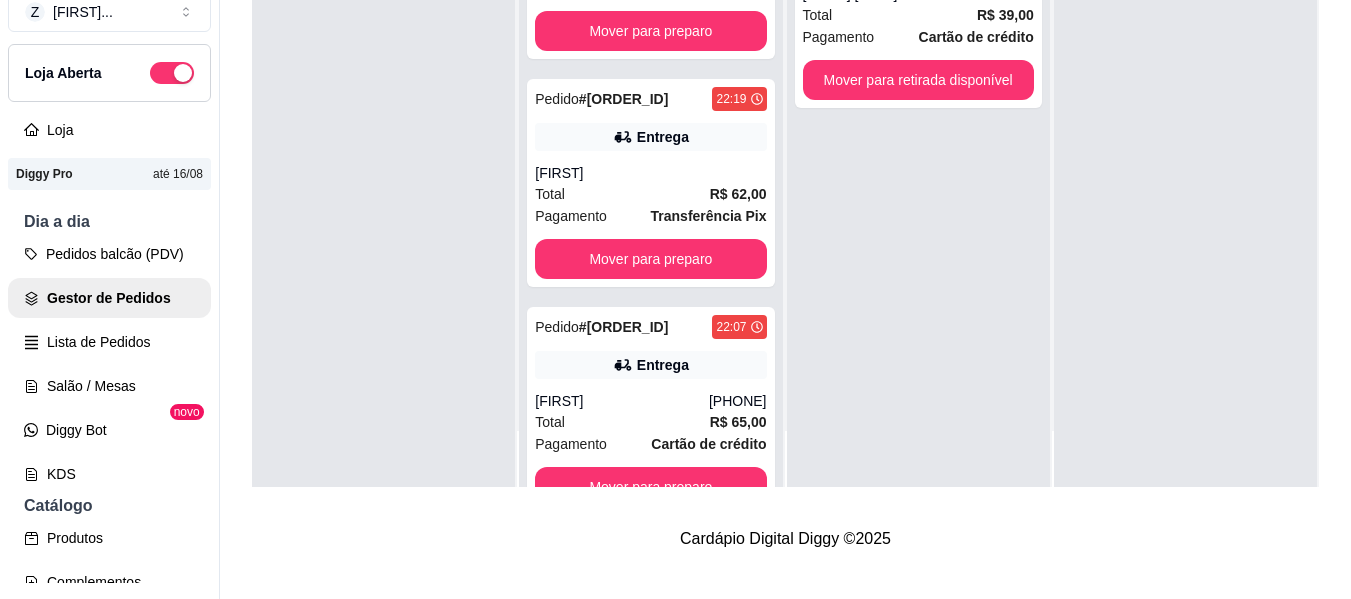 scroll, scrollTop: 2, scrollLeft: 0, axis: vertical 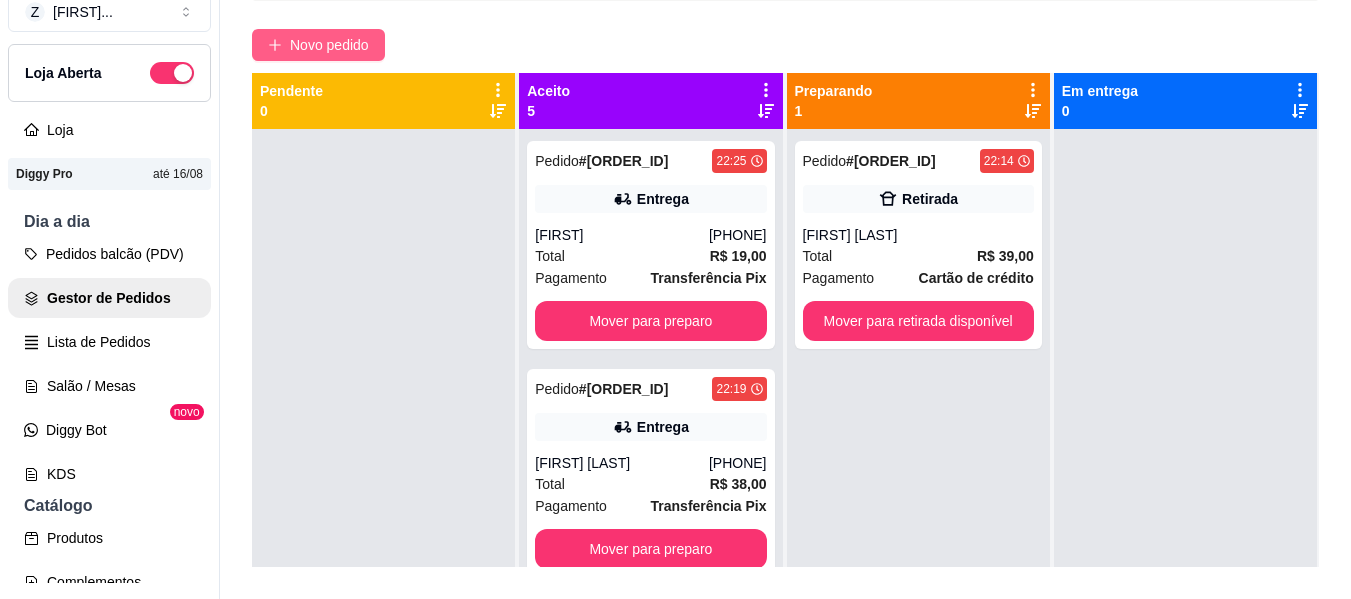 click on "Novo pedido" at bounding box center (329, 45) 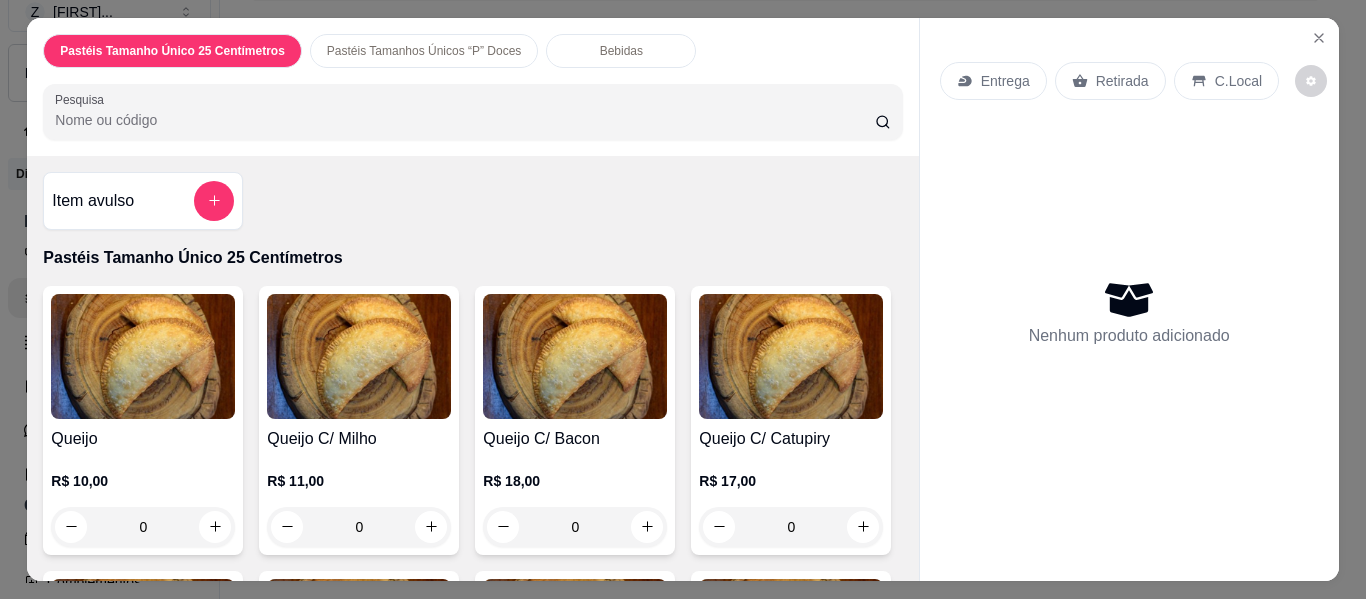 click on "Pesquisa" at bounding box center [465, 120] 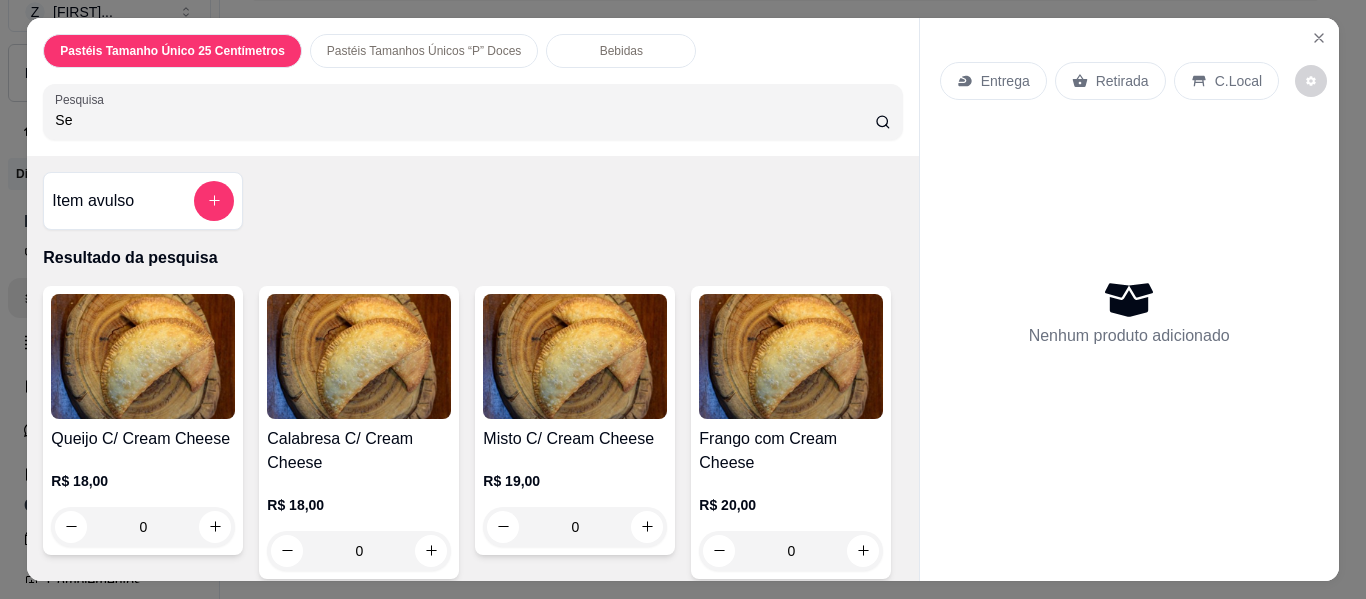 type on "S" 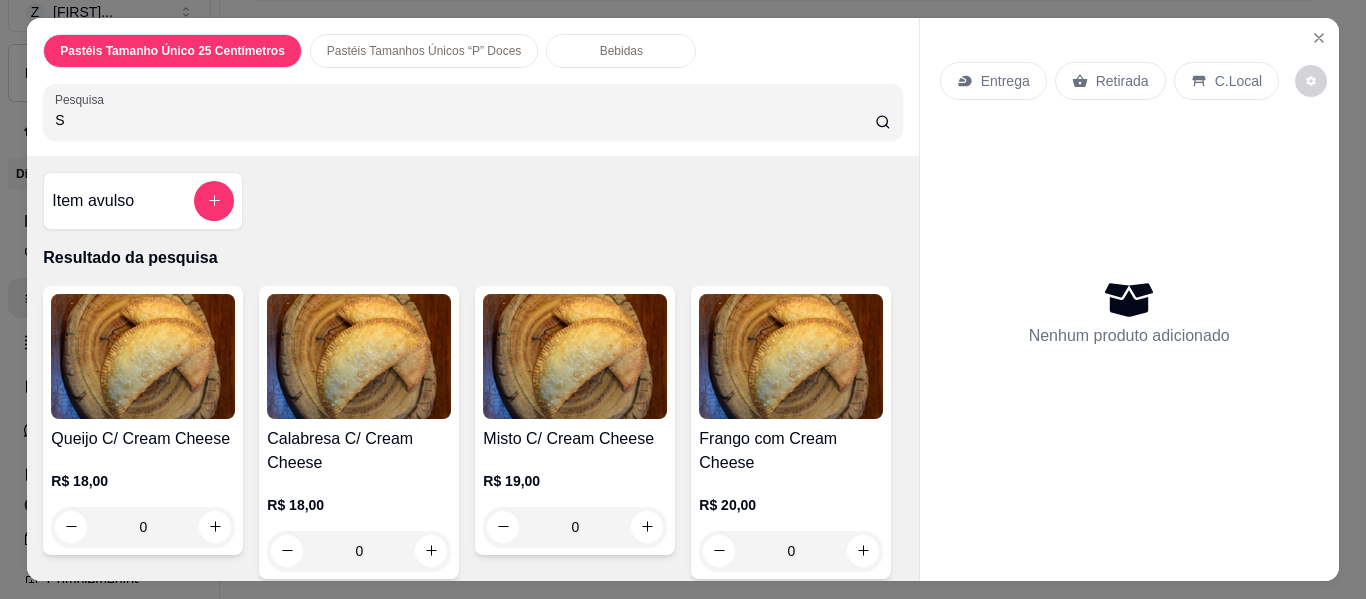 type 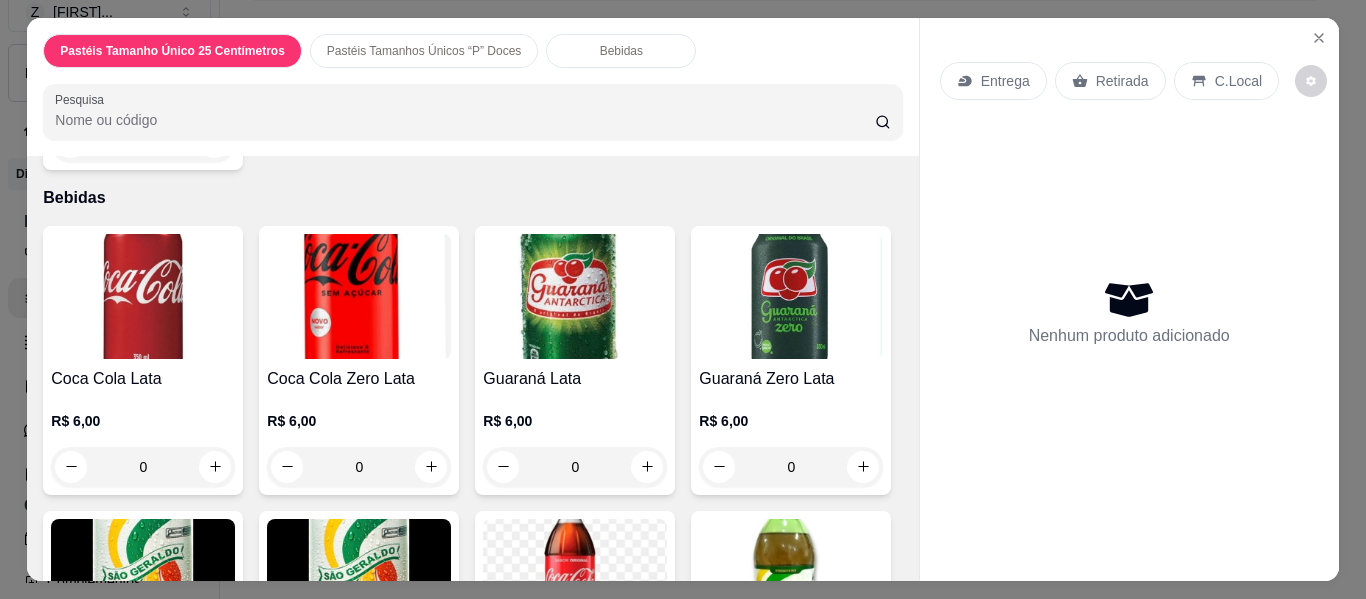 scroll, scrollTop: 3400, scrollLeft: 0, axis: vertical 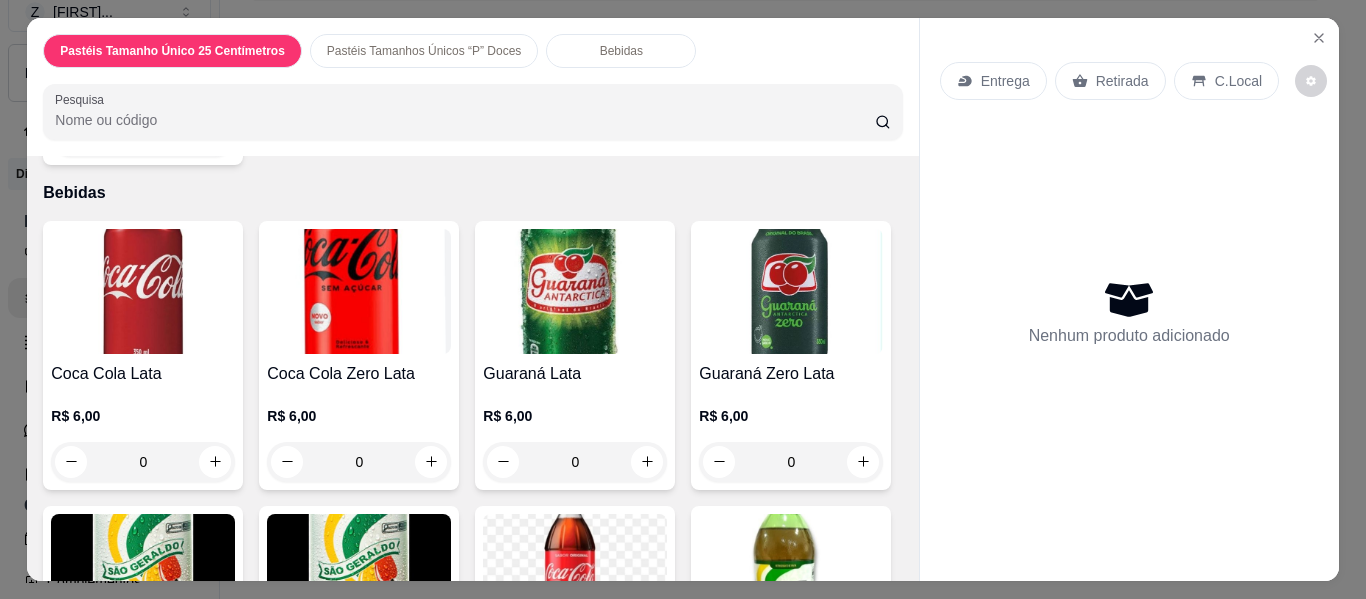 click at bounding box center [575, -644] 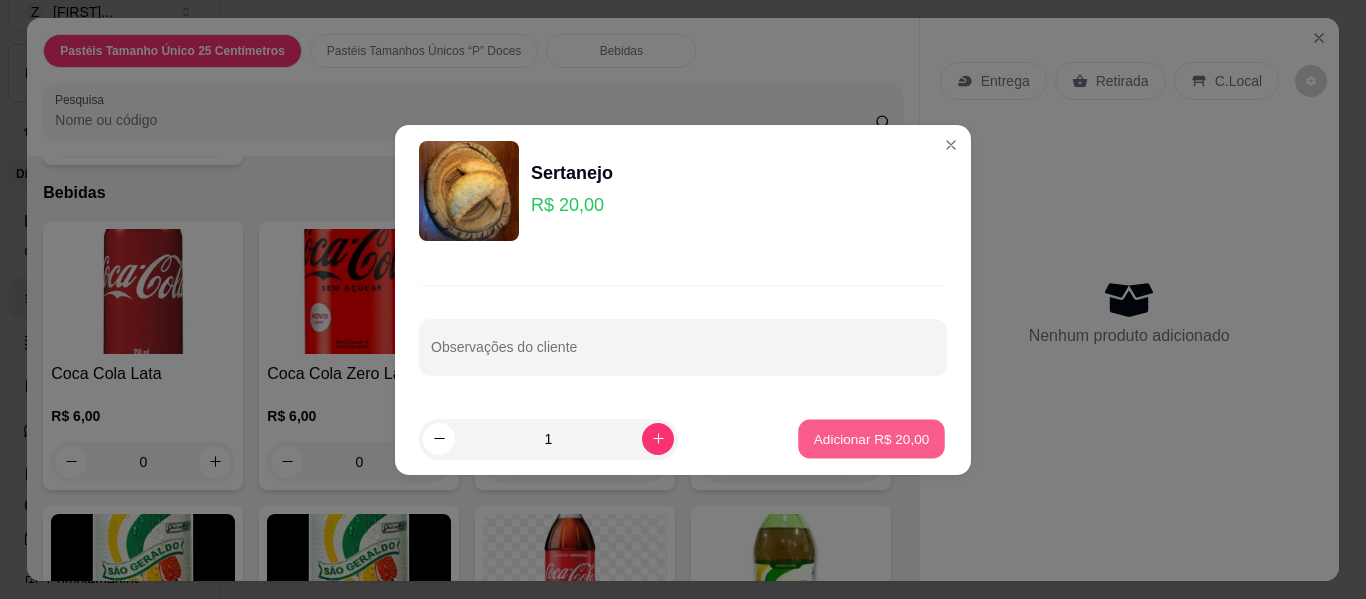 click on "Adicionar   R$ 20,00" at bounding box center (872, 438) 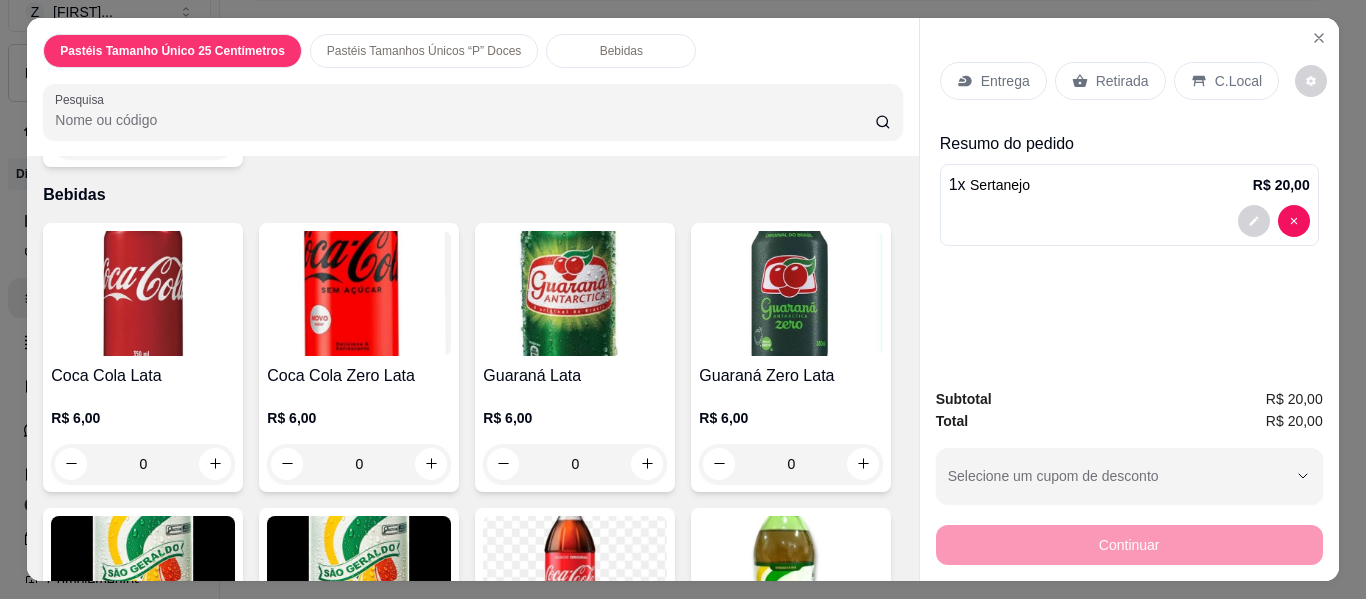click on "Bebidas" at bounding box center [621, 51] 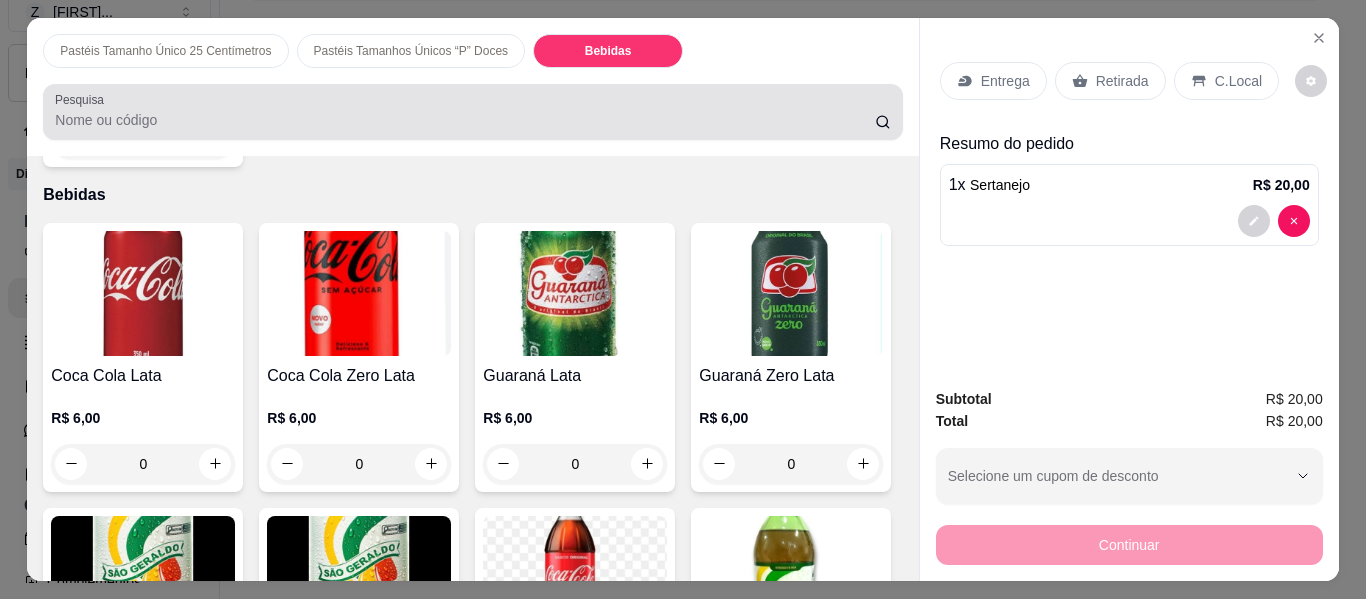scroll, scrollTop: 4282, scrollLeft: 0, axis: vertical 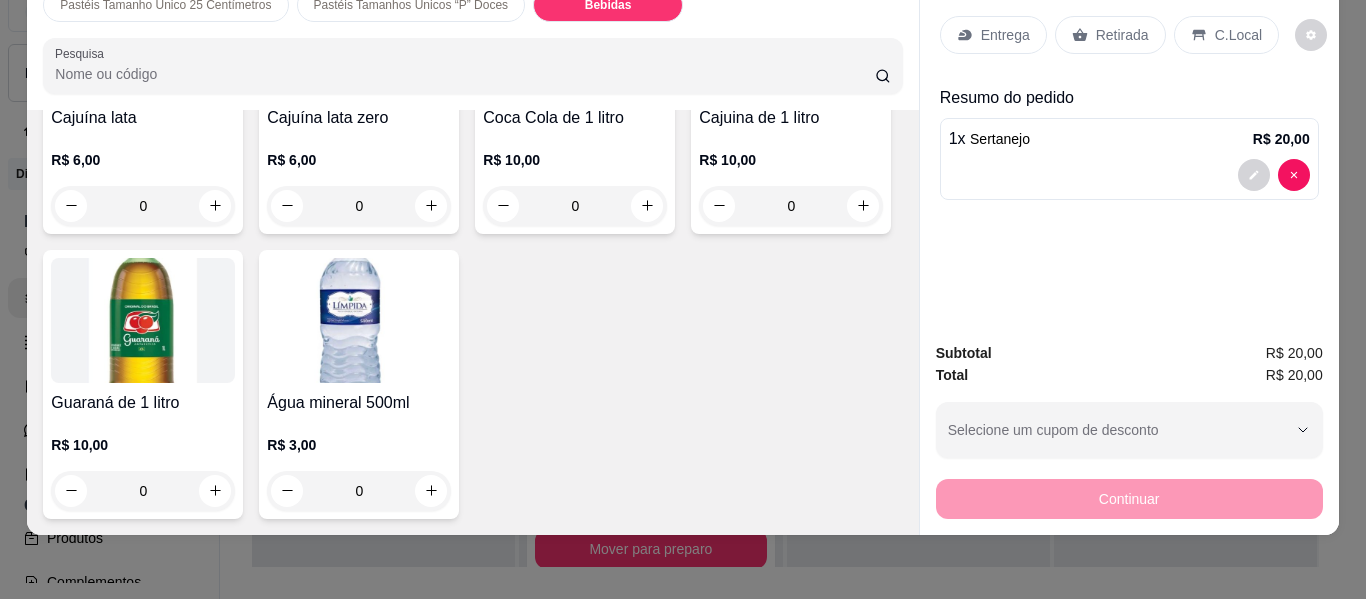 click at bounding box center [143, 35] 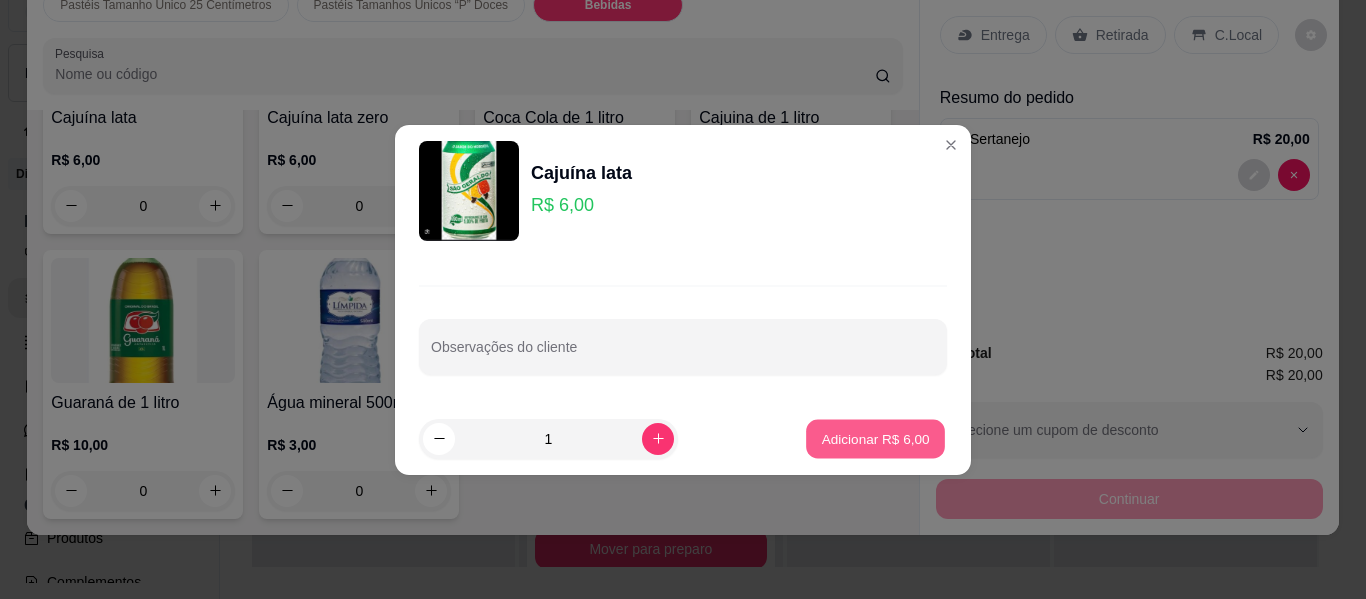 click on "Adicionar   R$ 6,00" at bounding box center [875, 438] 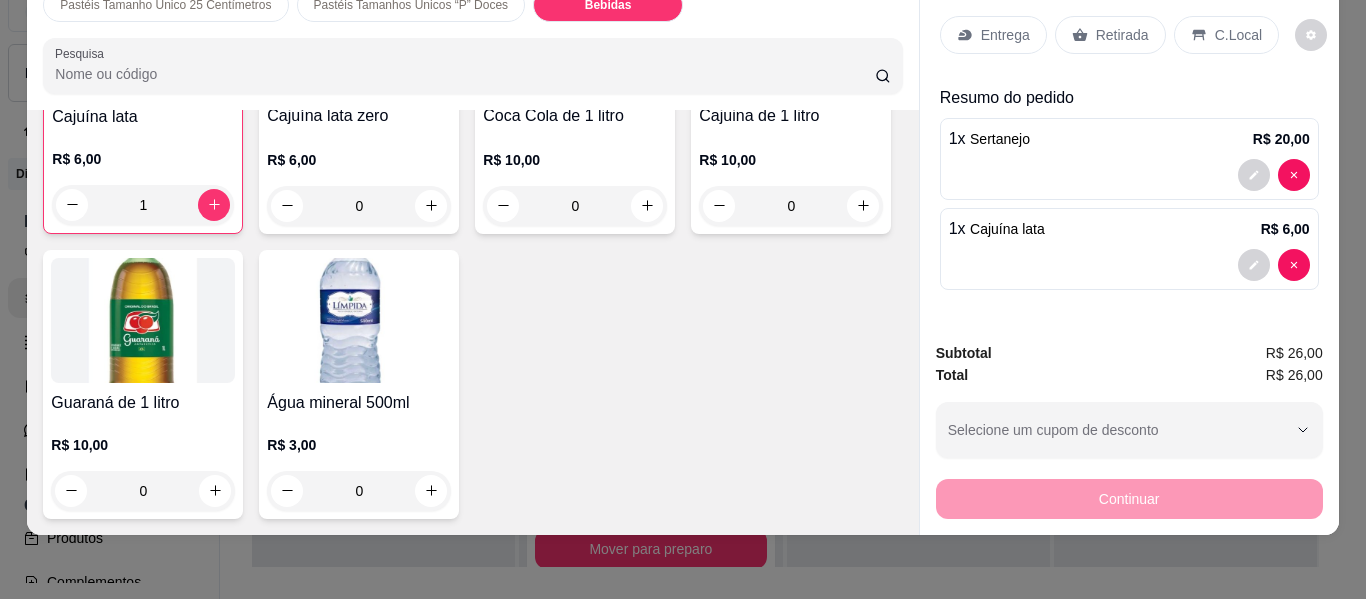click on "Entrega" at bounding box center [993, 35] 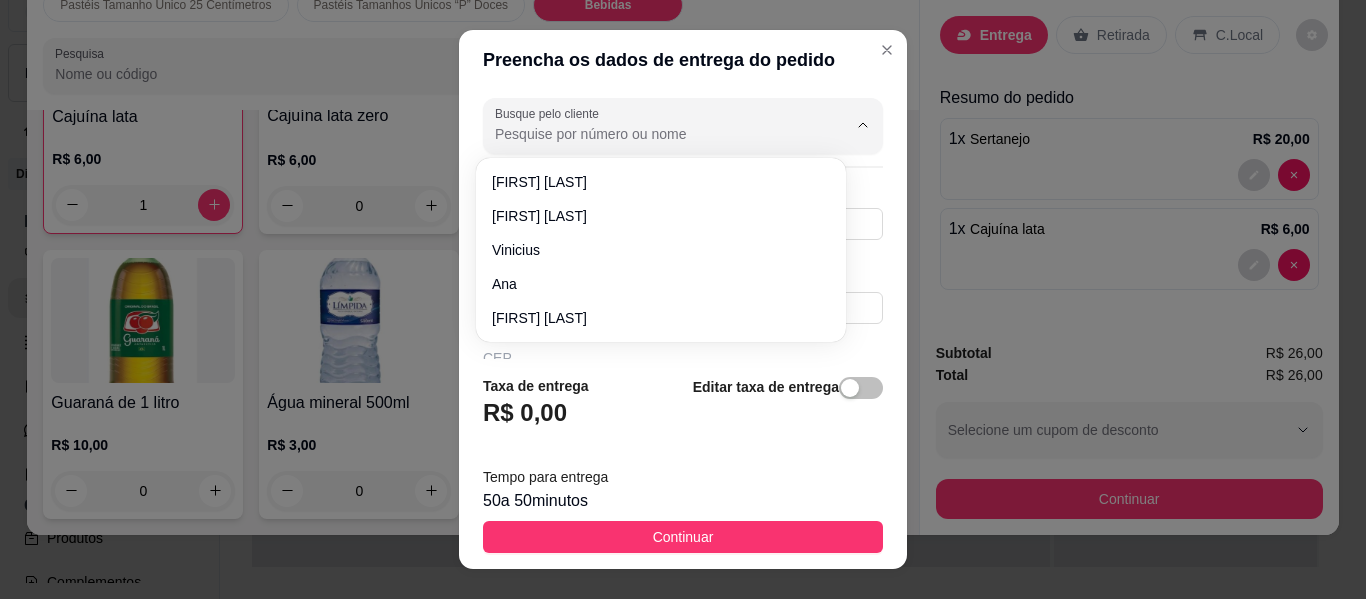 click on "Busque pelo cliente" at bounding box center (655, 134) 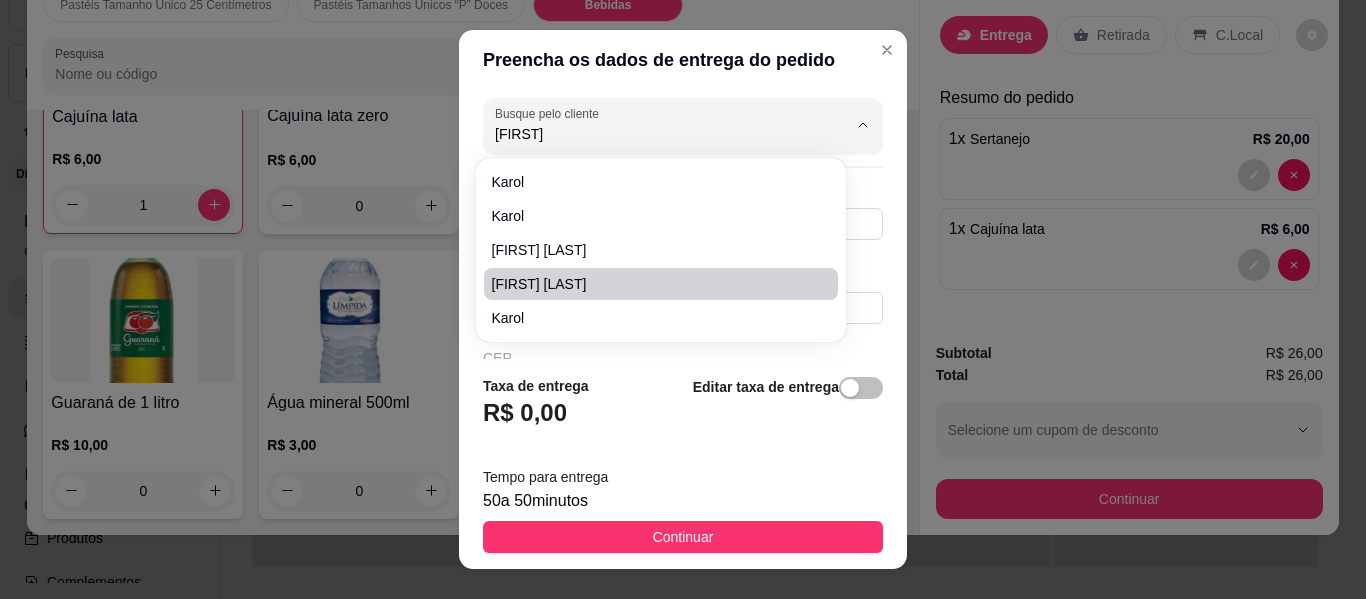 click on "[FIRST] [LAST]" at bounding box center (651, 284) 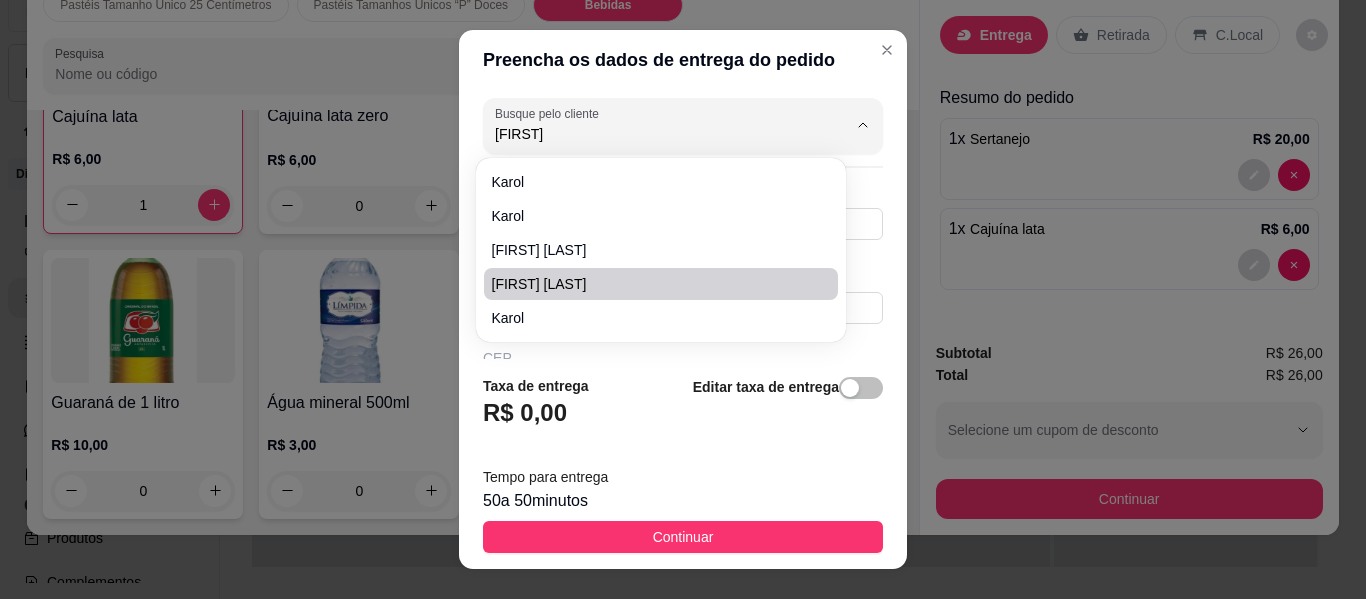 type on "[FIRST] [LAST]" 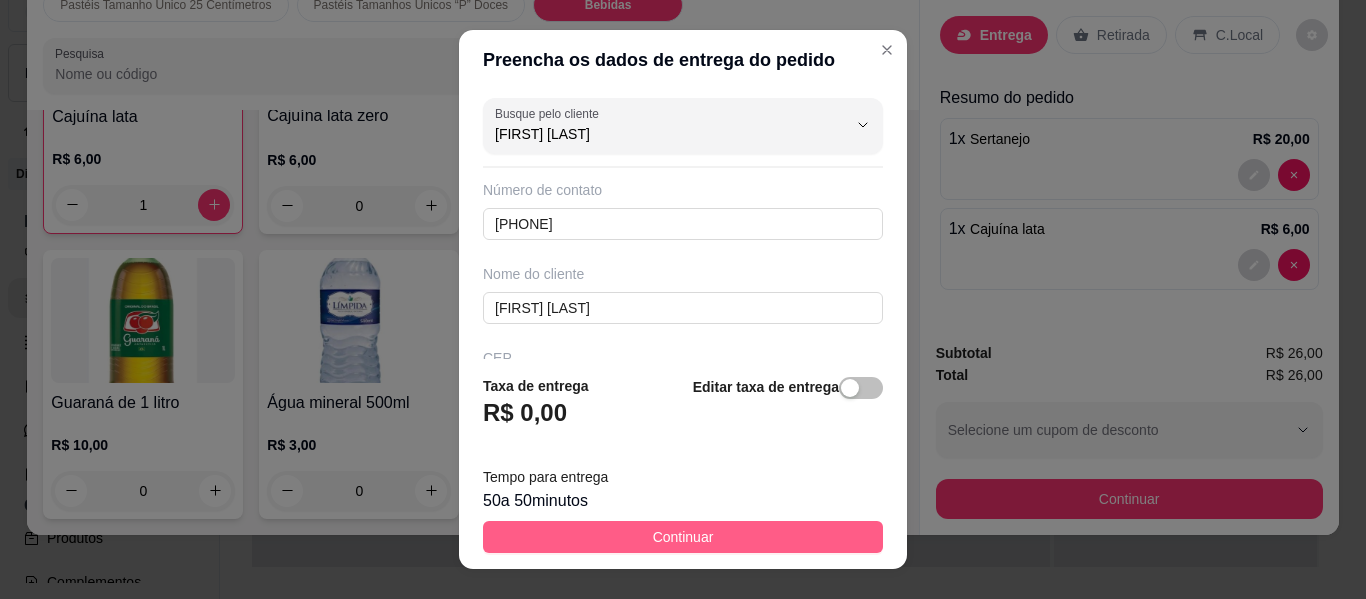 type on "[FIRST] [LAST]" 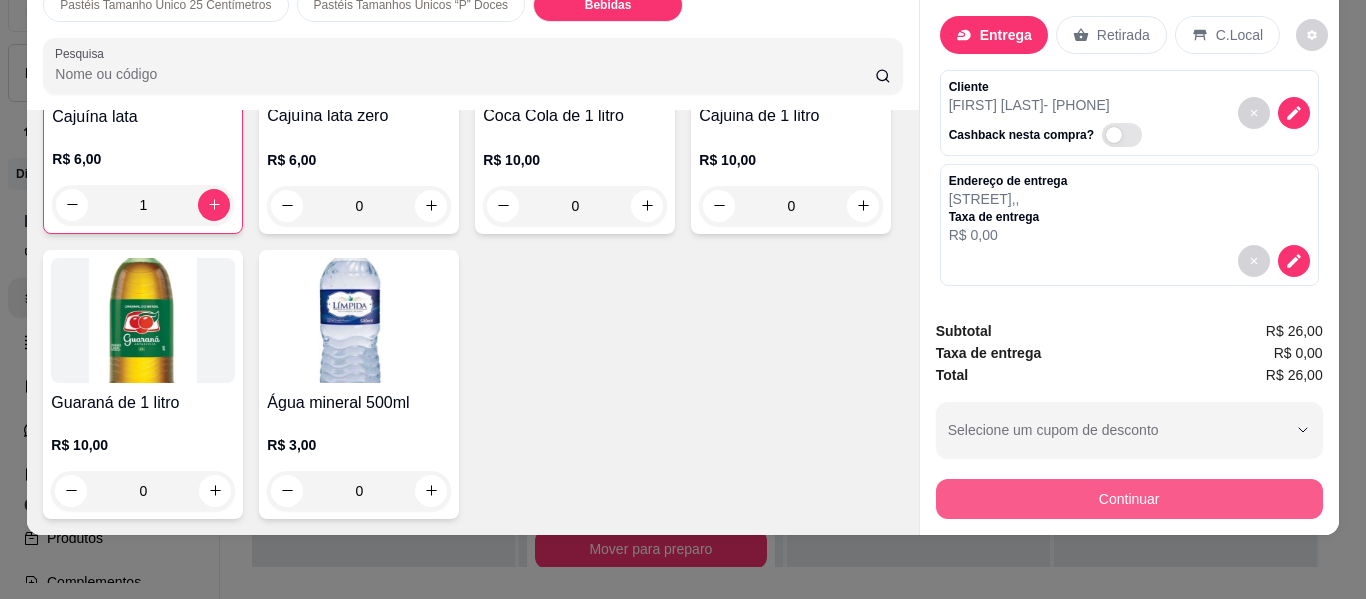 click on "Continuar" at bounding box center (1129, 499) 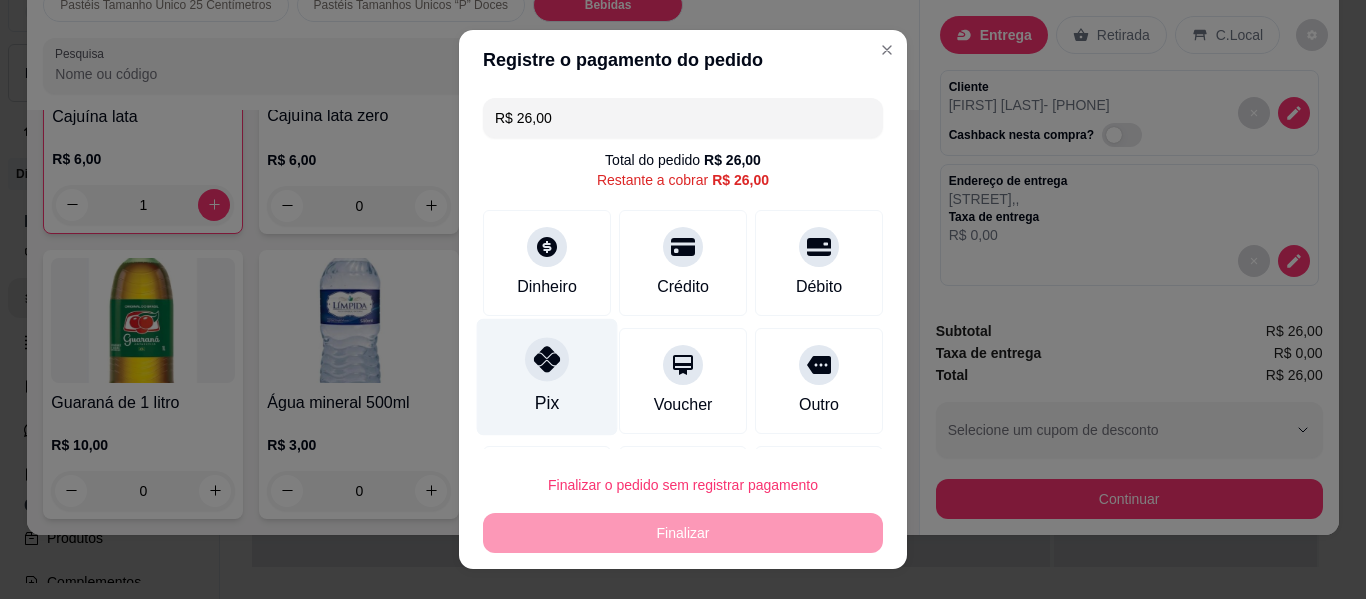 click on "Pix" at bounding box center [547, 377] 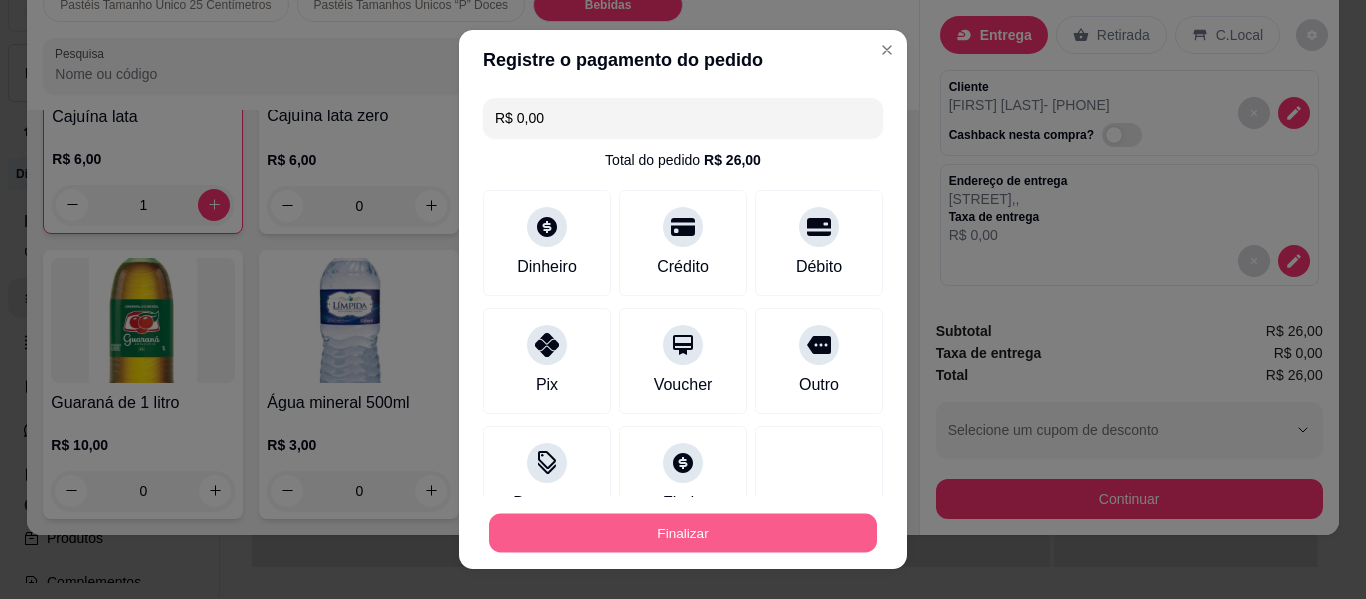 click on "Finalizar" at bounding box center (683, 533) 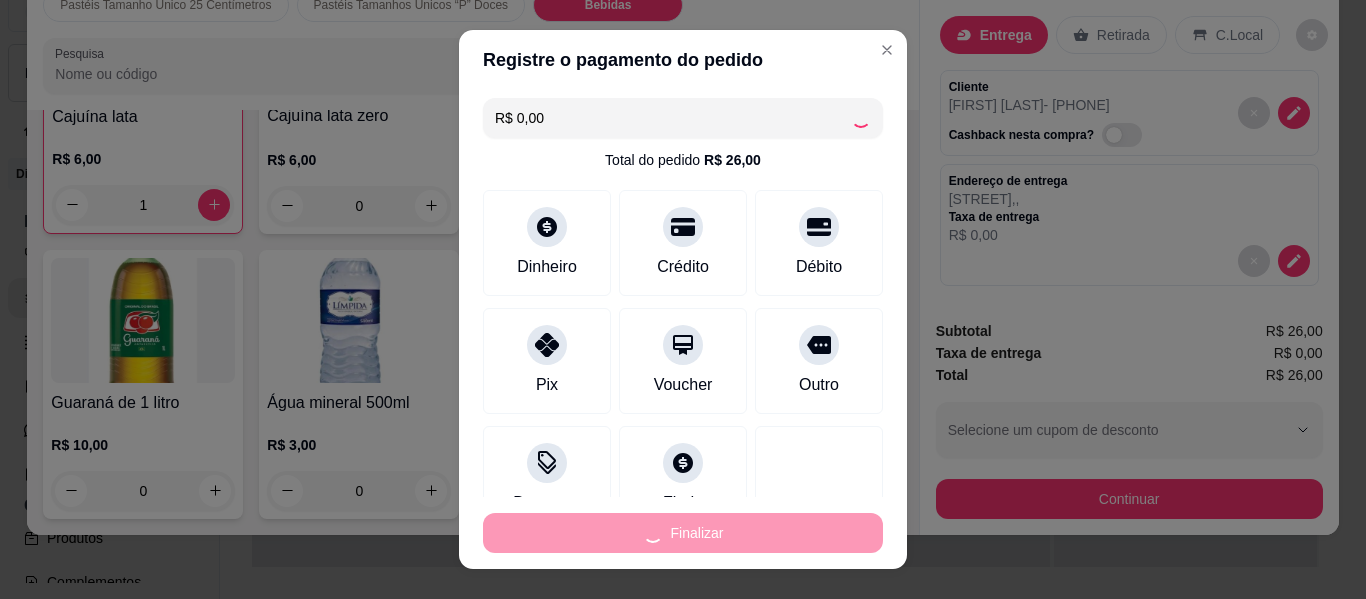 type on "0" 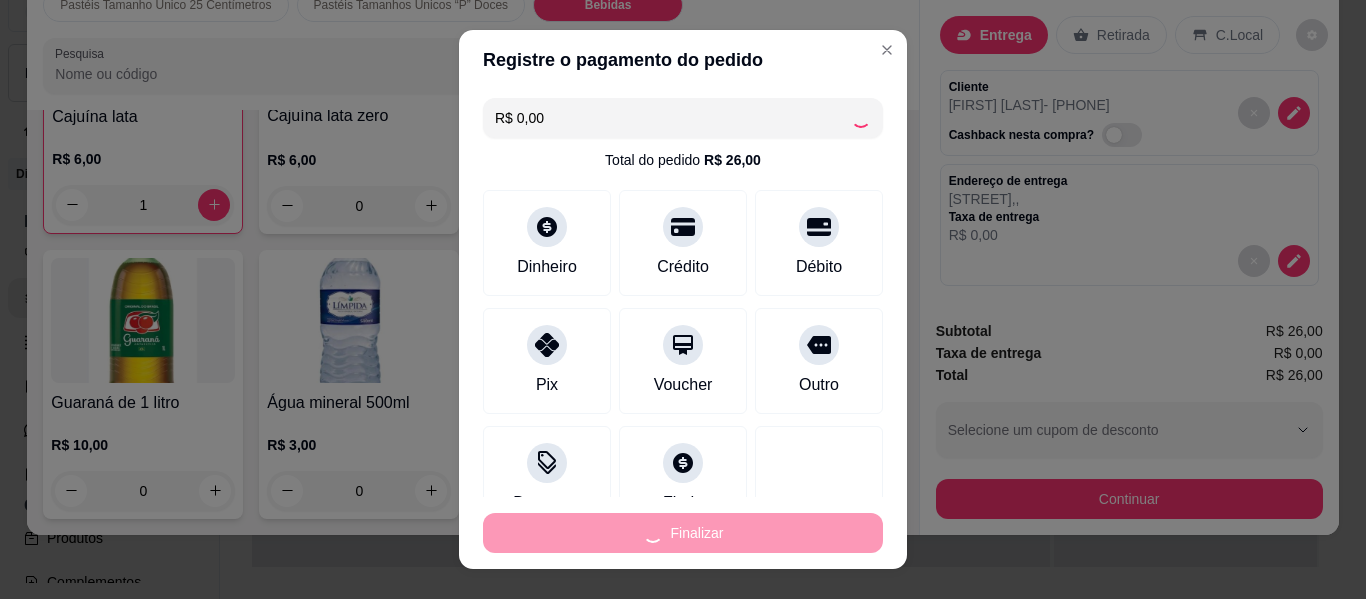 type on "0" 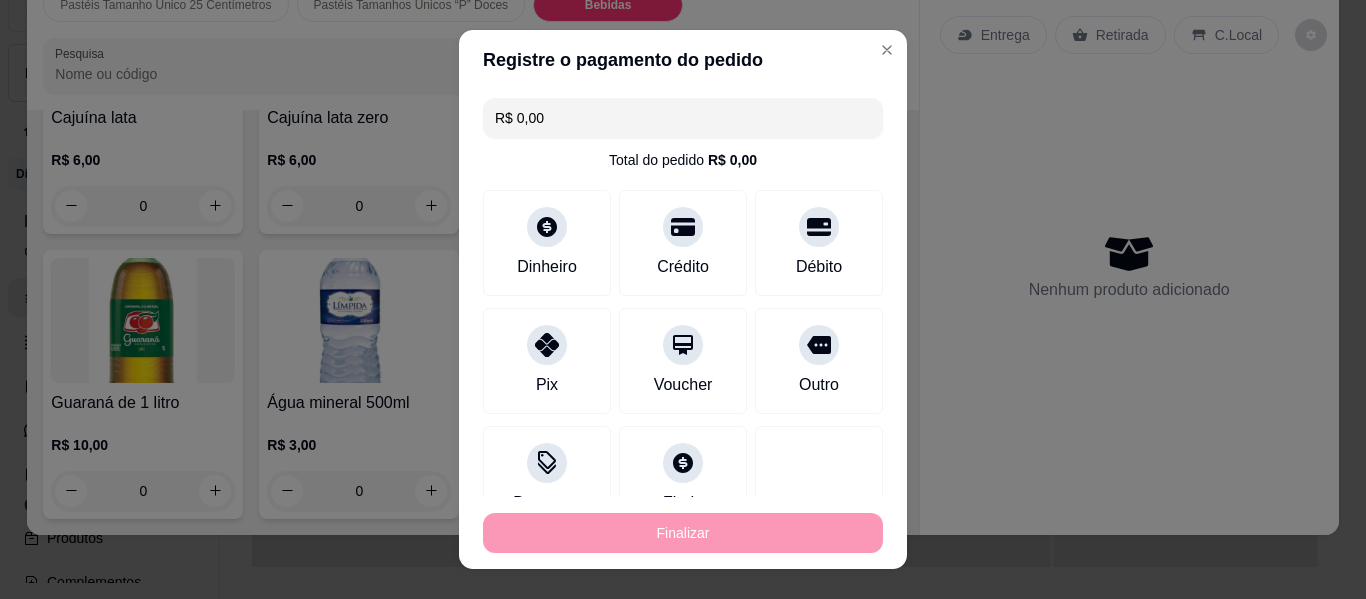 type on "-R$ 26,00" 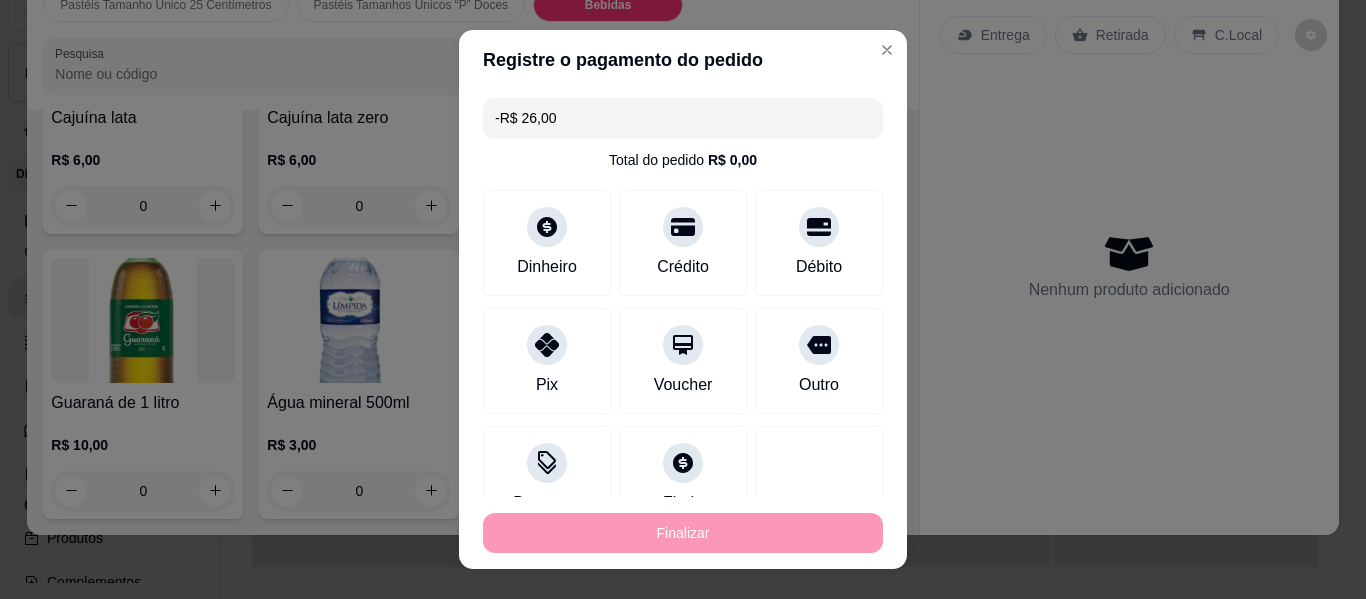 scroll, scrollTop: 4280, scrollLeft: 0, axis: vertical 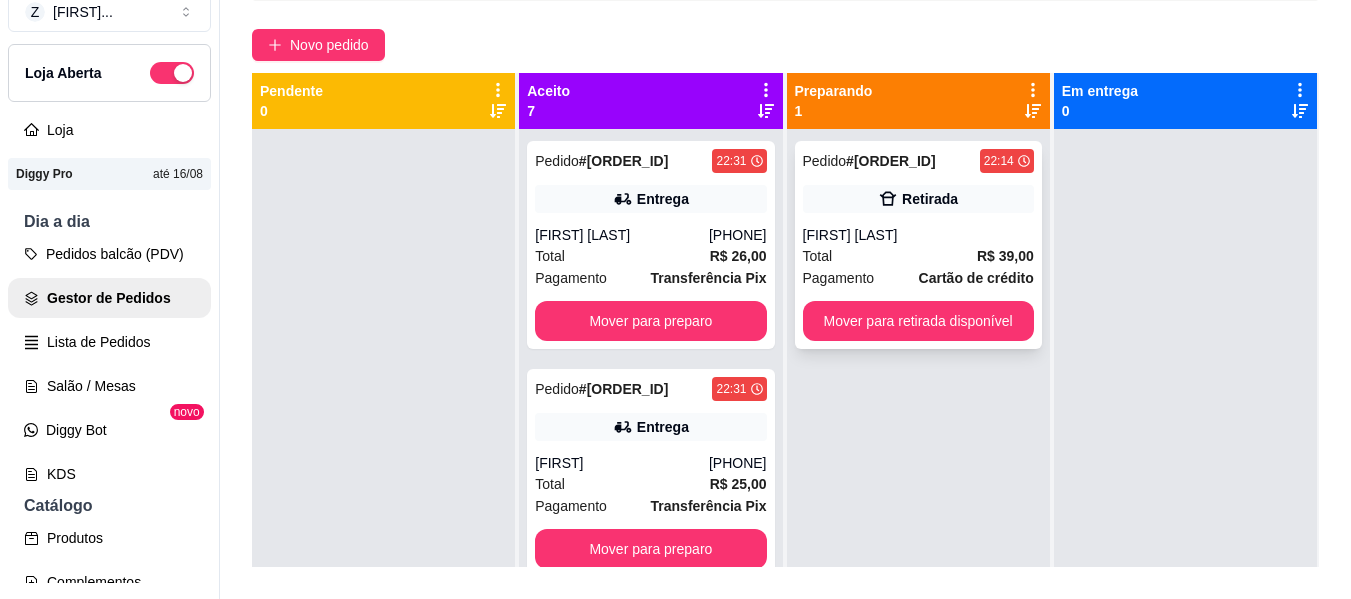 click on "[FIRST] [LAST]" at bounding box center (918, 235) 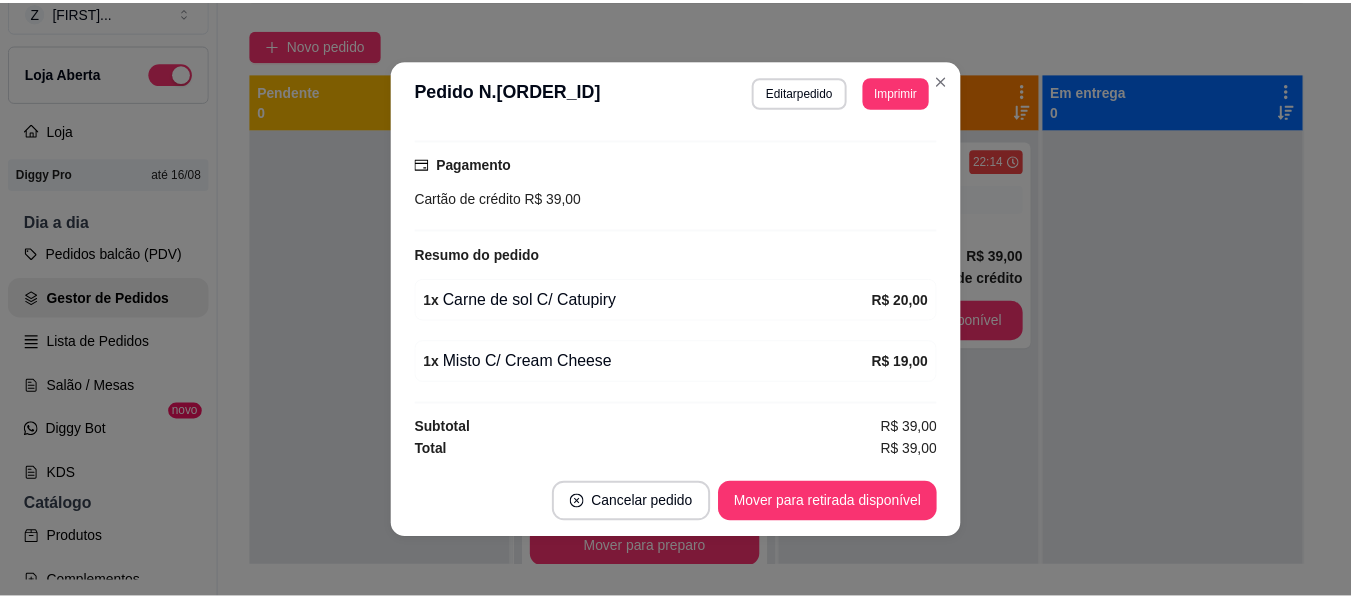 scroll, scrollTop: 296, scrollLeft: 0, axis: vertical 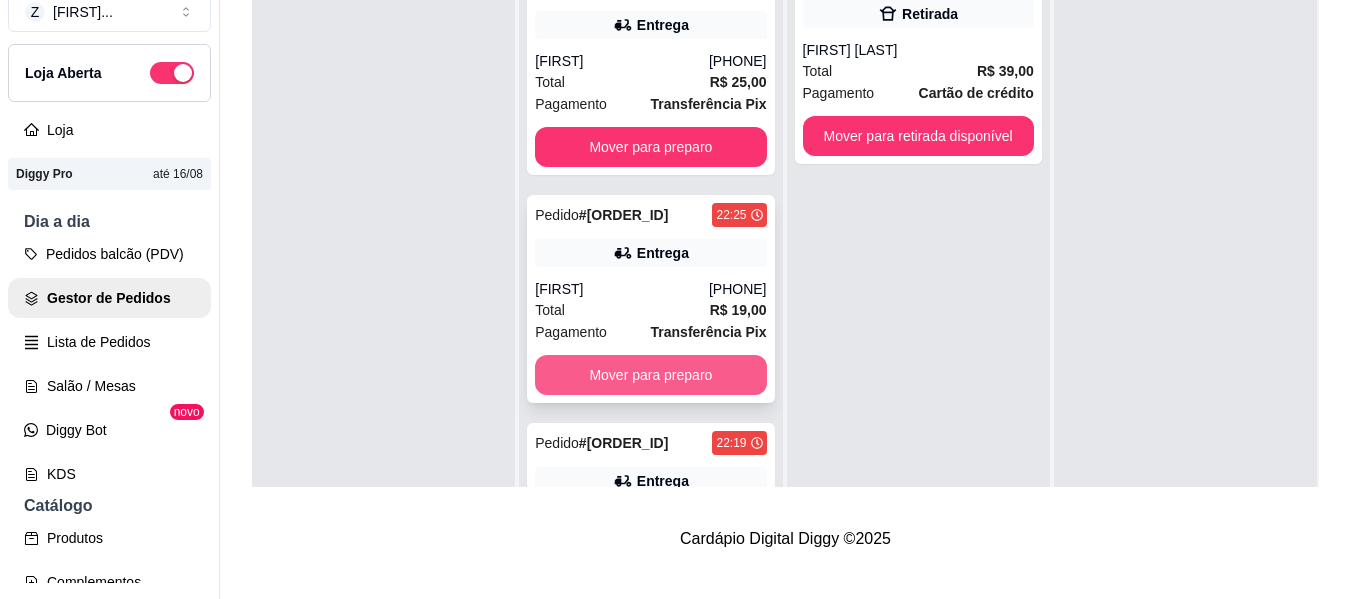 click on "Mover para preparo" at bounding box center (650, 375) 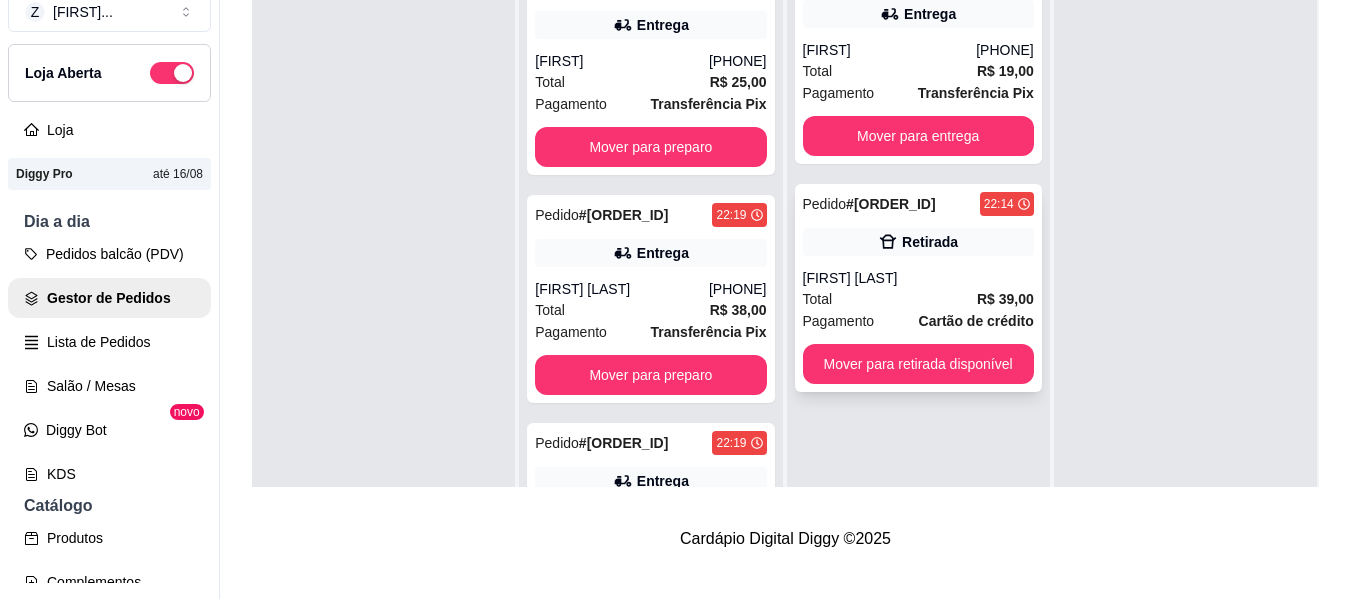 click on "[FIRST] [LAST]" at bounding box center [918, 278] 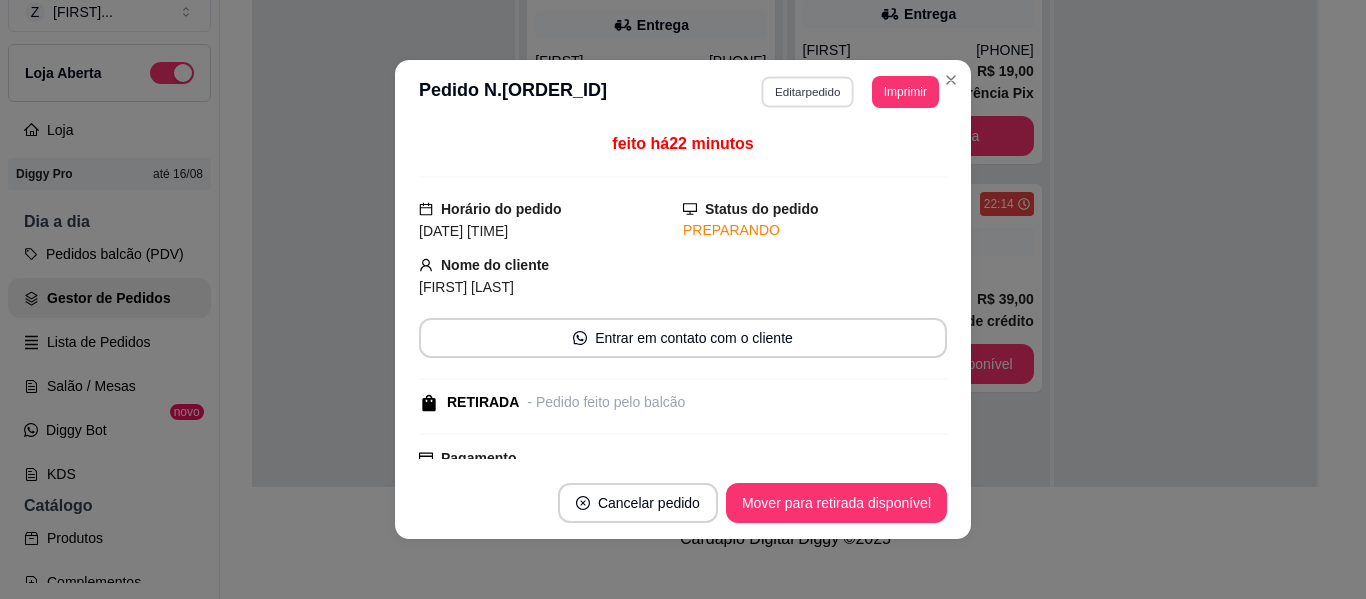 click on "Editar  pedido" at bounding box center [808, 91] 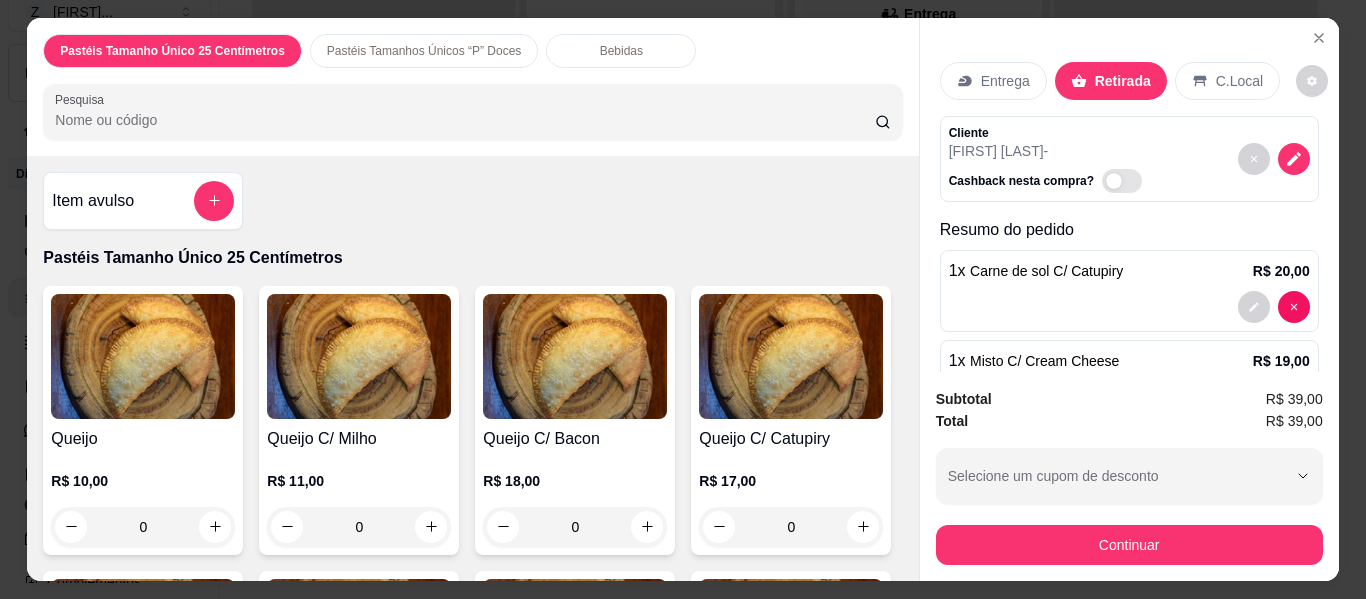 click on "Bebidas" at bounding box center (621, 51) 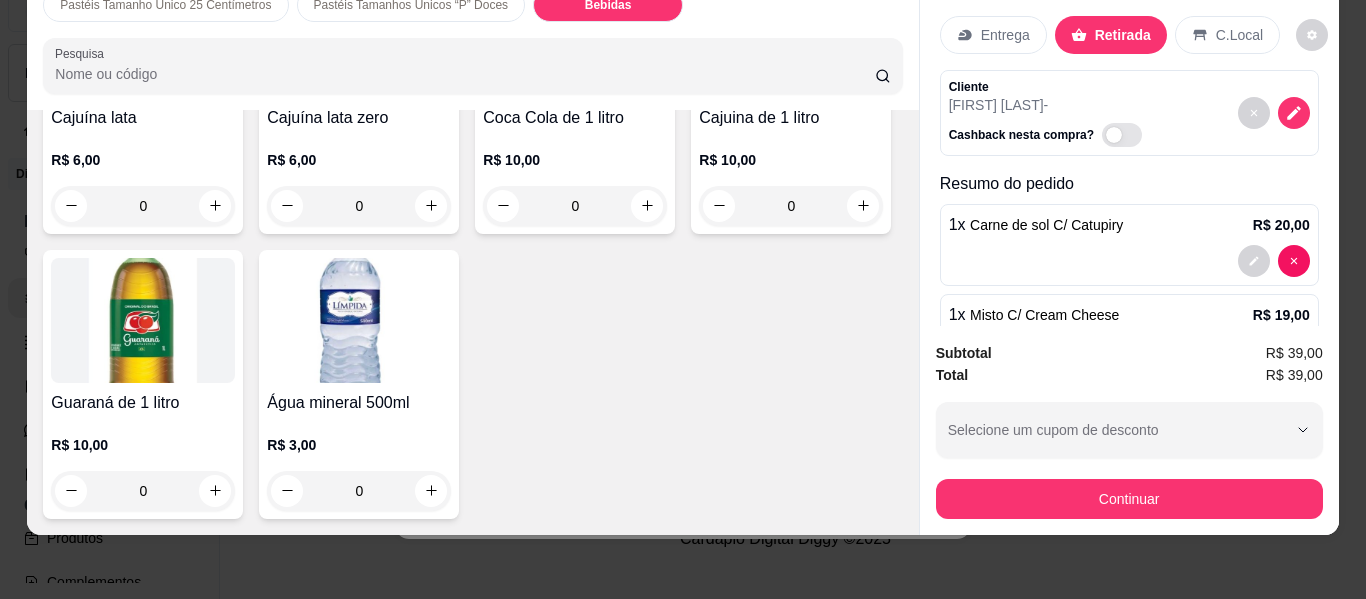 click at bounding box center [359, -250] 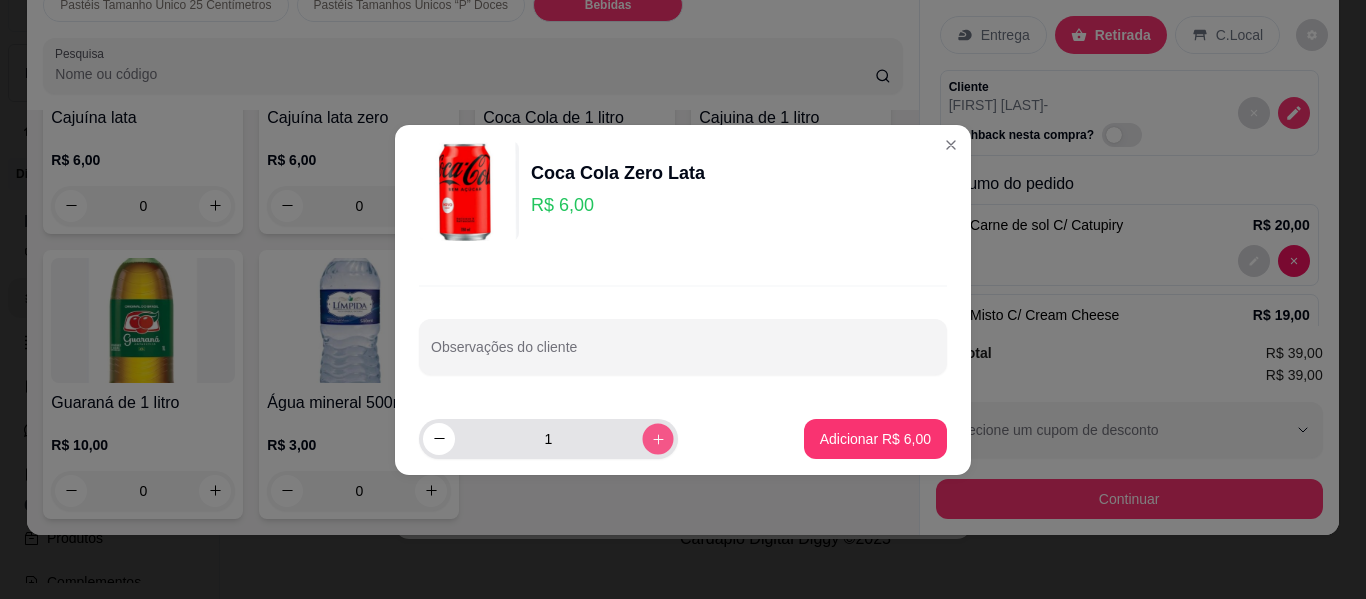 click 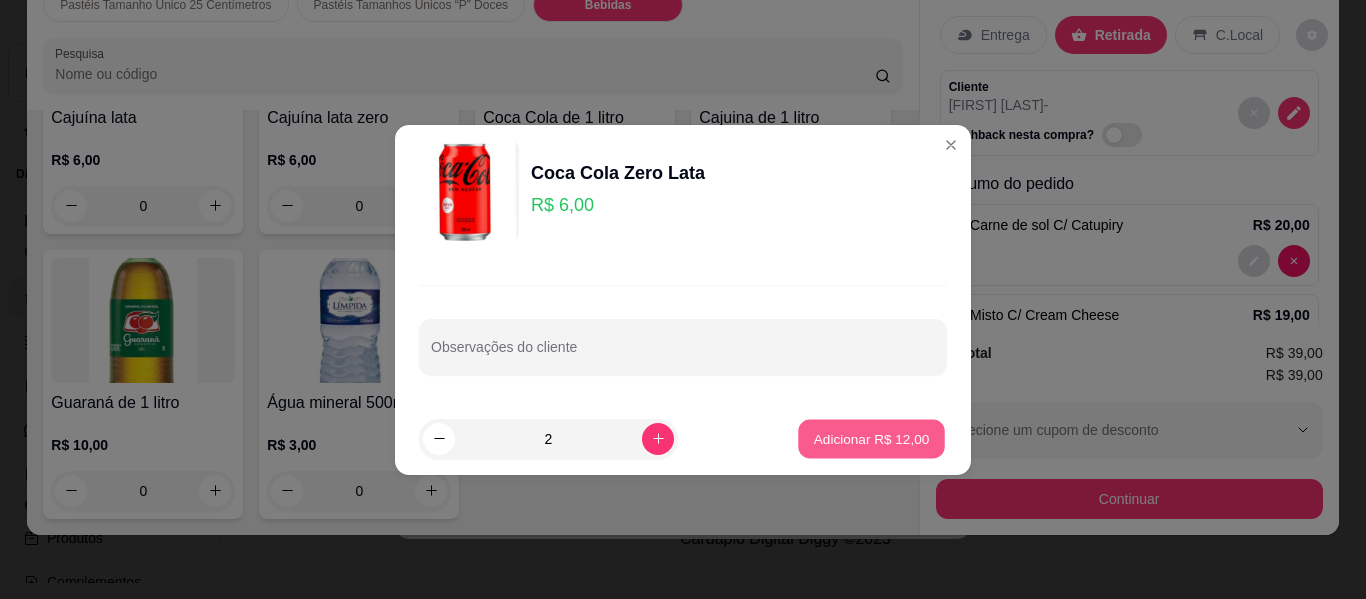 click on "Adicionar   R$ 12,00" at bounding box center [872, 438] 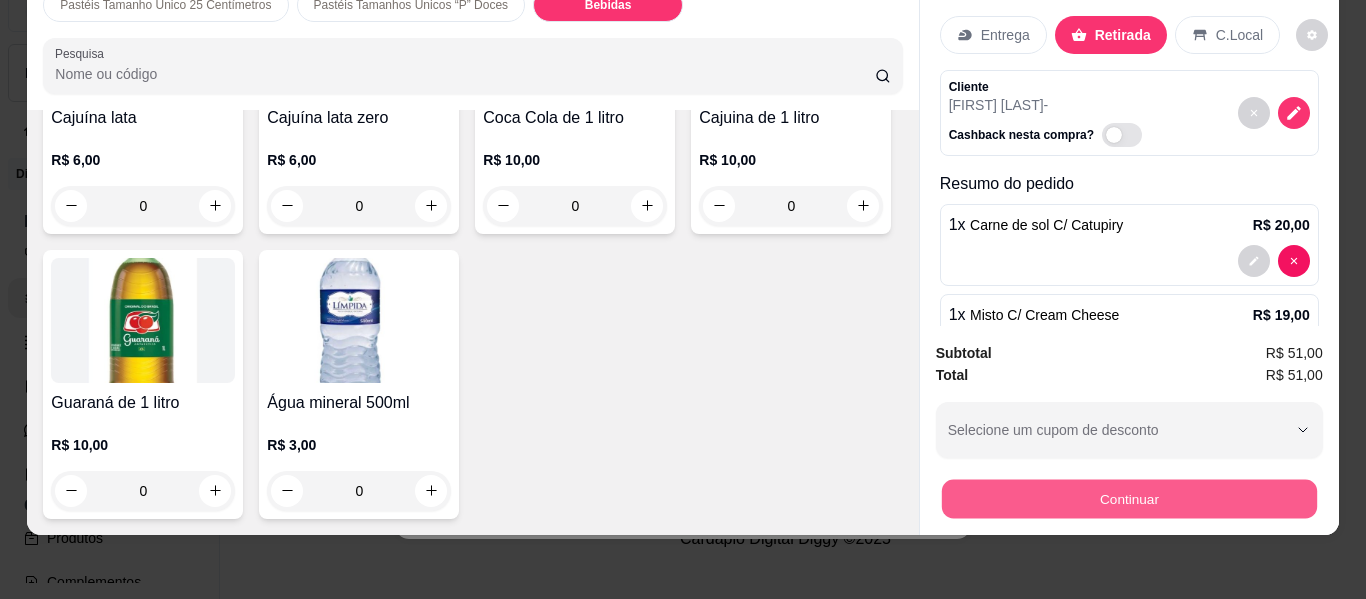 click on "Continuar" at bounding box center [1128, 499] 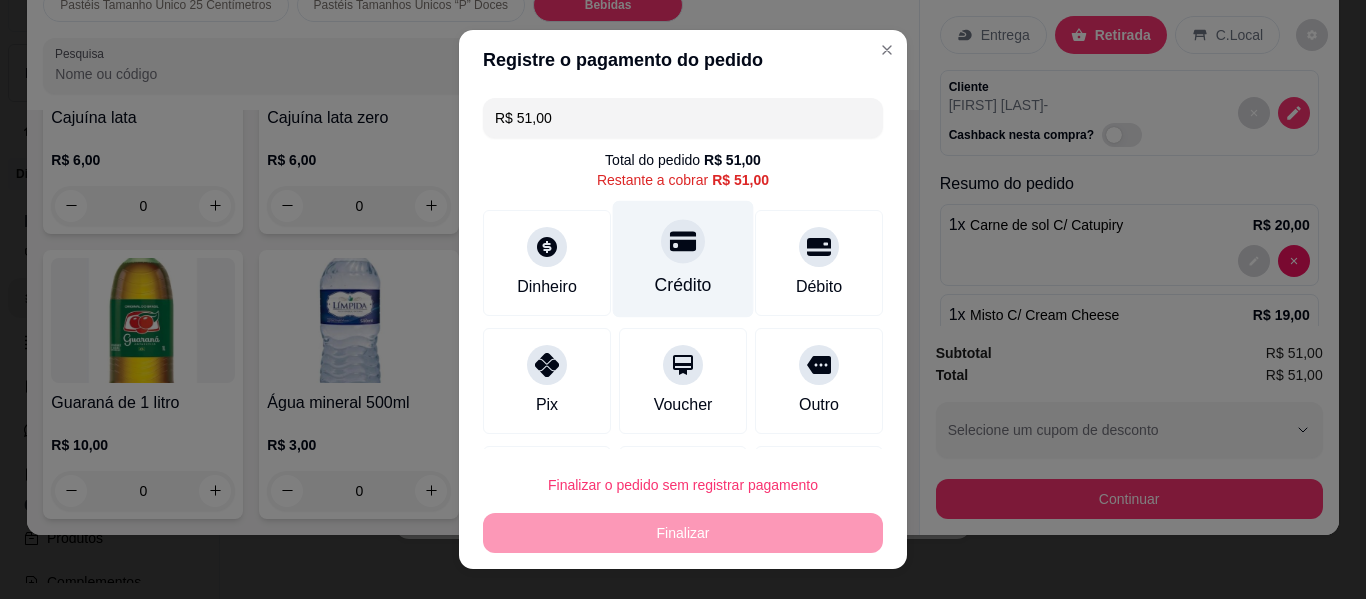 click 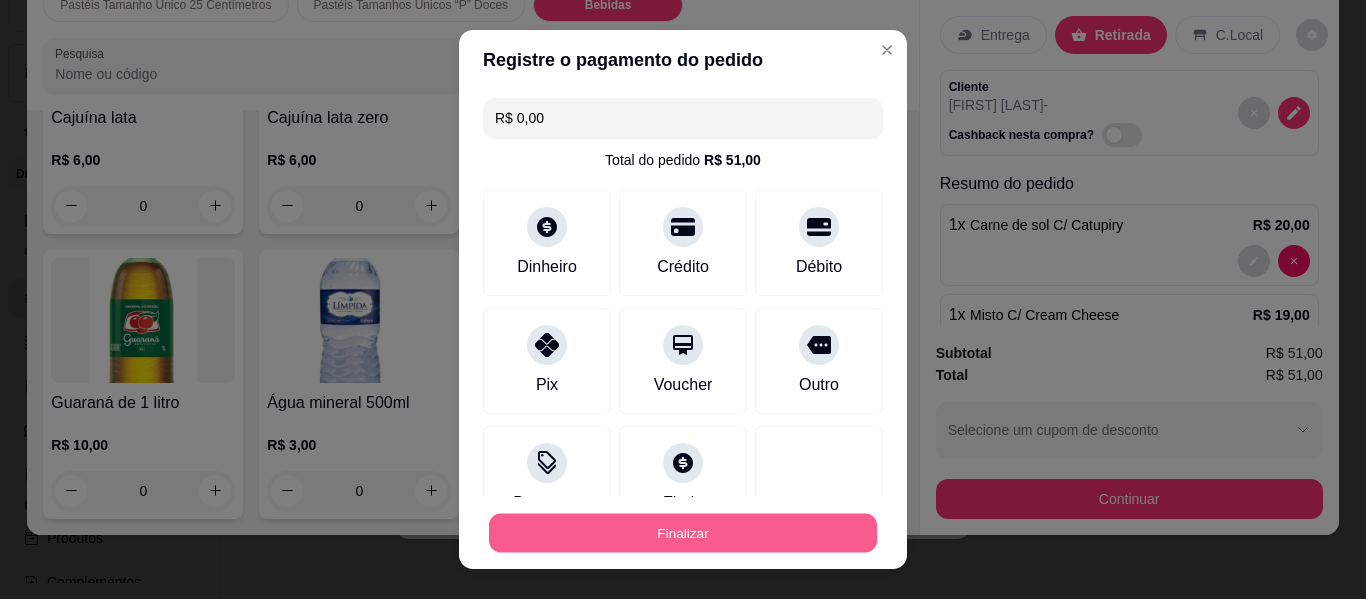 click on "Finalizar" at bounding box center (683, 533) 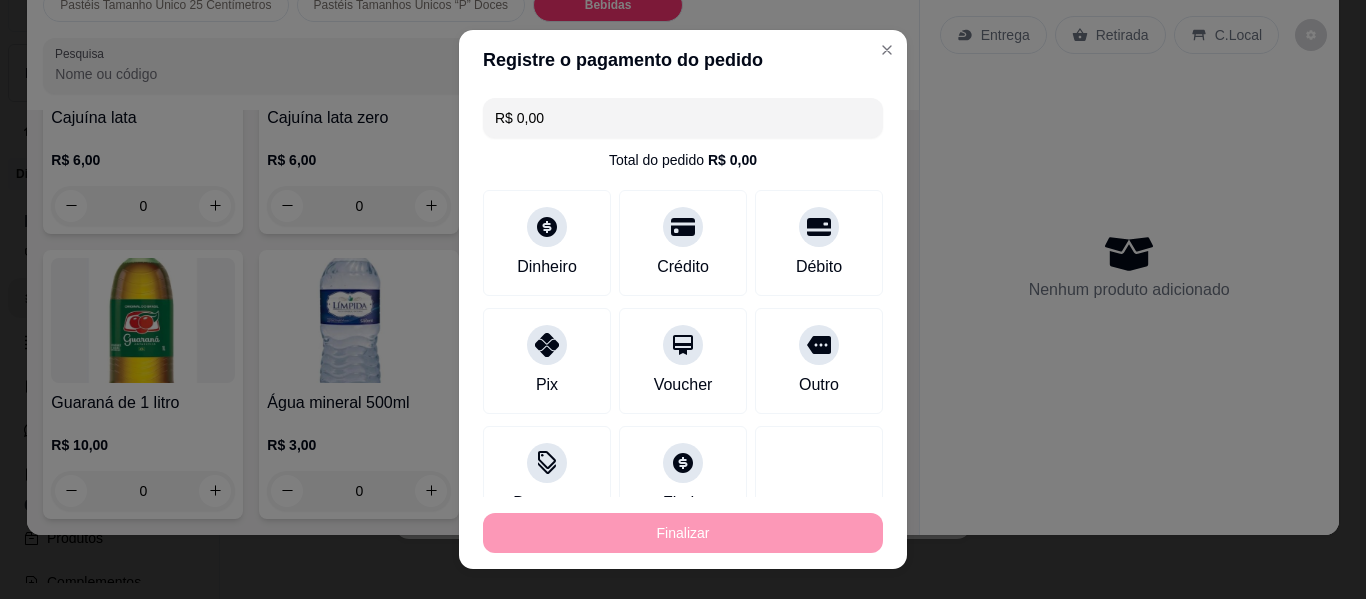 type on "0" 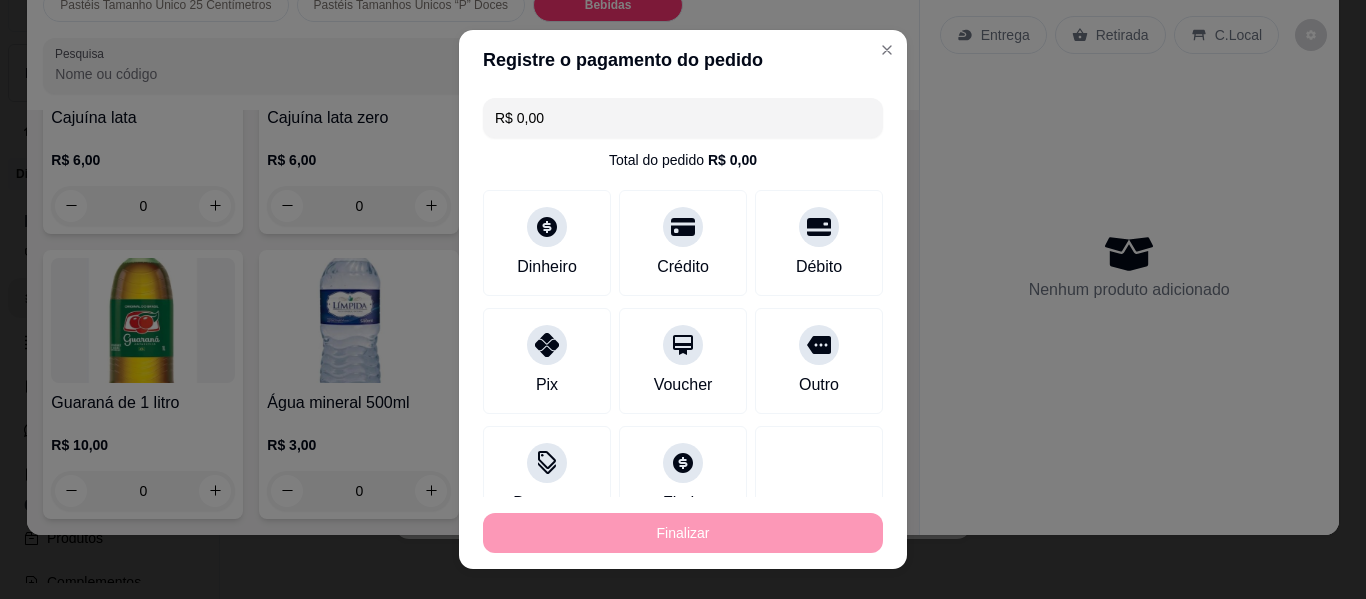 type on "0" 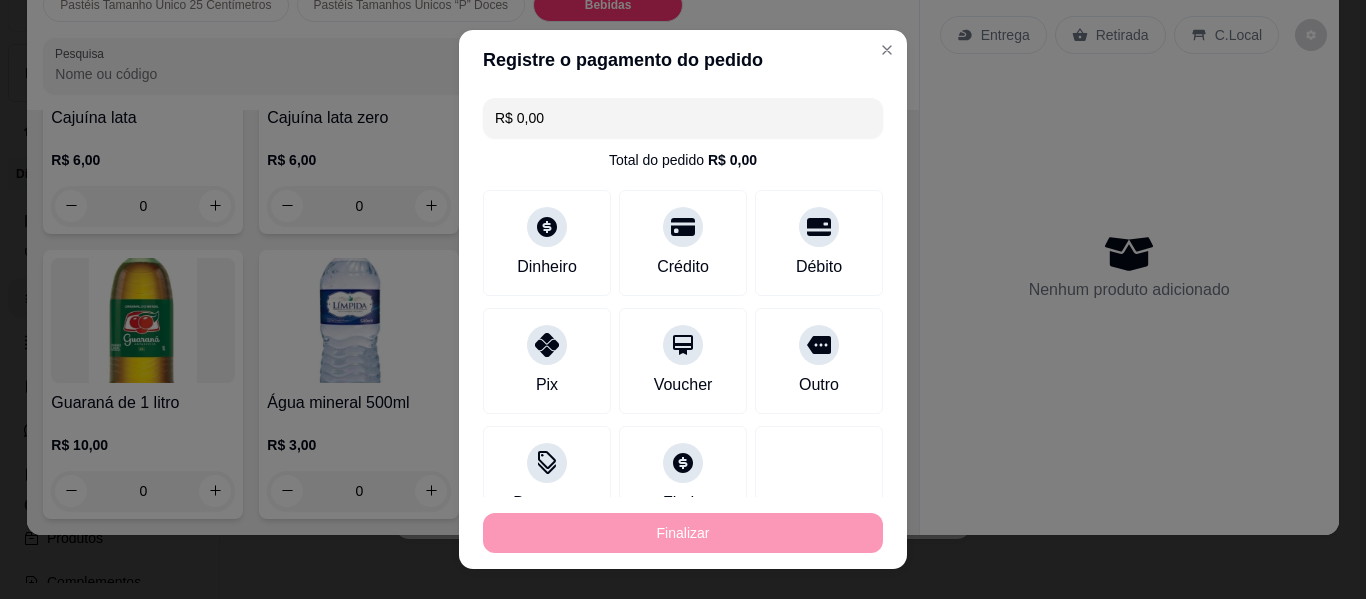 type on "-R$ 51,00" 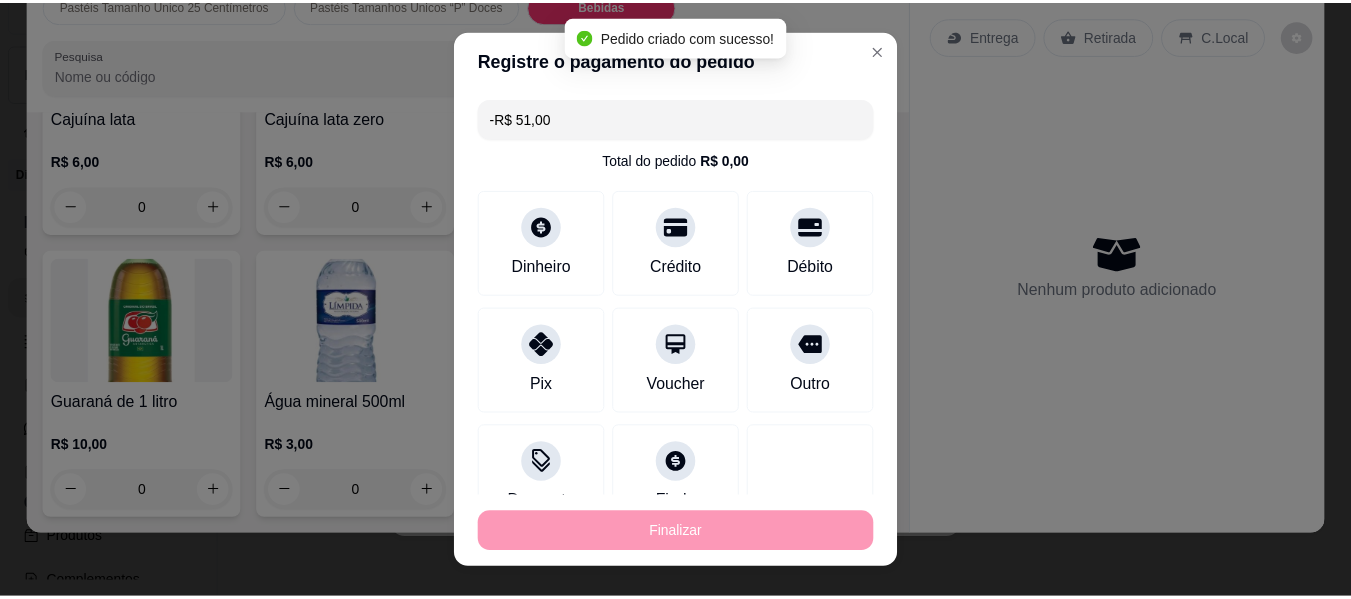 scroll, scrollTop: 4280, scrollLeft: 0, axis: vertical 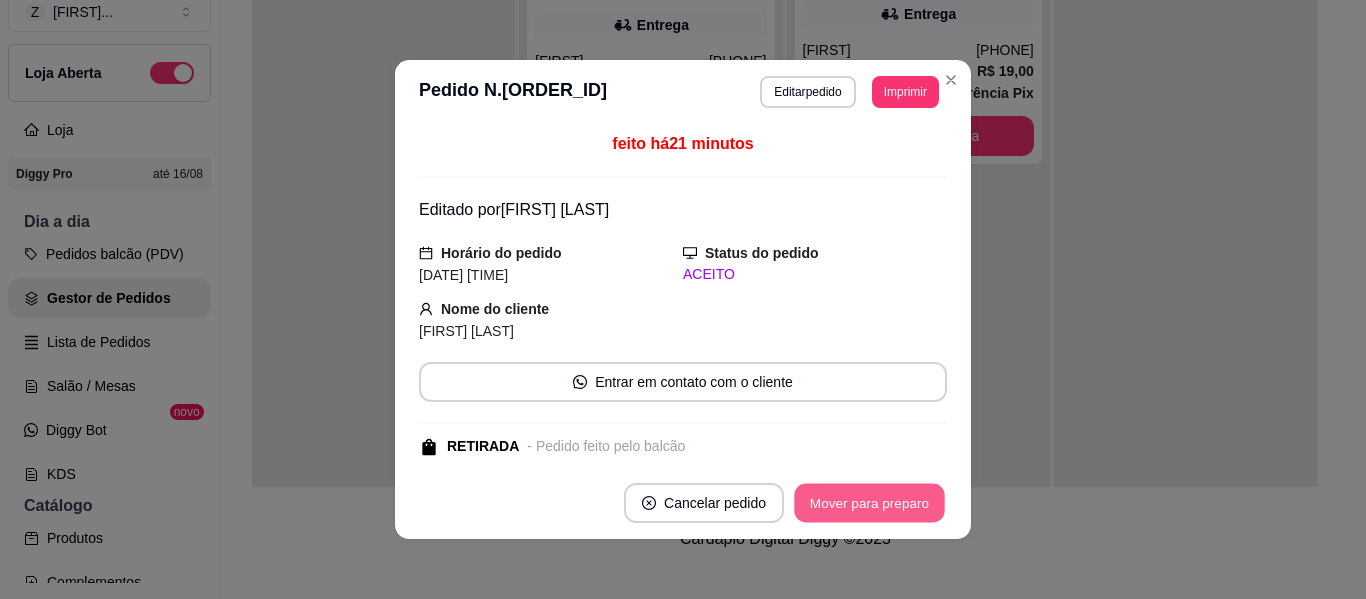 click on "Mover para preparo" at bounding box center [869, 503] 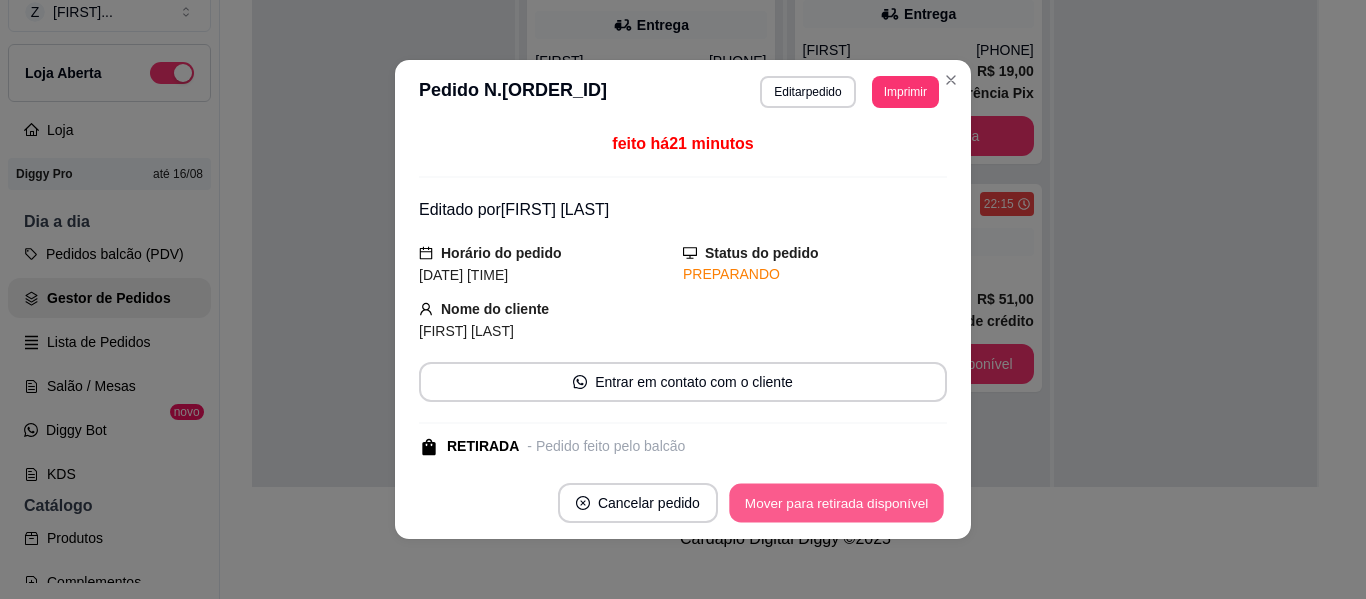 click on "Mover para retirada disponível" at bounding box center [836, 503] 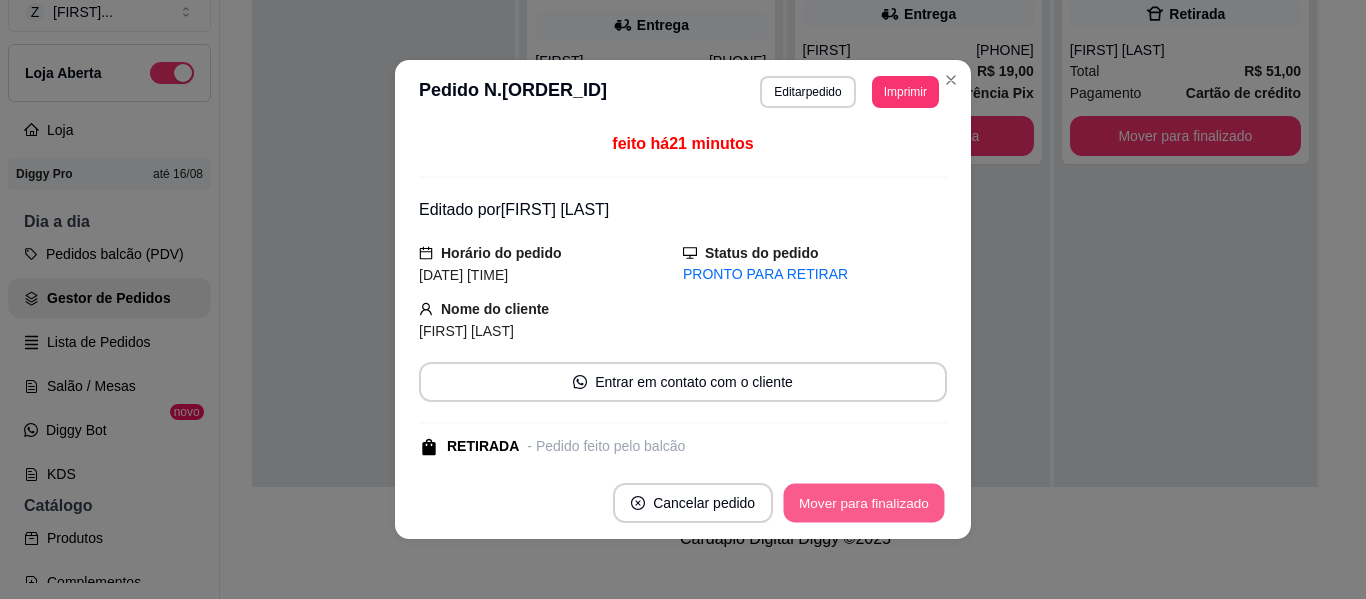 click on "Mover para finalizado" at bounding box center (864, 503) 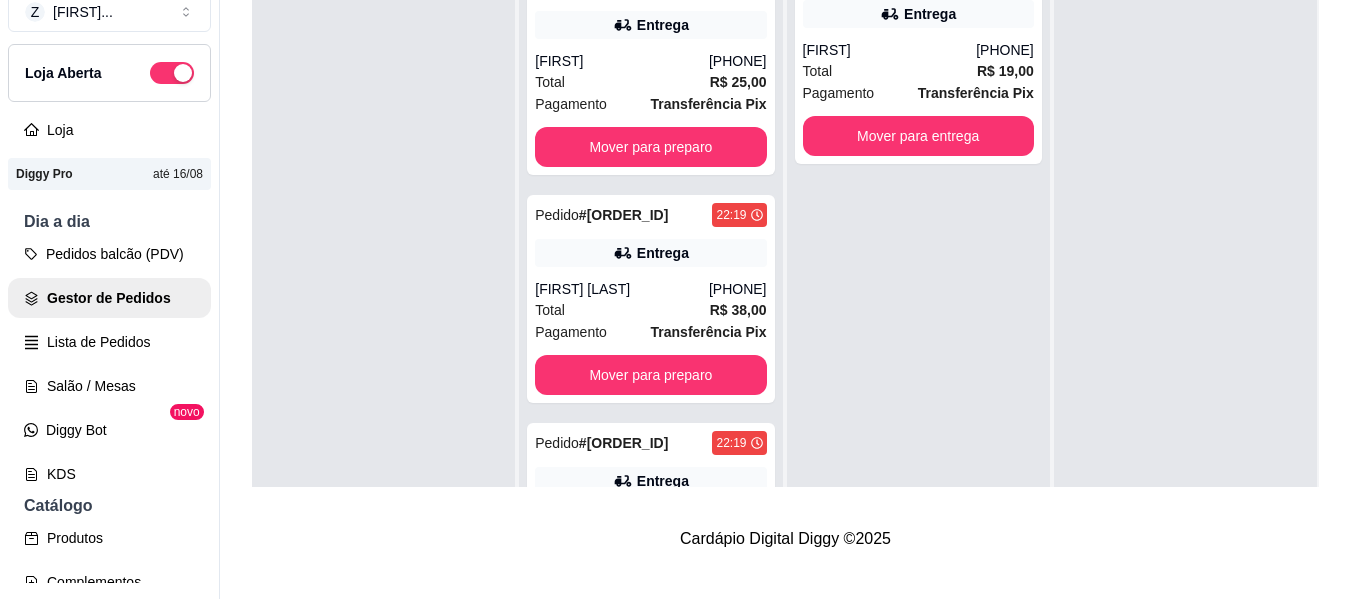 scroll, scrollTop: 741, scrollLeft: 0, axis: vertical 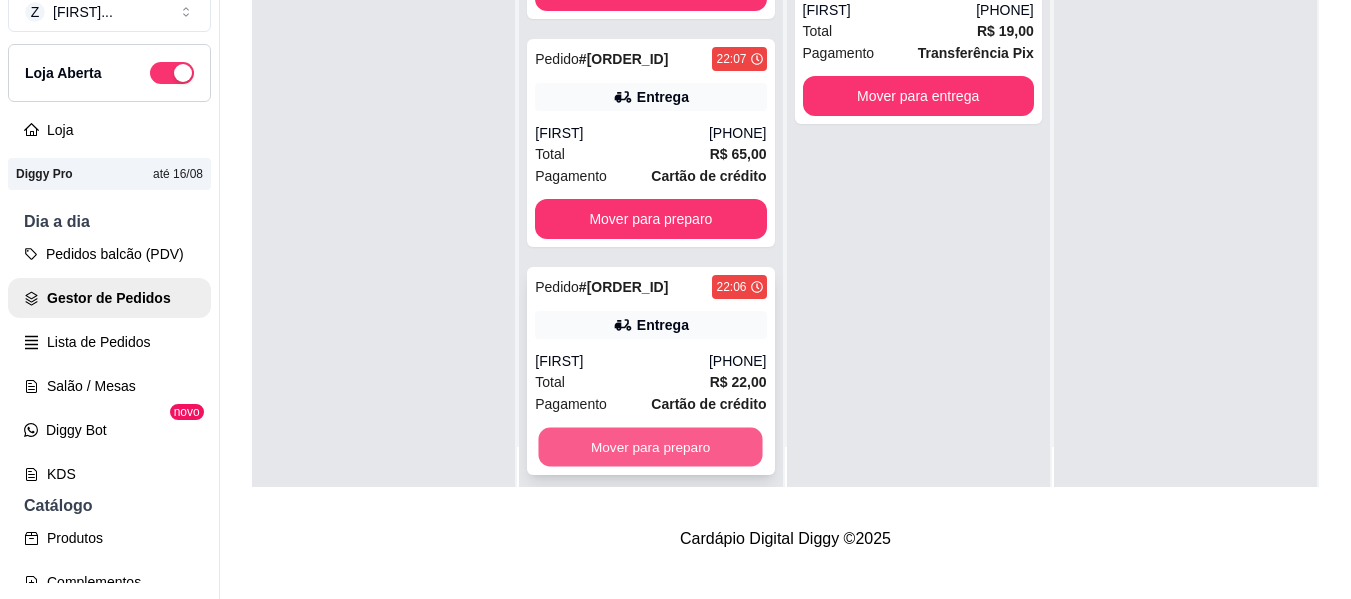 click on "Mover para preparo" at bounding box center (651, 447) 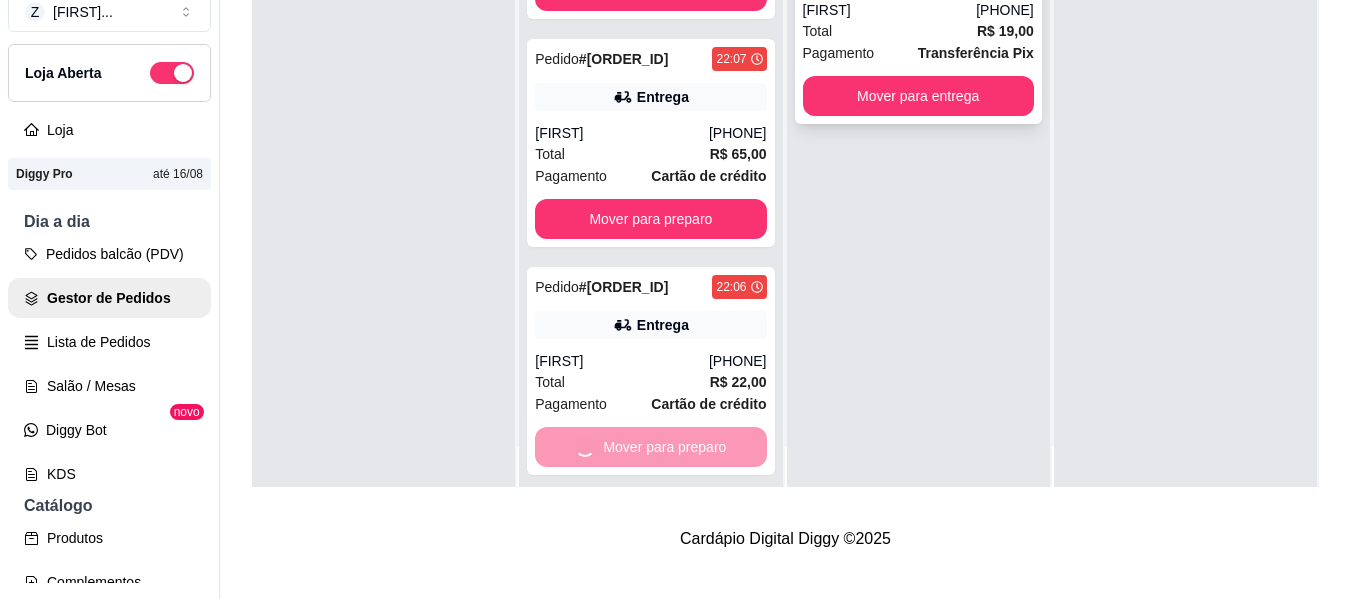 scroll, scrollTop: 561, scrollLeft: 0, axis: vertical 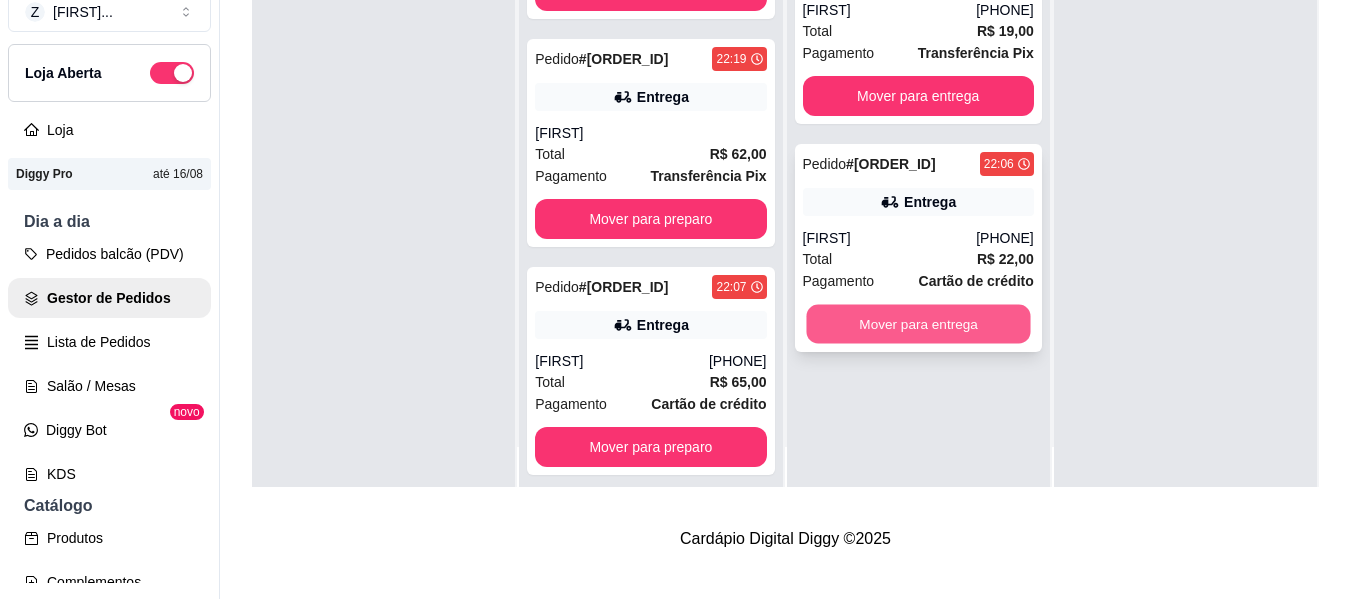 click on "Mover para entrega" at bounding box center (918, 324) 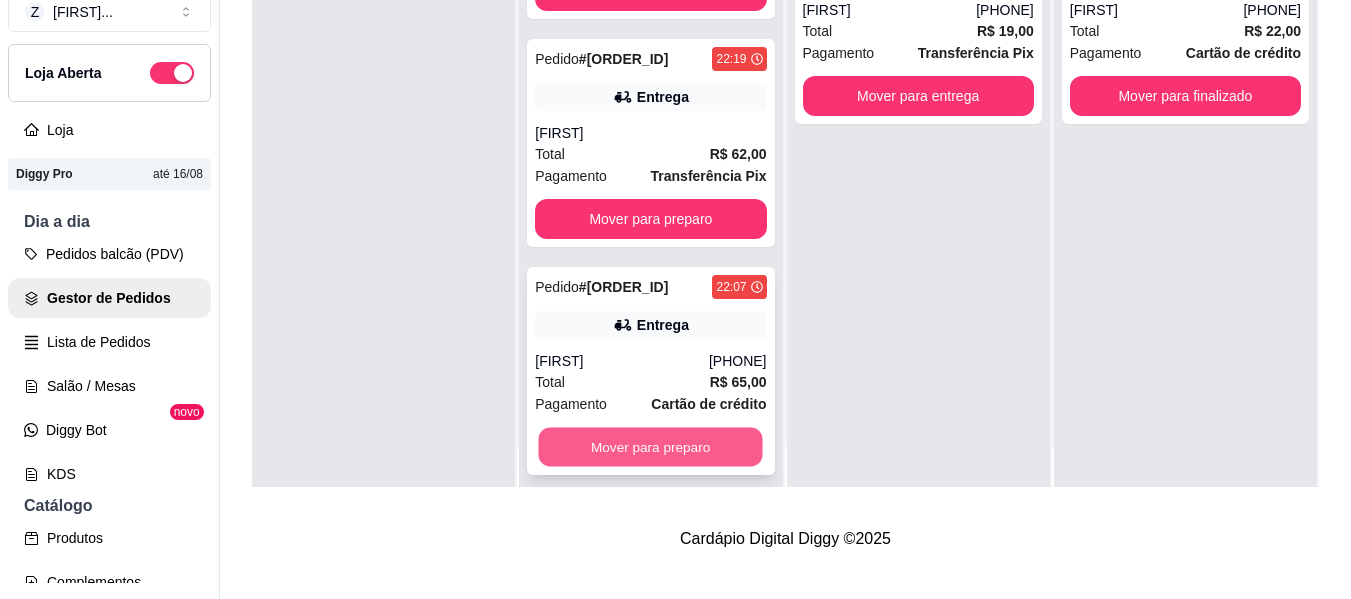 click on "Mover para preparo" at bounding box center [651, 447] 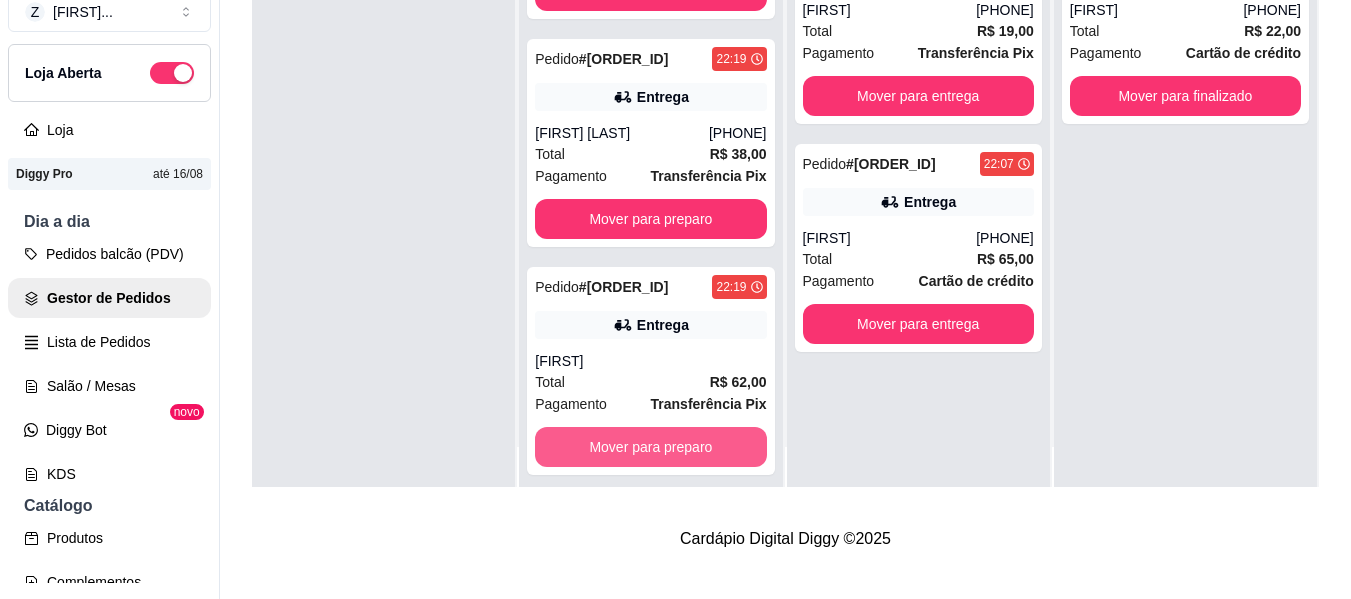 scroll, scrollTop: 333, scrollLeft: 0, axis: vertical 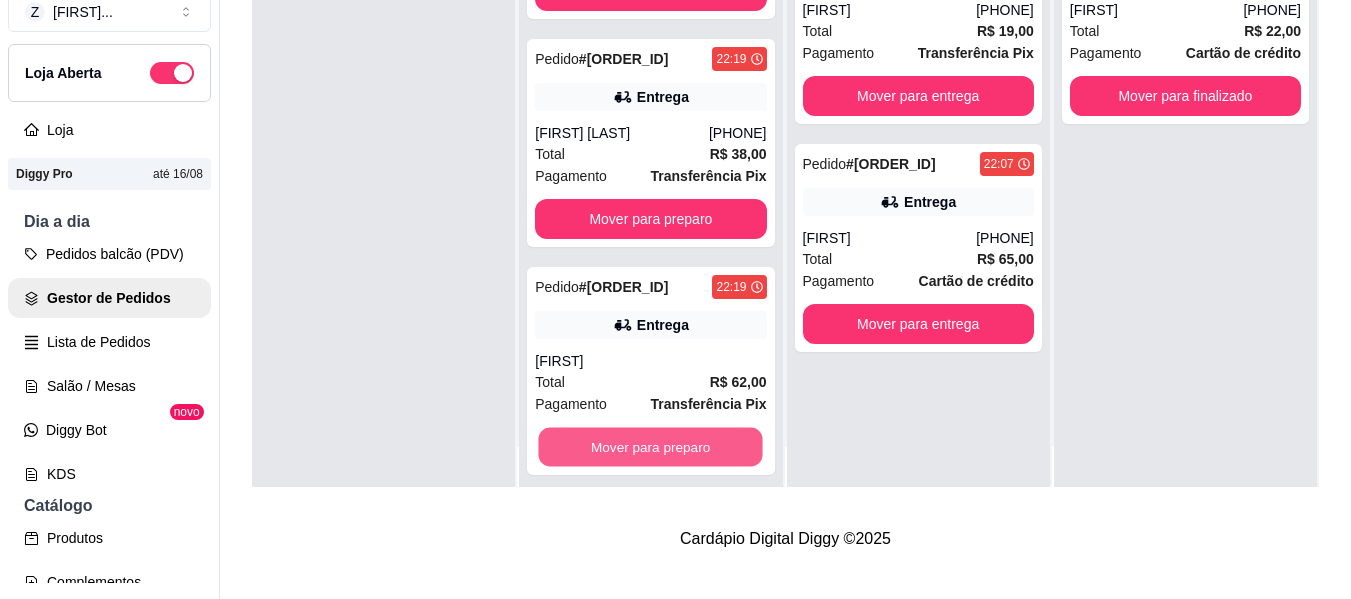 click on "Mover para preparo" at bounding box center [651, 447] 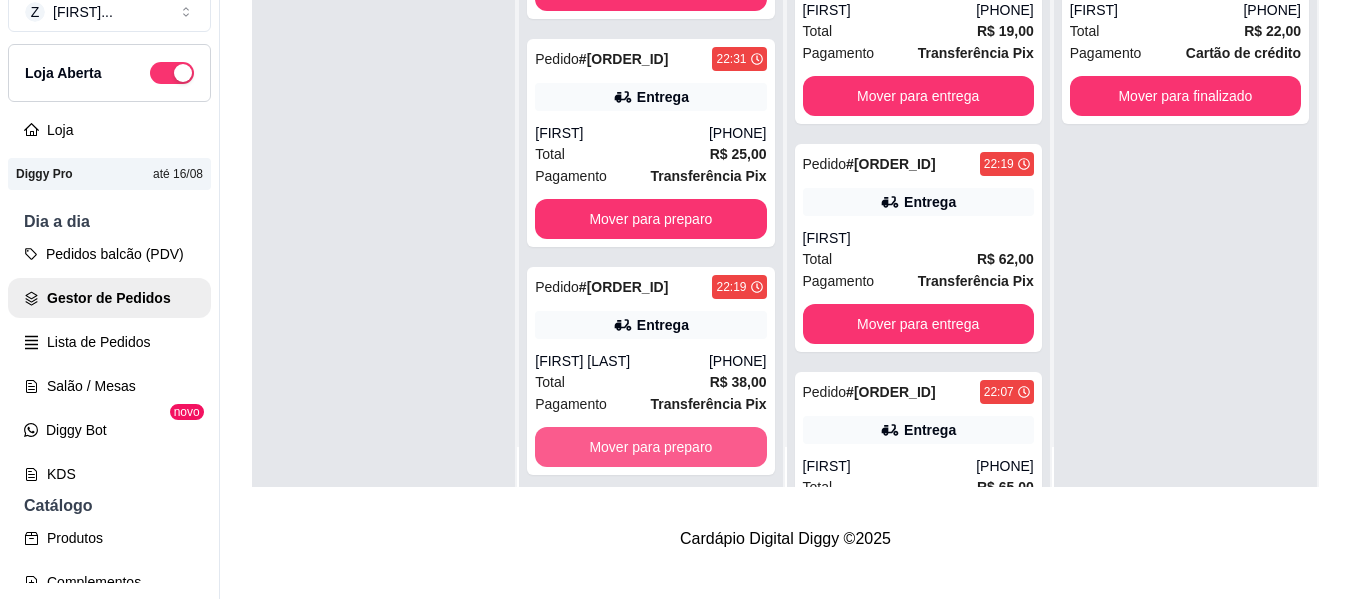 scroll, scrollTop: 105, scrollLeft: 0, axis: vertical 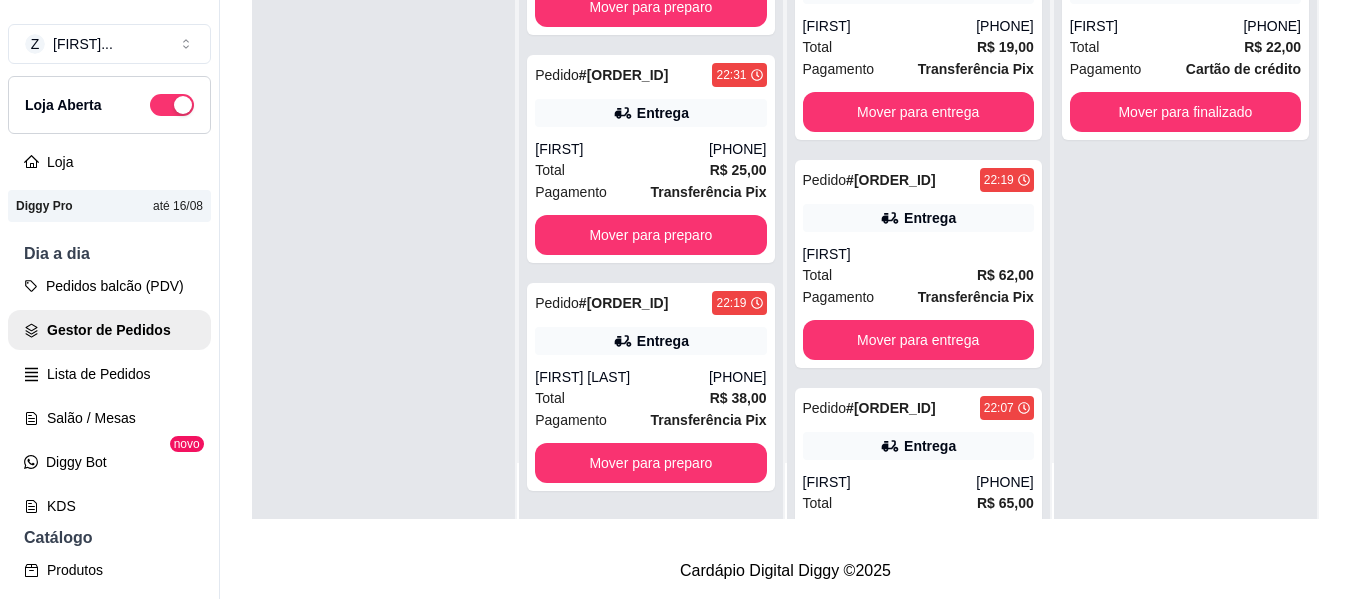 click on "[ORDER_ID] [TIME] [FIRST] [LAST] [PHONE] [PAYMENT_METHOD] [ORDER_ID] [TIME] [FIRST] [PHONE] [PAYMENT_METHOD] [ORDER_ID] [TIME] [FIRST] [PHONE] [PAYMENT_METHOD] [ORDER_ID] [TIME] [FIRST] [PHONE] [PAYMENT_METHOD] [ORDER_ID] [TIME] [FIRST] [PHONE] [PAYMENT_METHOD] [ORDER_ID] [TIME] [FIRST] [PHONE] [PAYMENT_METHOD]" at bounding box center [785, 153] 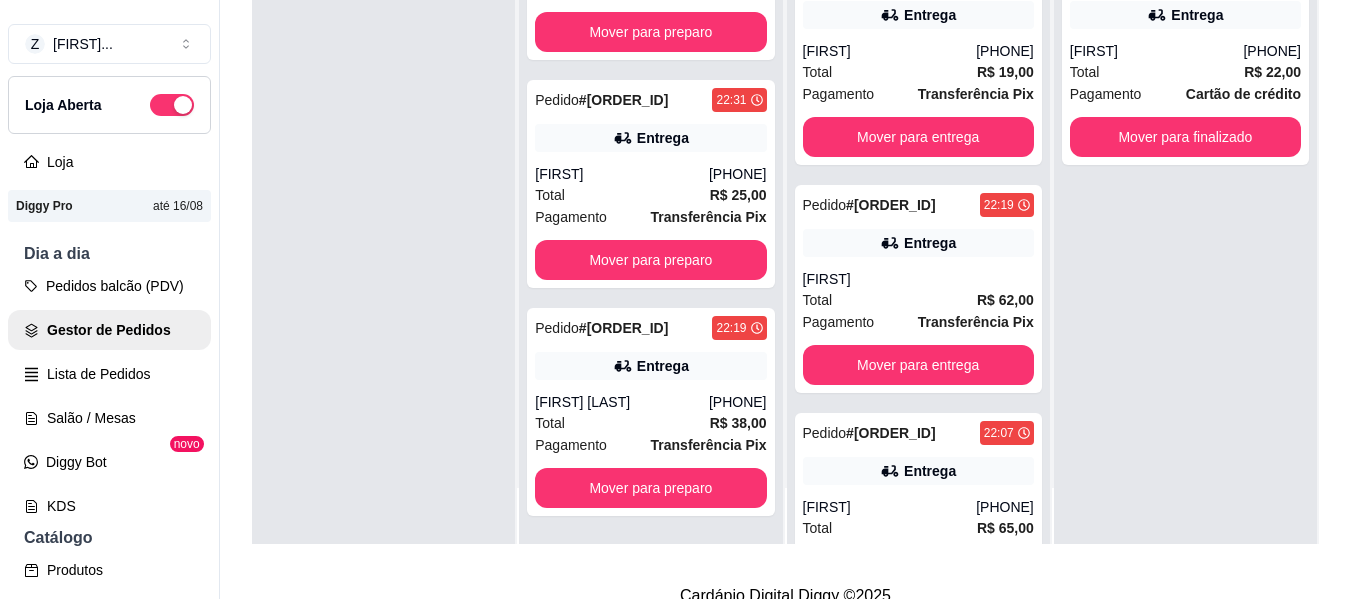 scroll, scrollTop: 105, scrollLeft: 0, axis: vertical 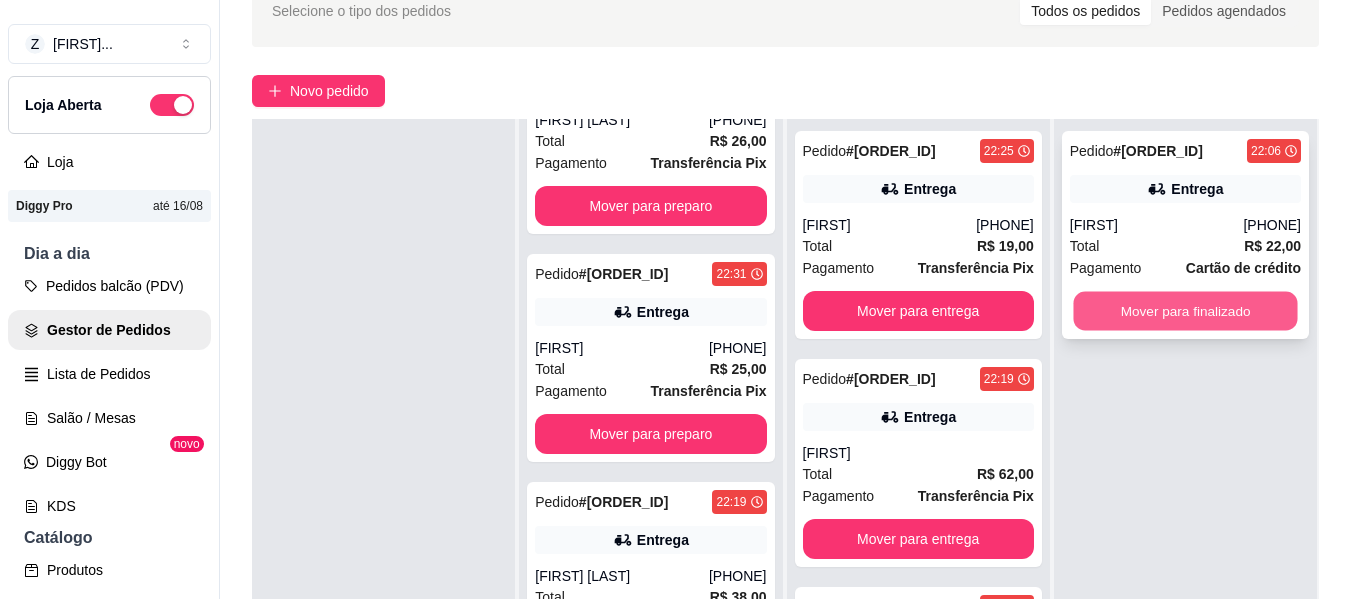 click on "Mover para finalizado" at bounding box center [1185, 311] 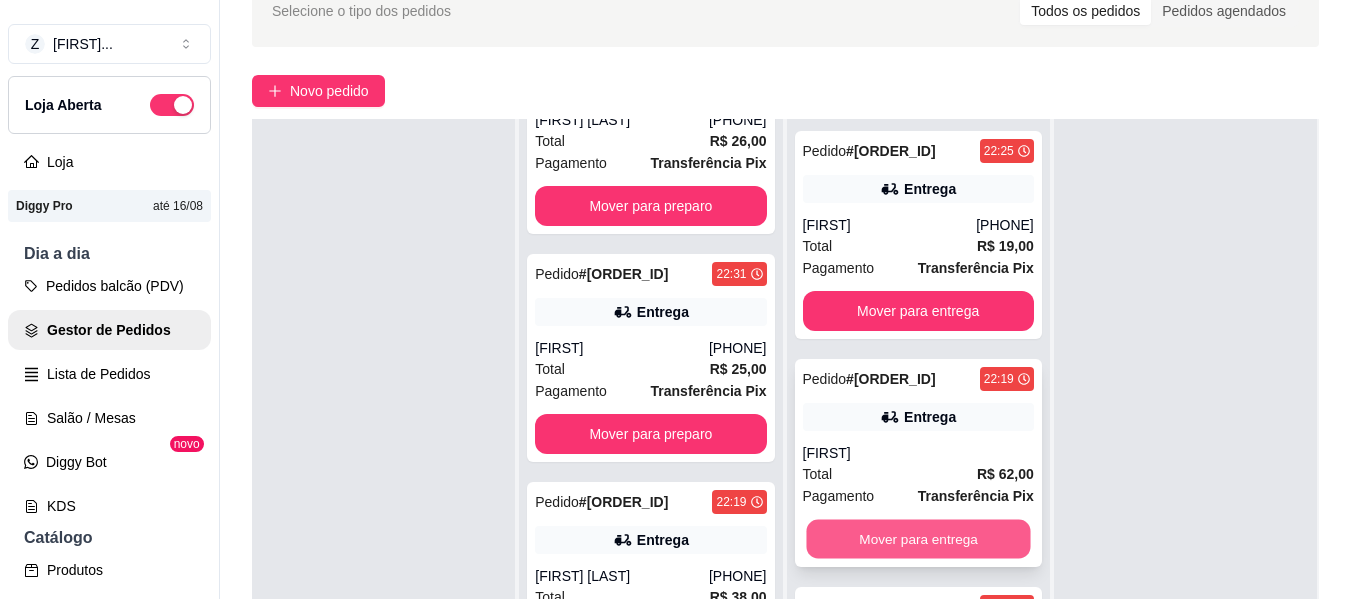 click on "Mover para entrega" at bounding box center [918, 539] 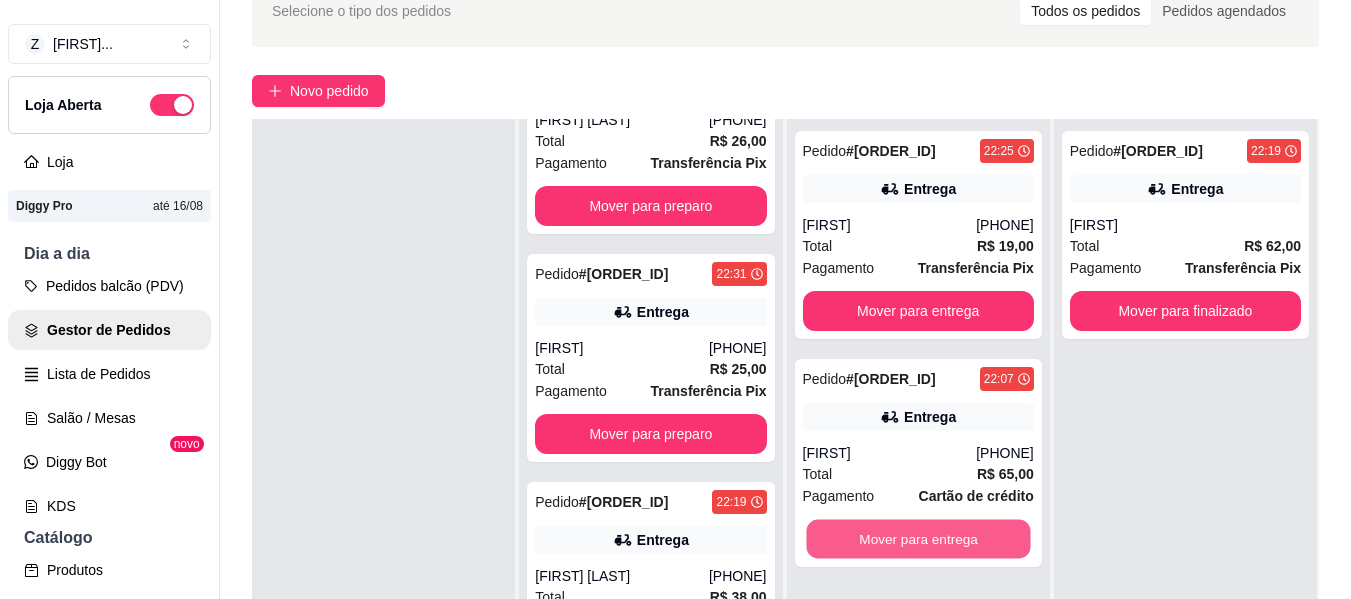 click on "Mover para entrega" at bounding box center [918, 539] 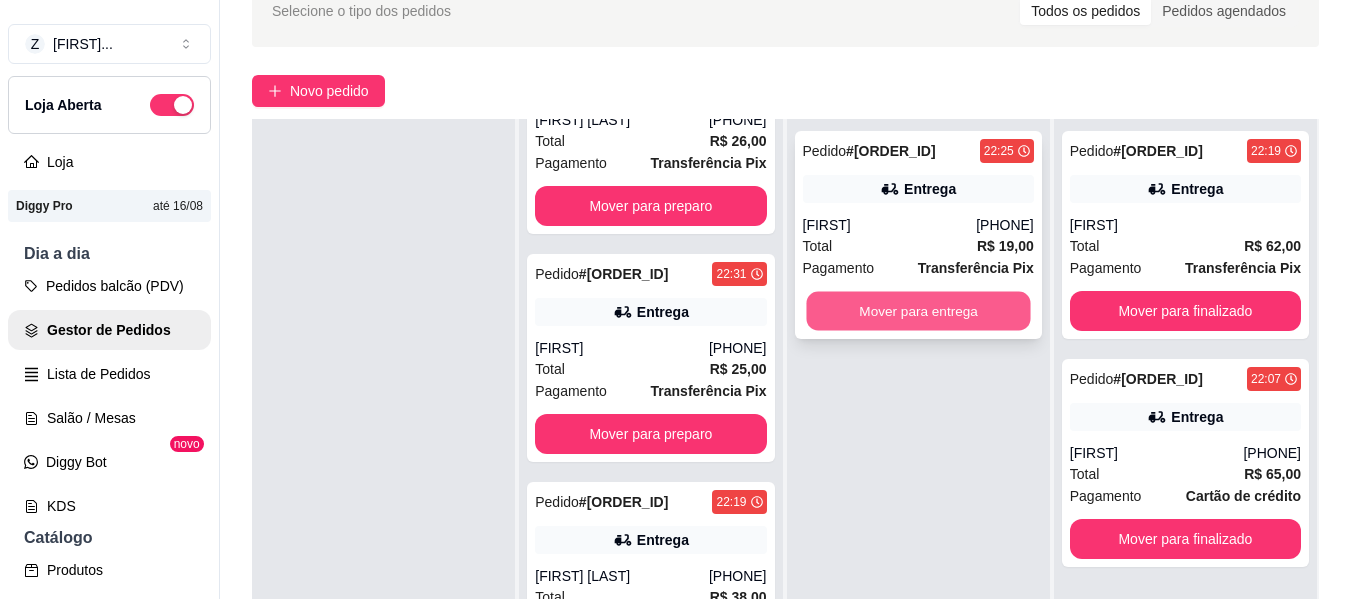click on "Mover para entrega" at bounding box center [918, 311] 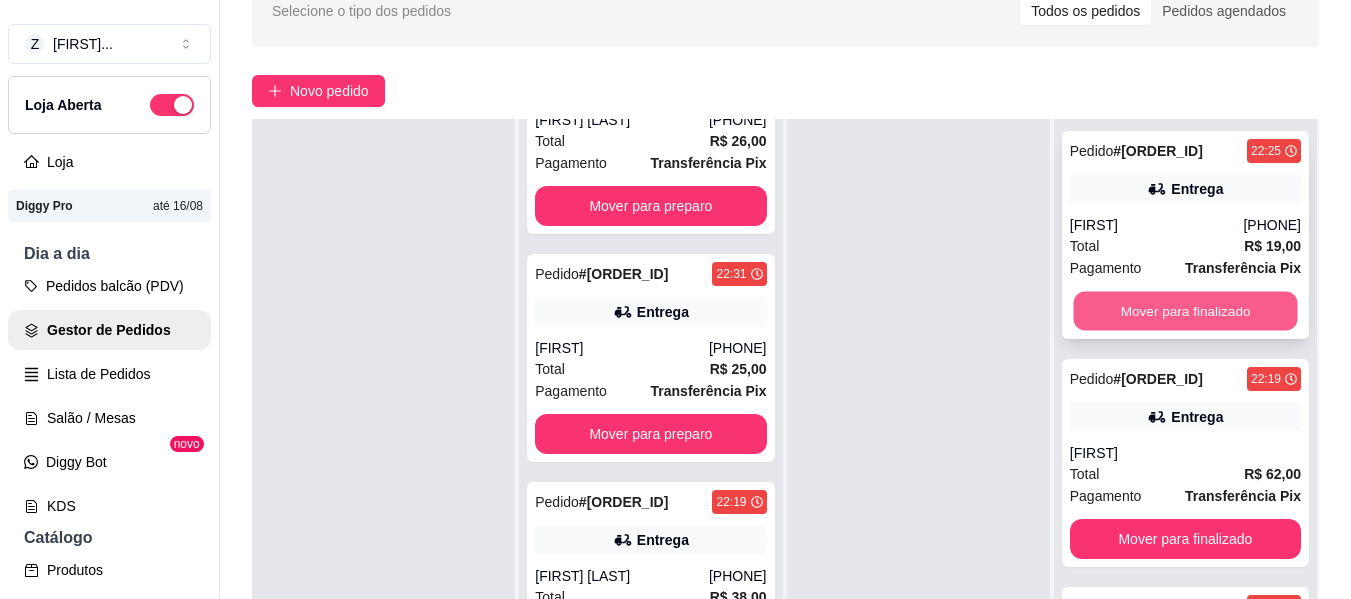 click on "Mover para finalizado" at bounding box center [1185, 311] 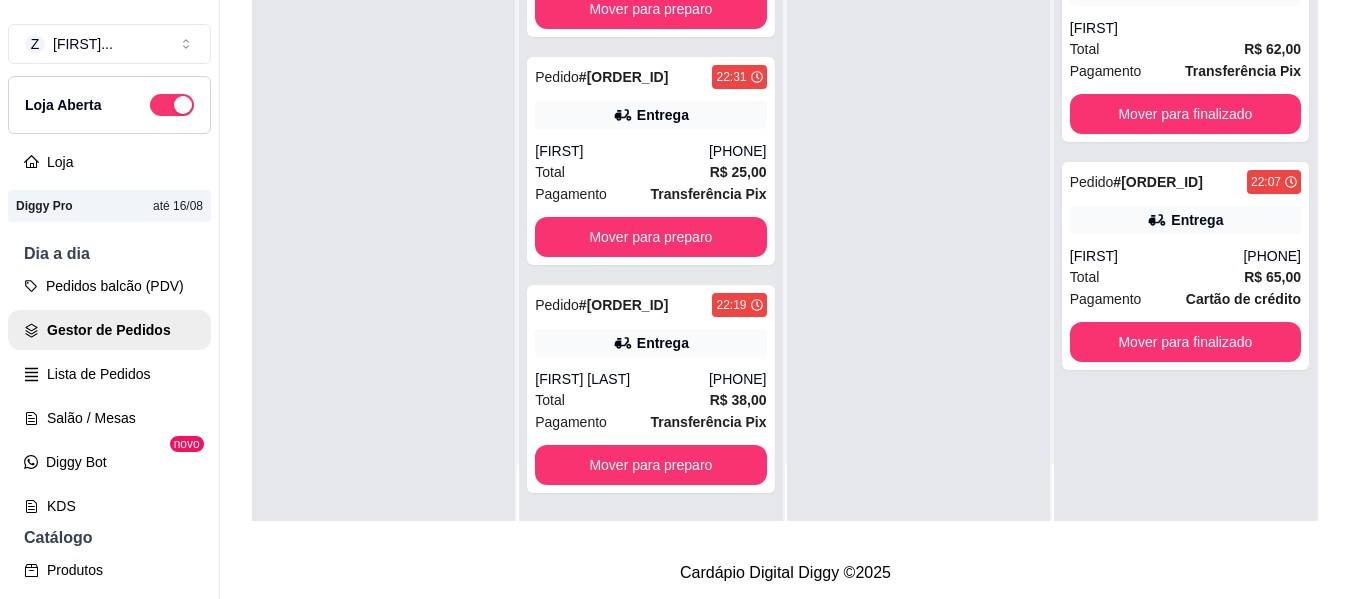 scroll, scrollTop: 319, scrollLeft: 0, axis: vertical 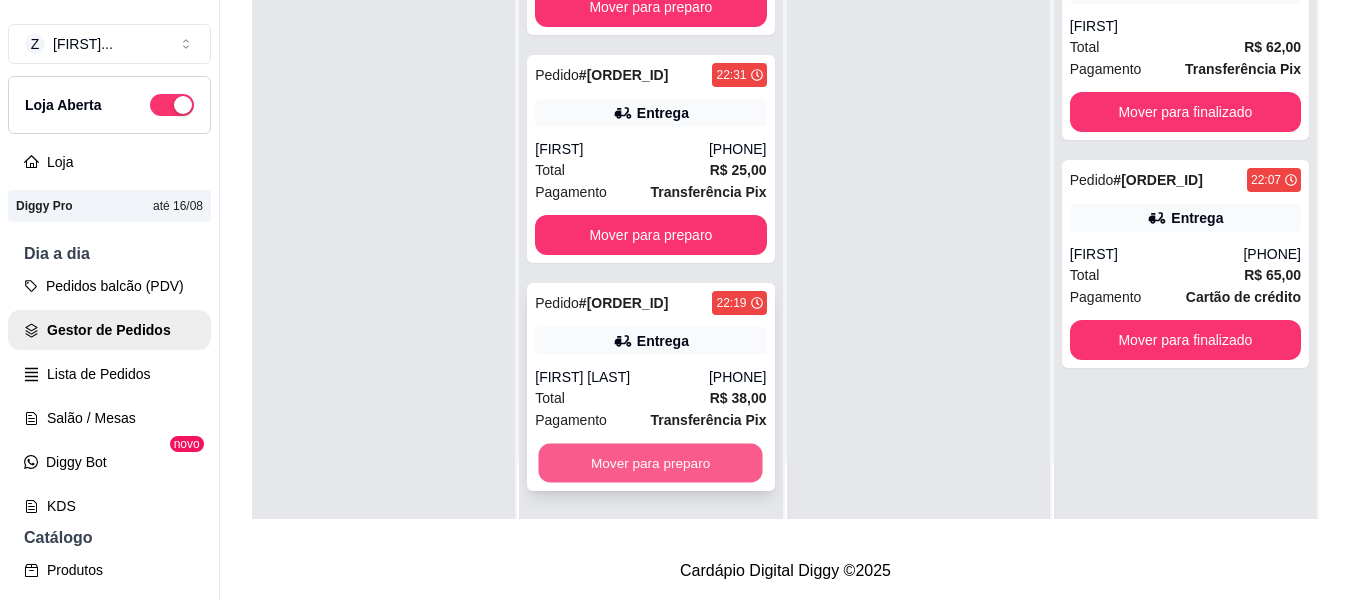 click on "Mover para preparo" at bounding box center (651, 463) 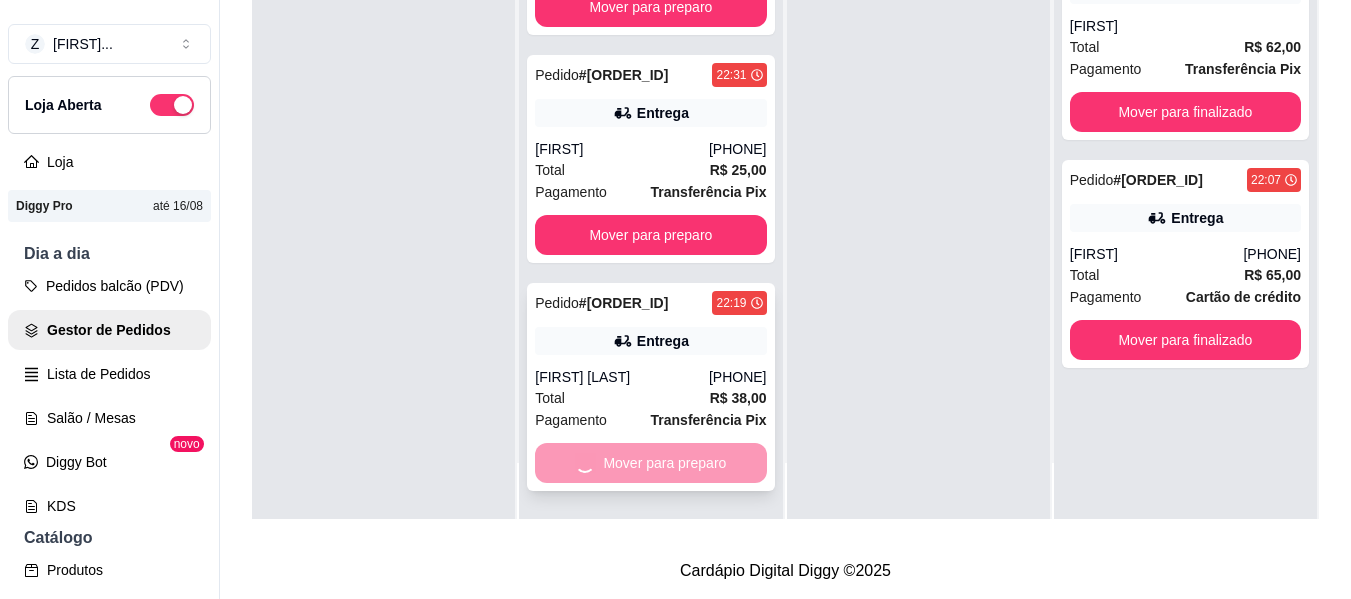 scroll, scrollTop: 0, scrollLeft: 0, axis: both 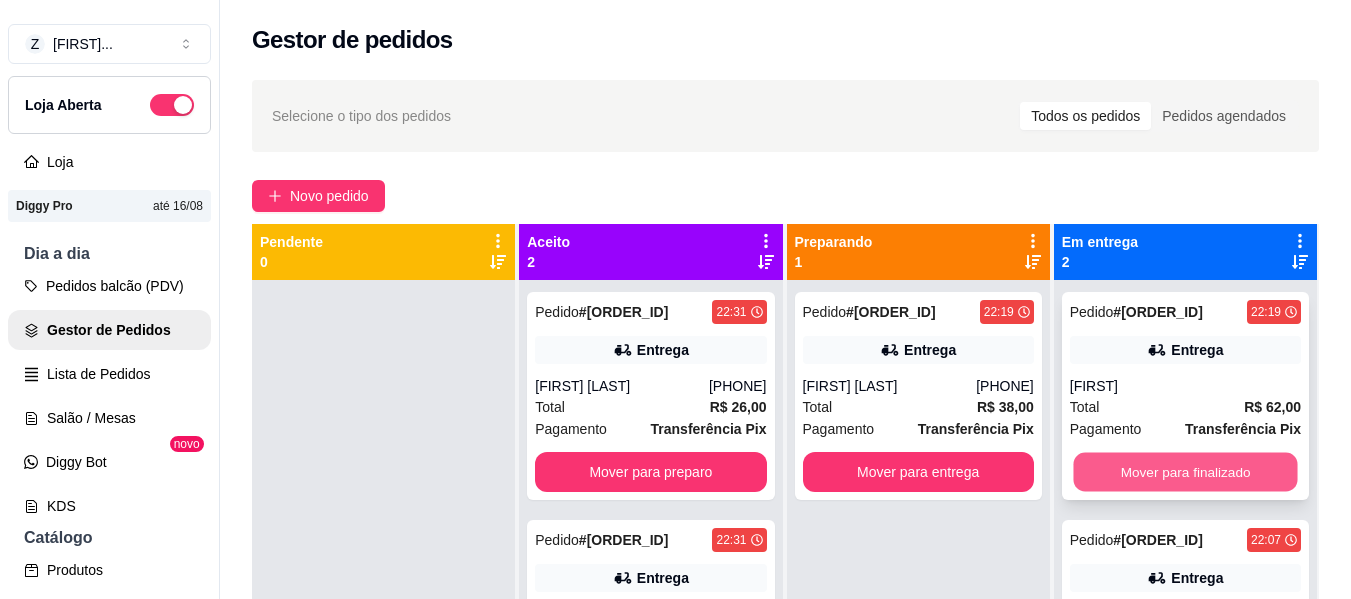 click on "Mover para finalizado" at bounding box center (1185, 472) 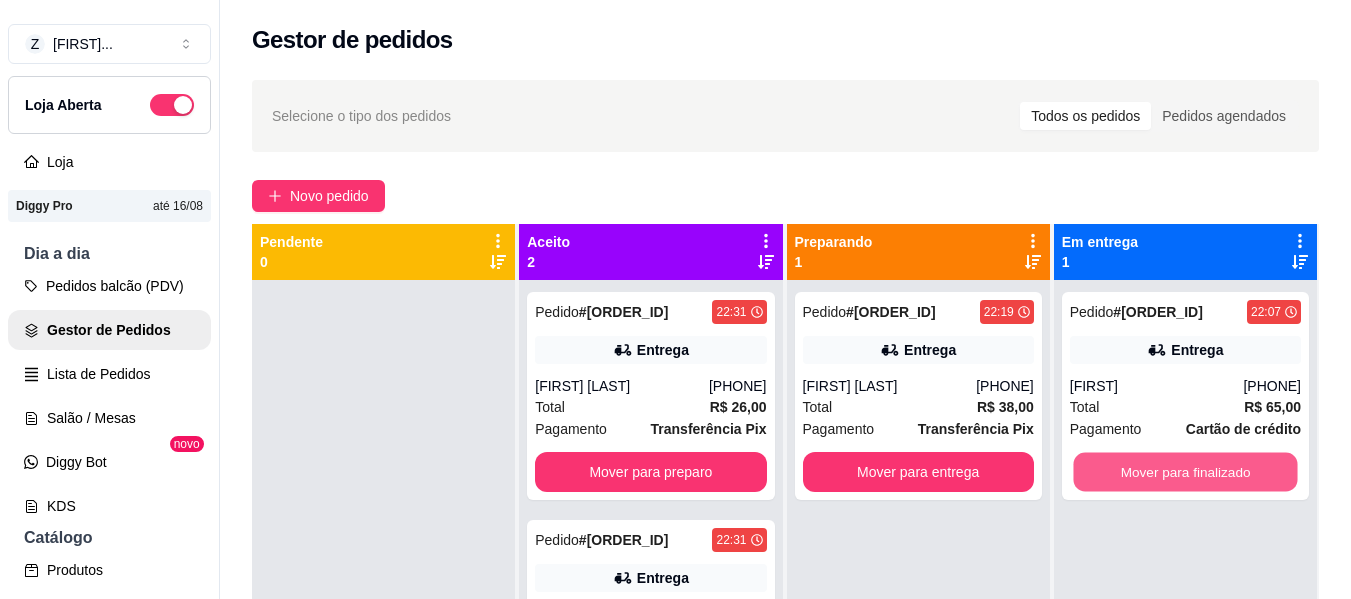 click on "Mover para finalizado" at bounding box center [1185, 472] 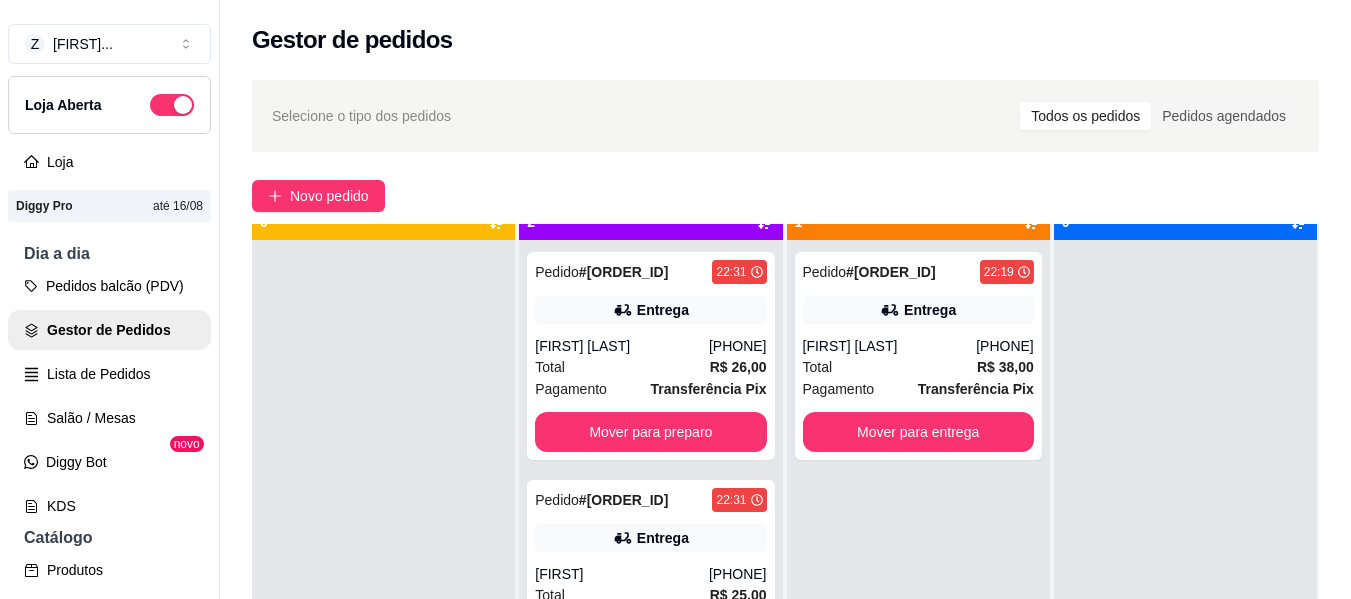 scroll, scrollTop: 56, scrollLeft: 0, axis: vertical 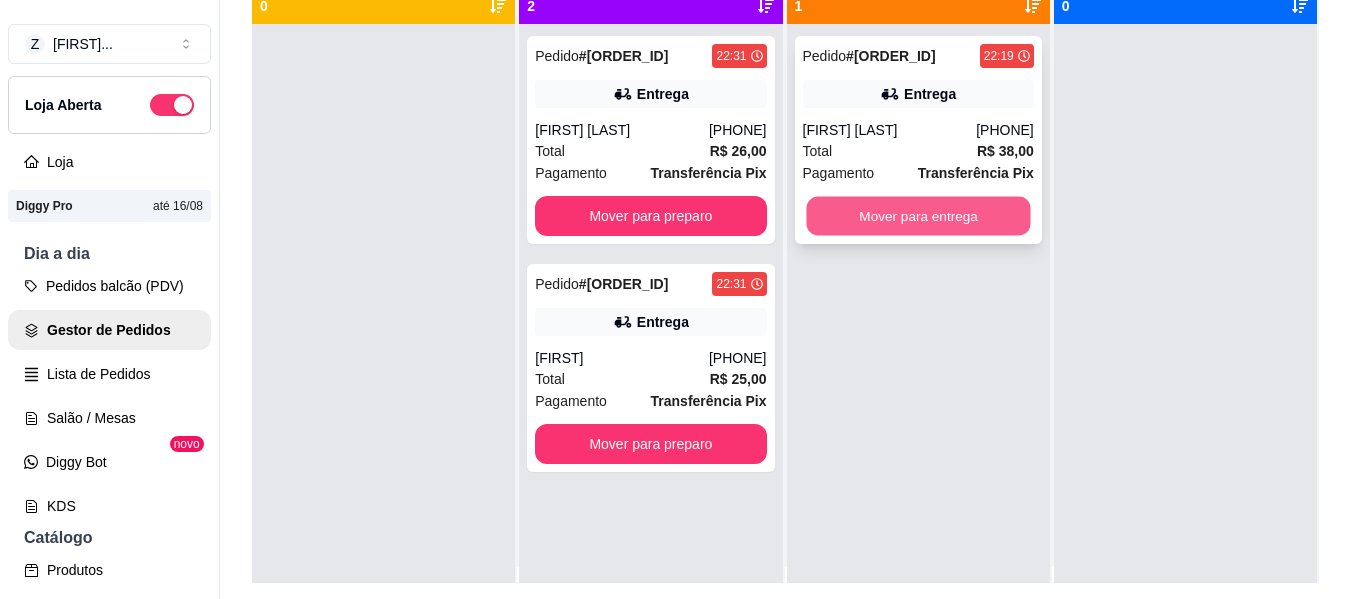 click on "Mover para entrega" at bounding box center (918, 216) 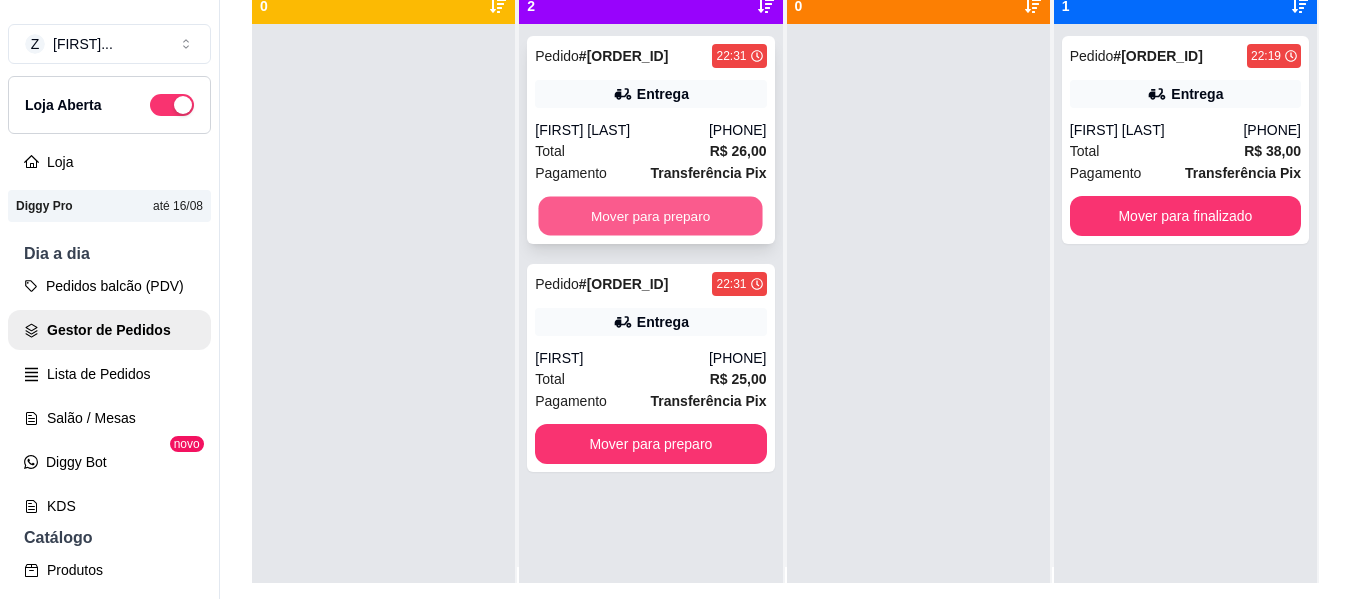 click on "Mover para preparo" at bounding box center [651, 216] 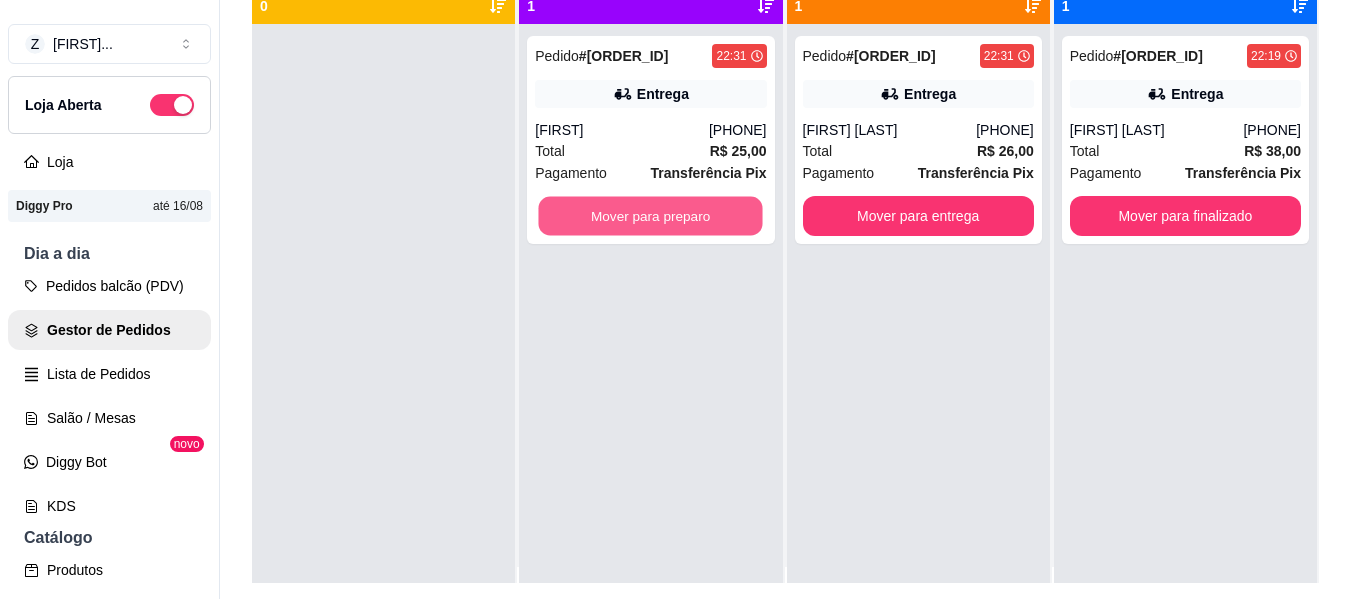 click on "Mover para preparo" at bounding box center [651, 216] 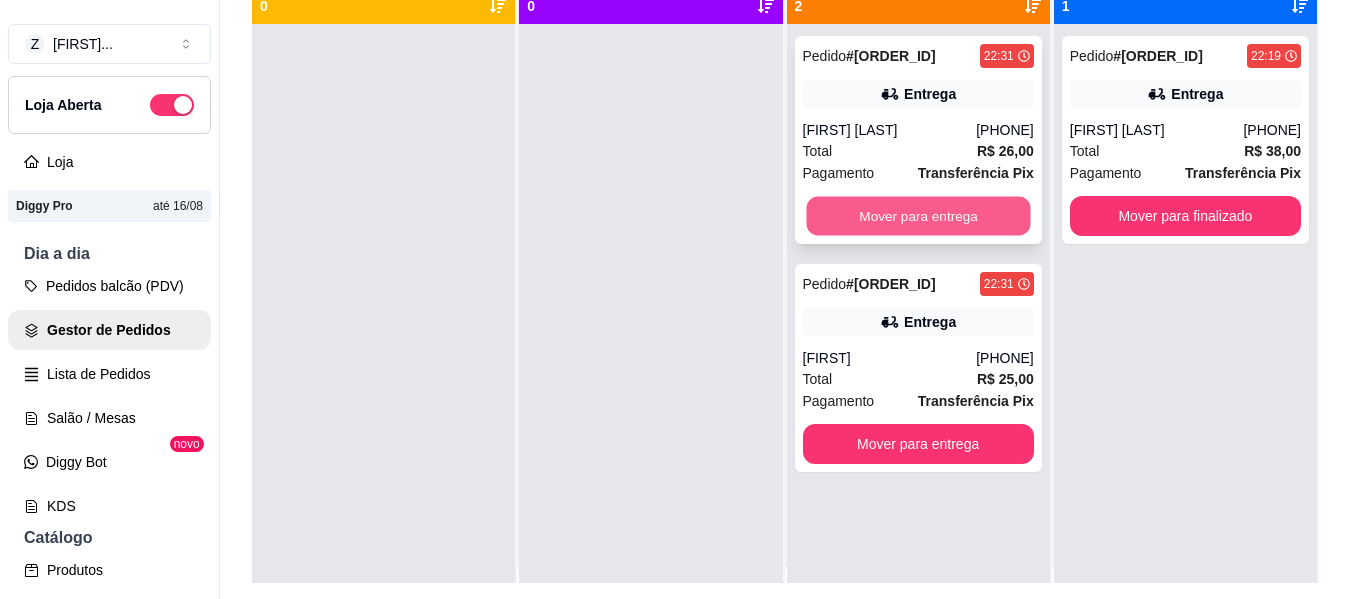 click on "Mover para entrega" at bounding box center [918, 216] 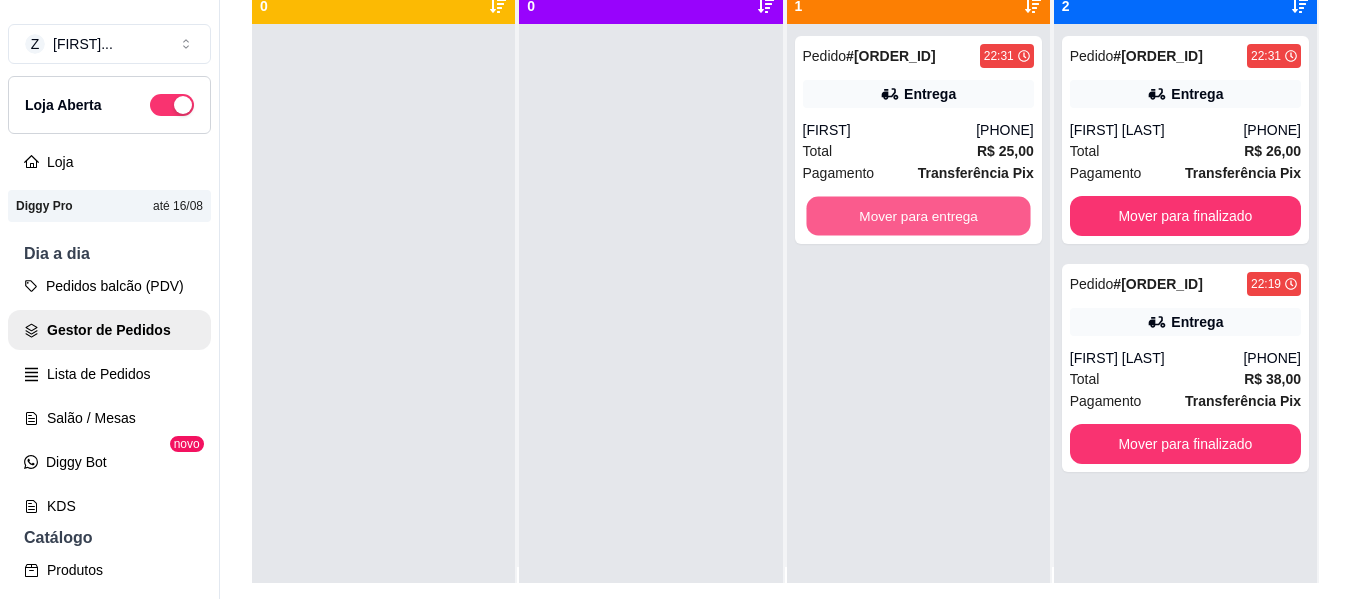 click on "Mover para entrega" at bounding box center (918, 216) 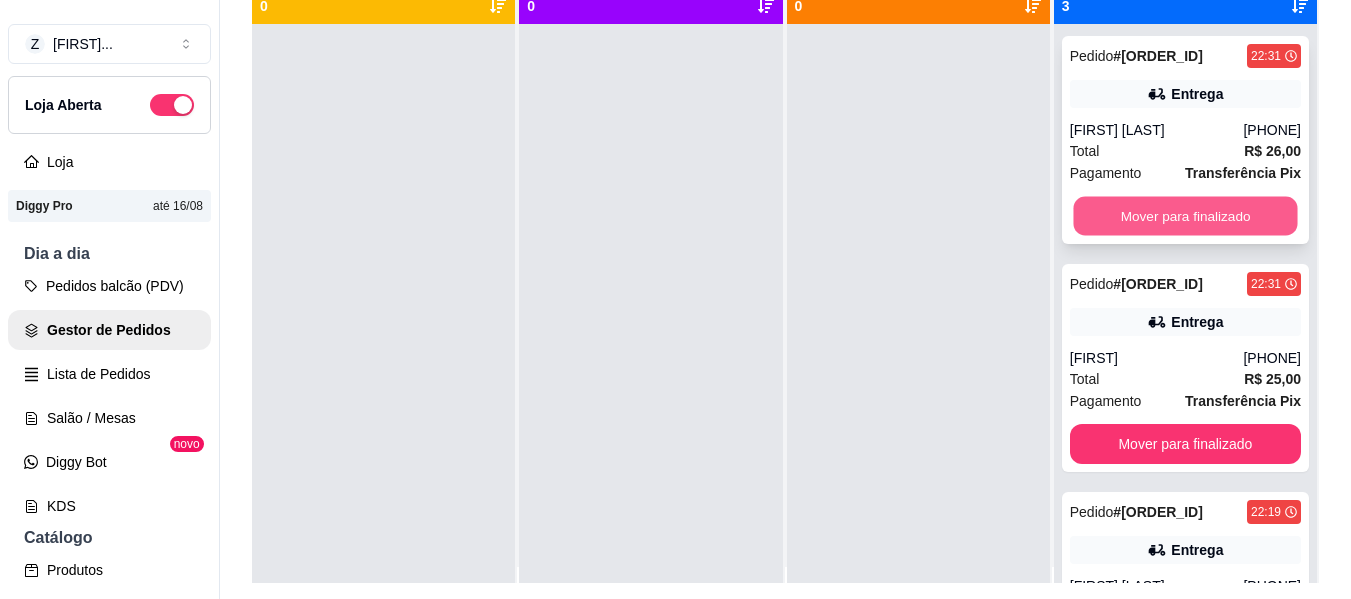 click on "Mover para finalizado" at bounding box center (1185, 216) 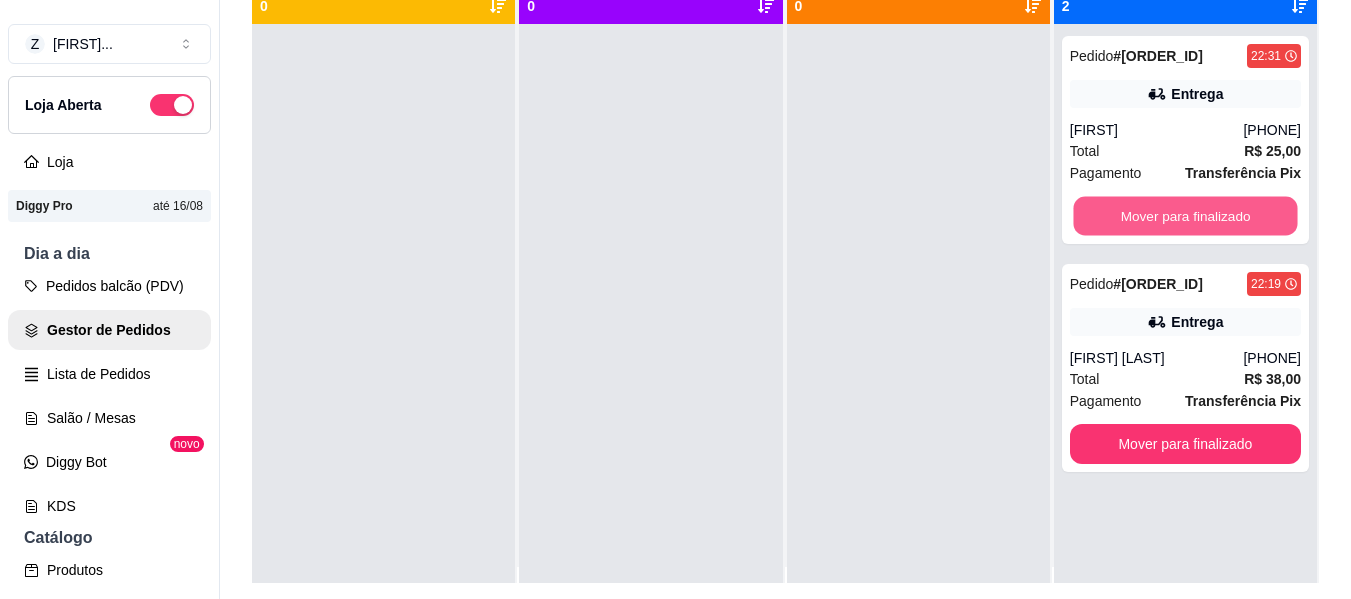 click on "Mover para finalizado" at bounding box center (1185, 216) 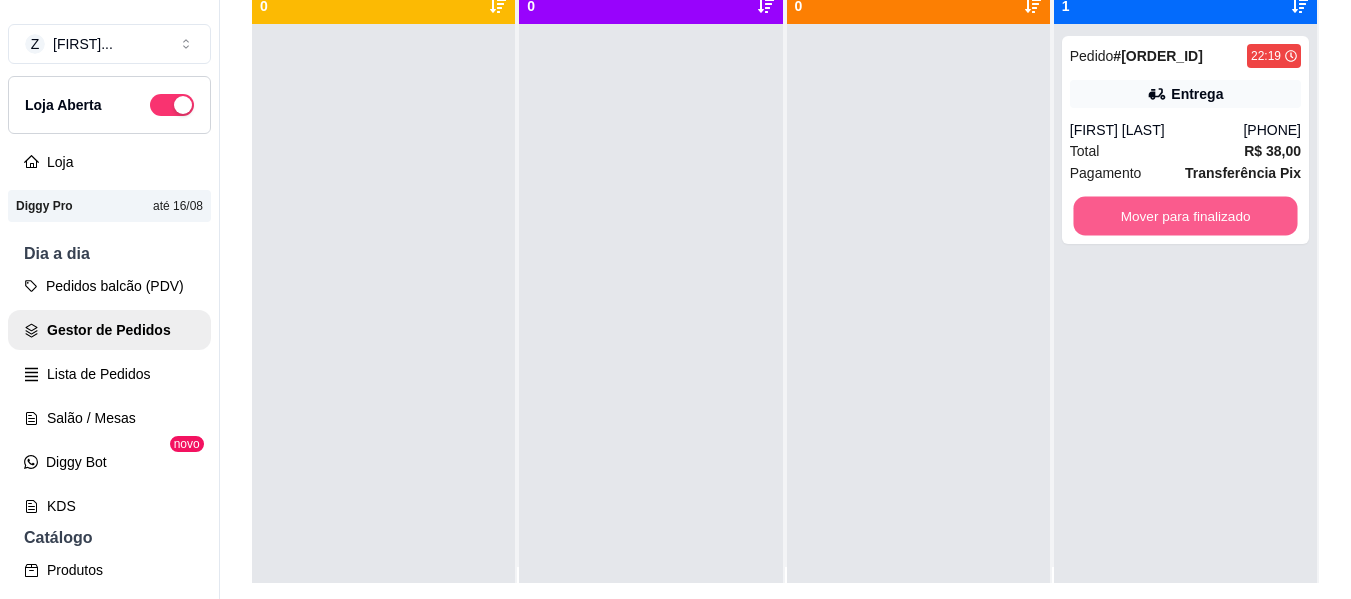 click on "Mover para finalizado" at bounding box center [1185, 216] 